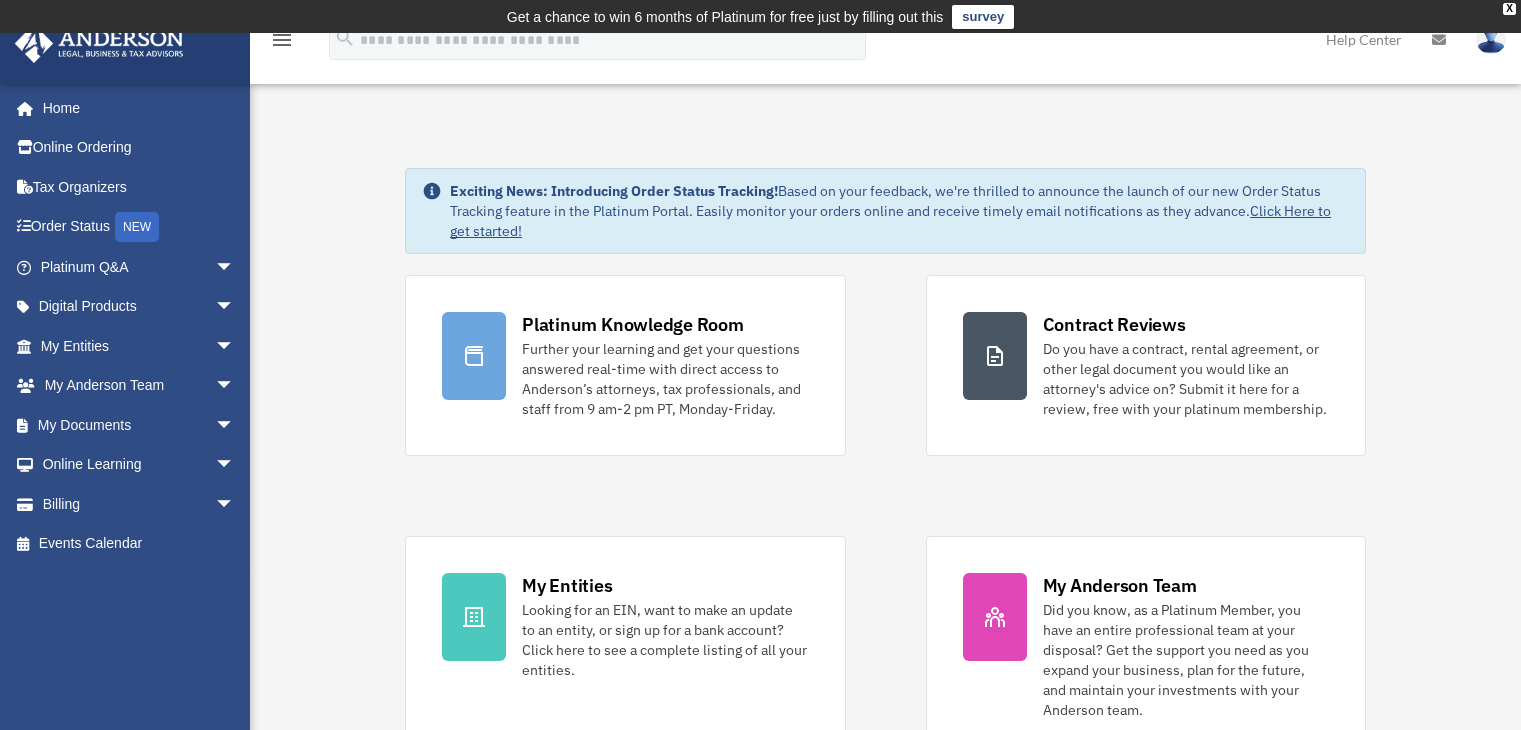 scroll, scrollTop: 0, scrollLeft: 0, axis: both 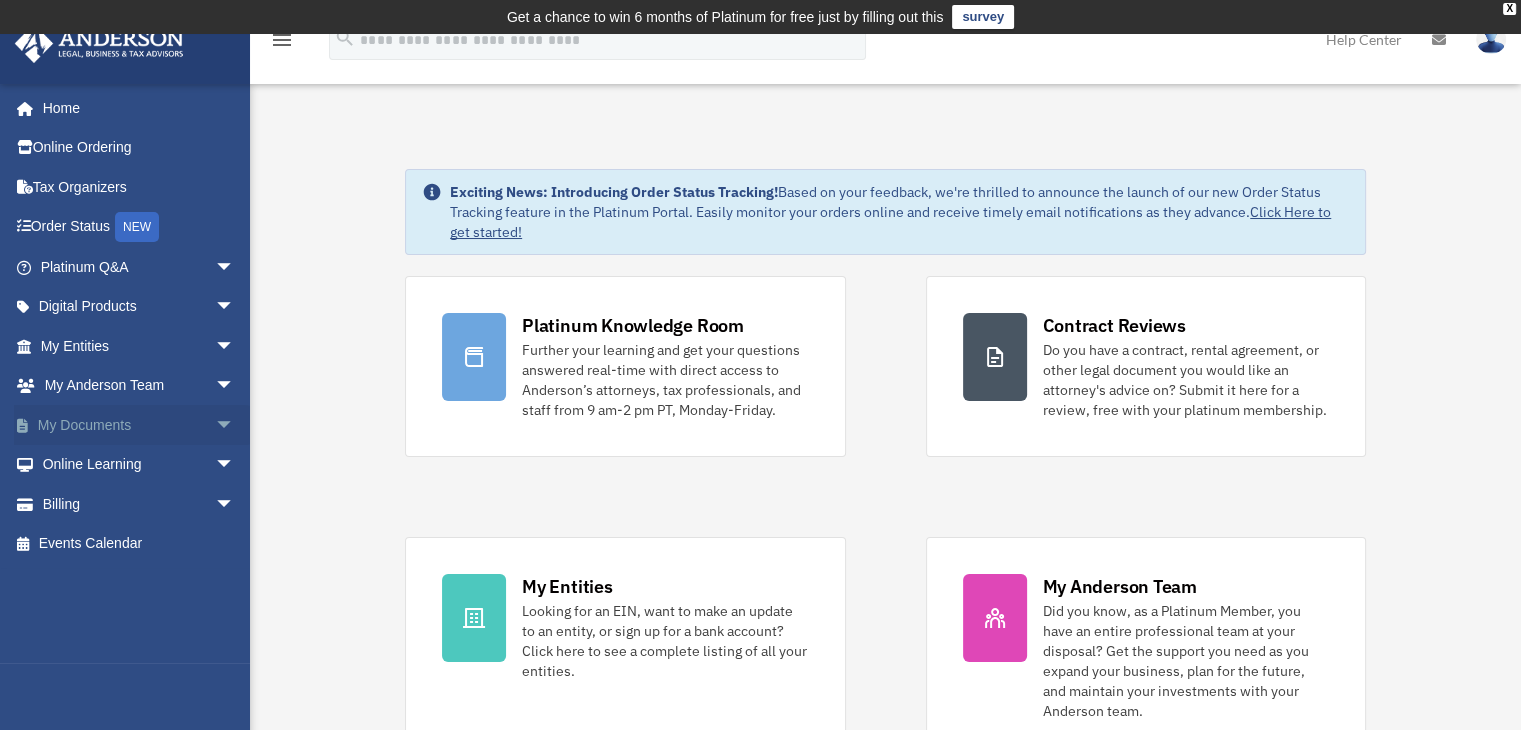 click on "My Documents arrow_drop_down" at bounding box center (139, 425) 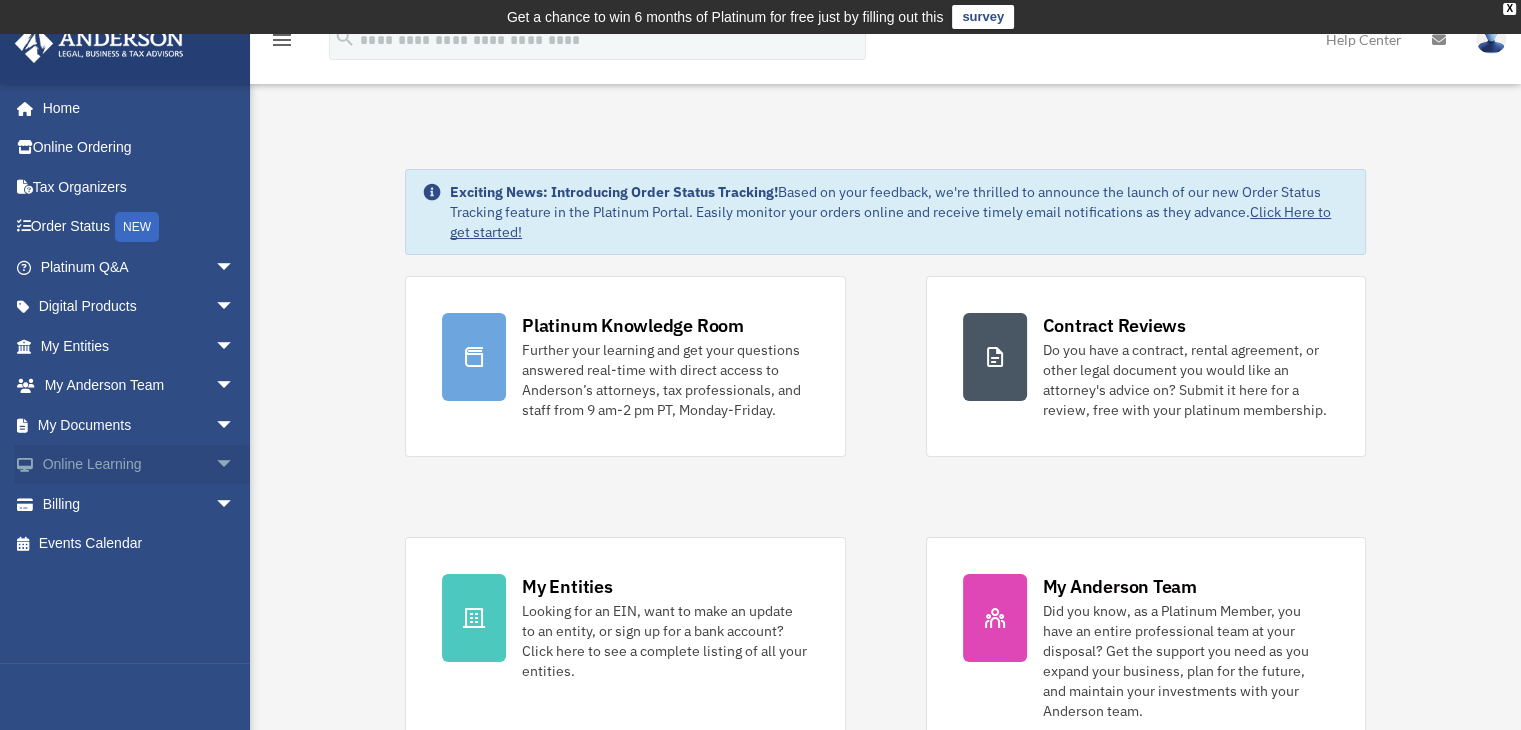 click on "Online Learning arrow_drop_down" at bounding box center (139, 465) 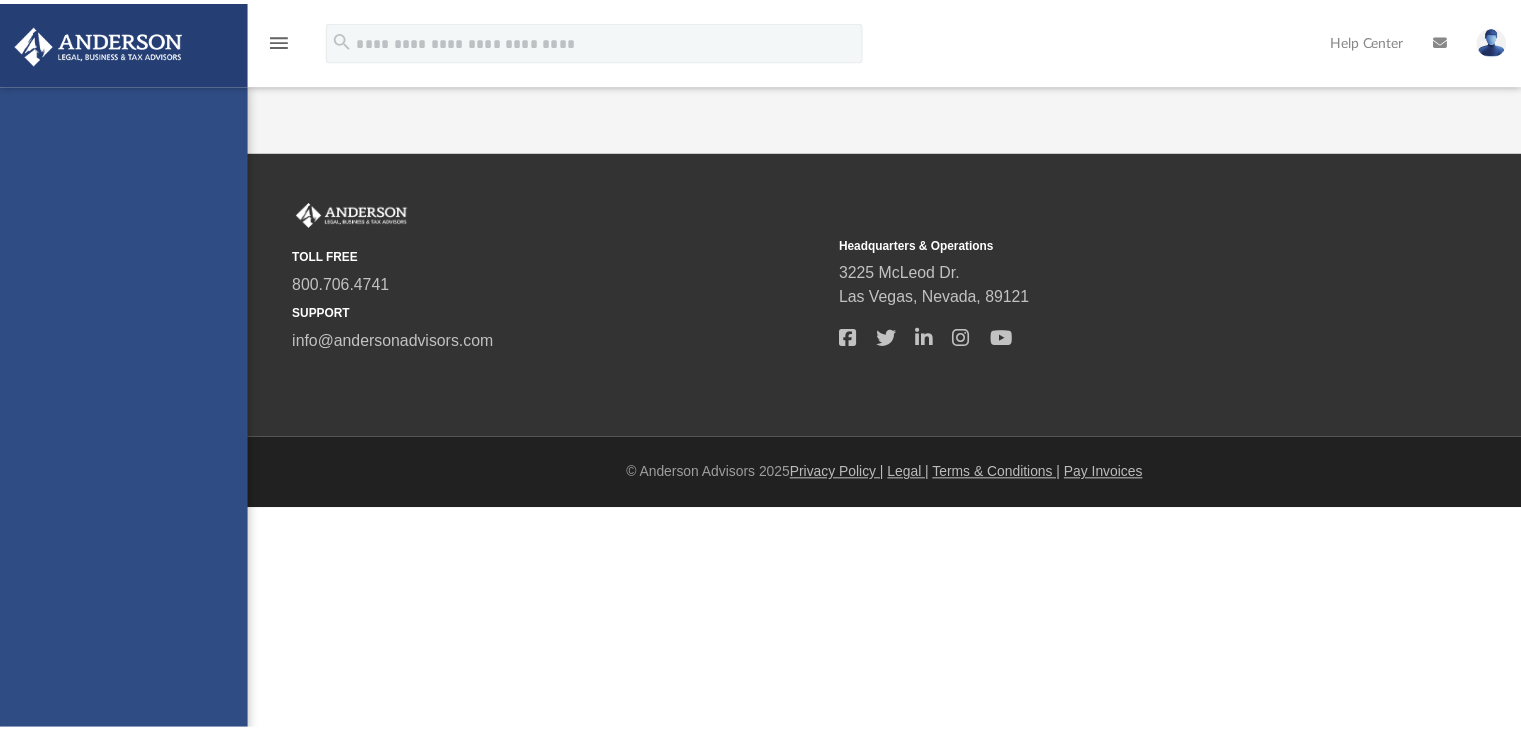 scroll, scrollTop: 0, scrollLeft: 0, axis: both 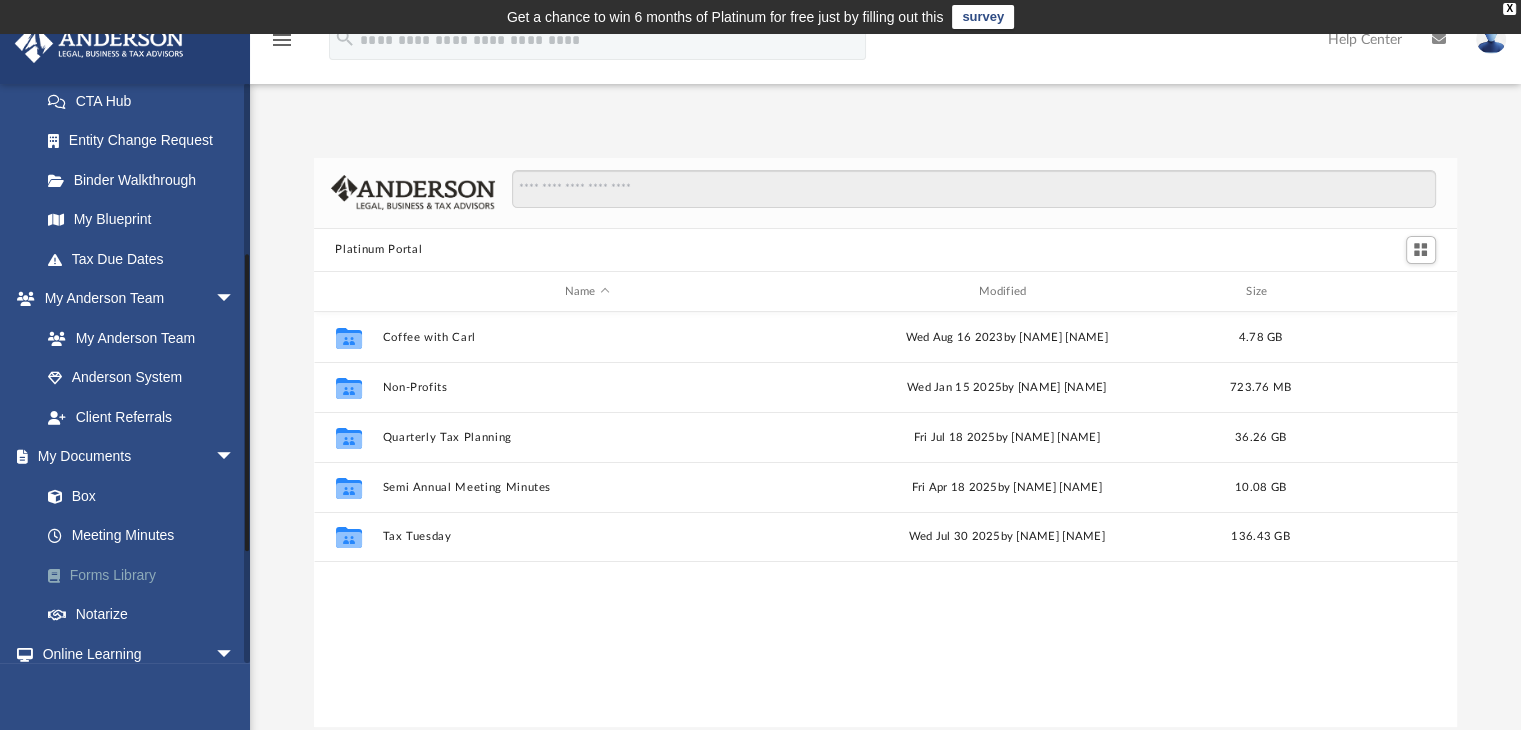 click on "Forms Library" at bounding box center (146, 575) 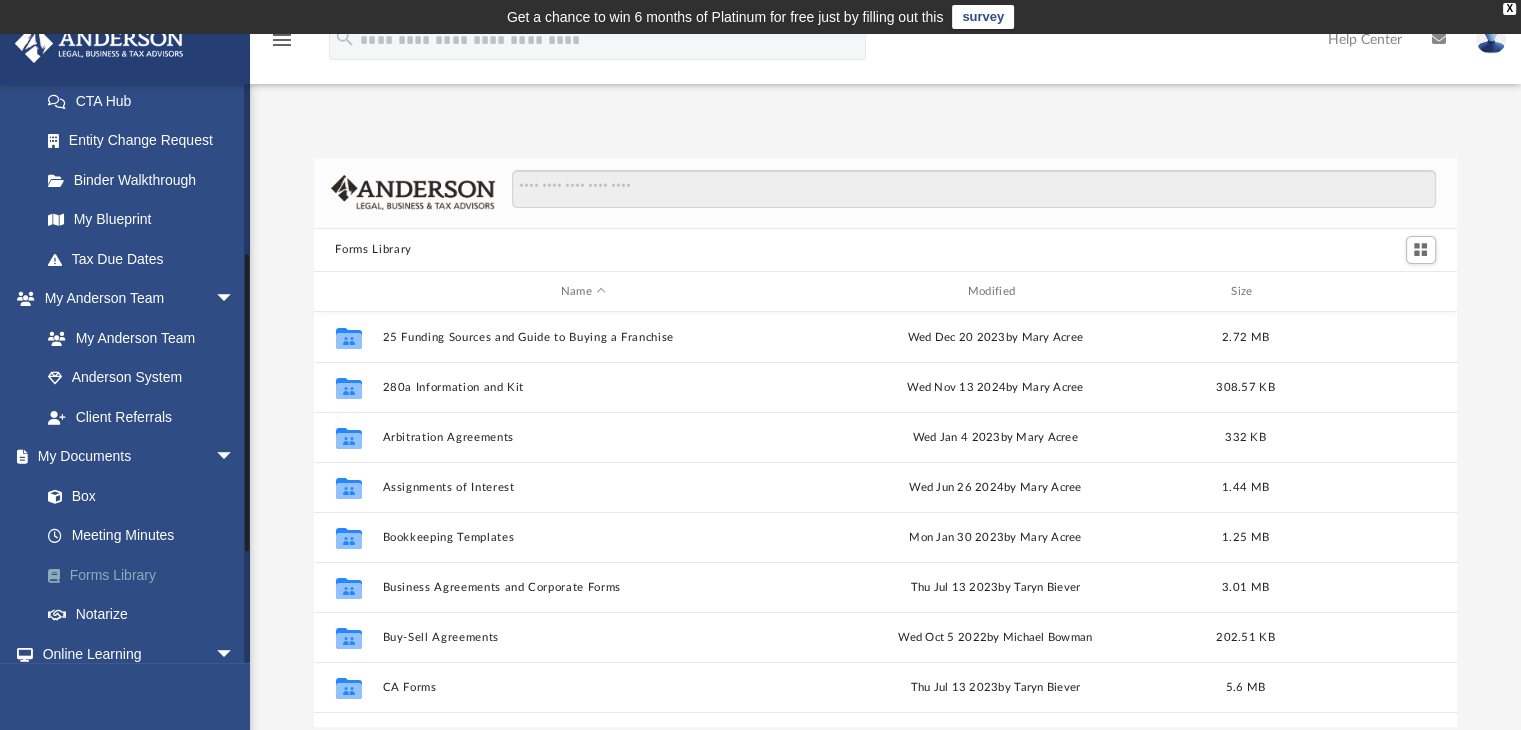 scroll, scrollTop: 16, scrollLeft: 16, axis: both 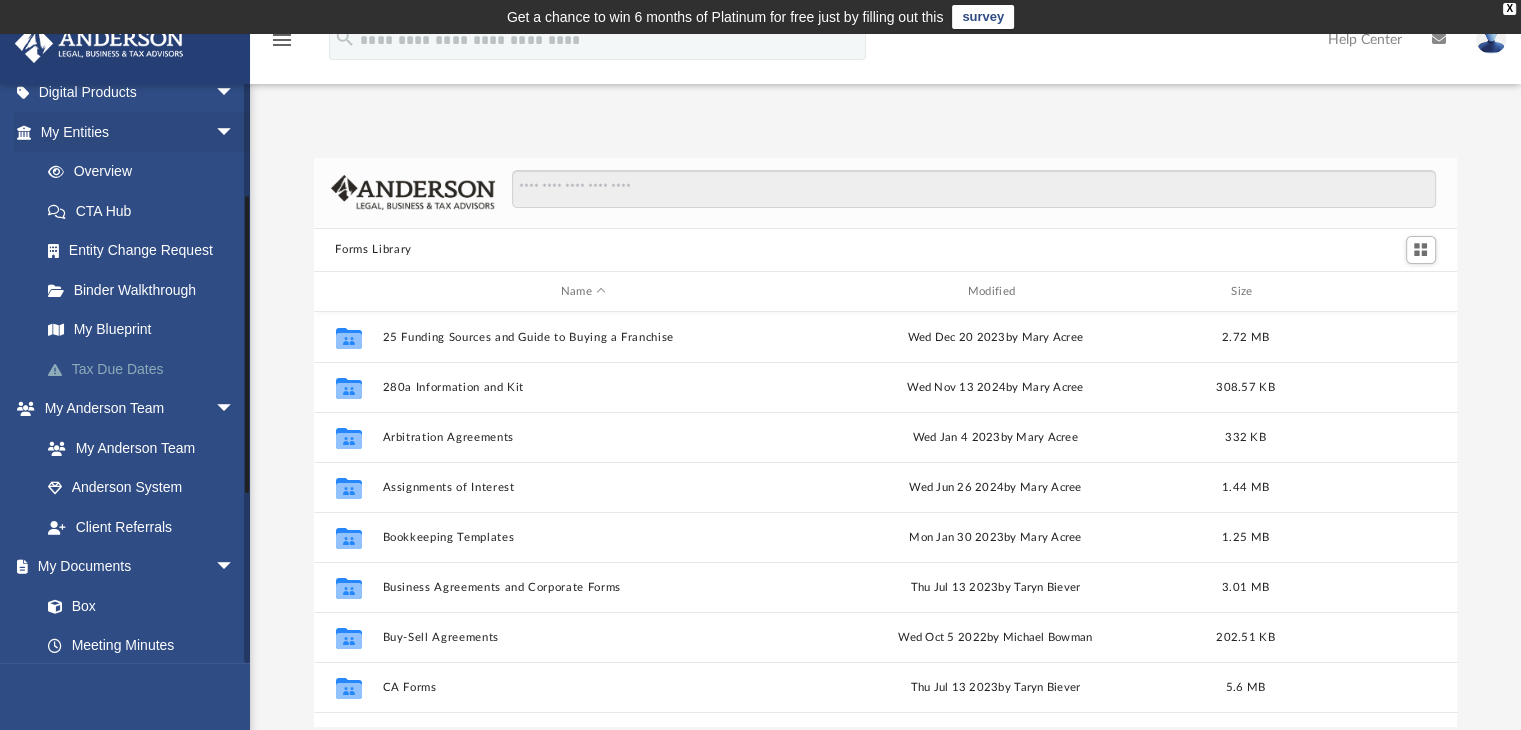 click on "Tax Due Dates" at bounding box center (146, 369) 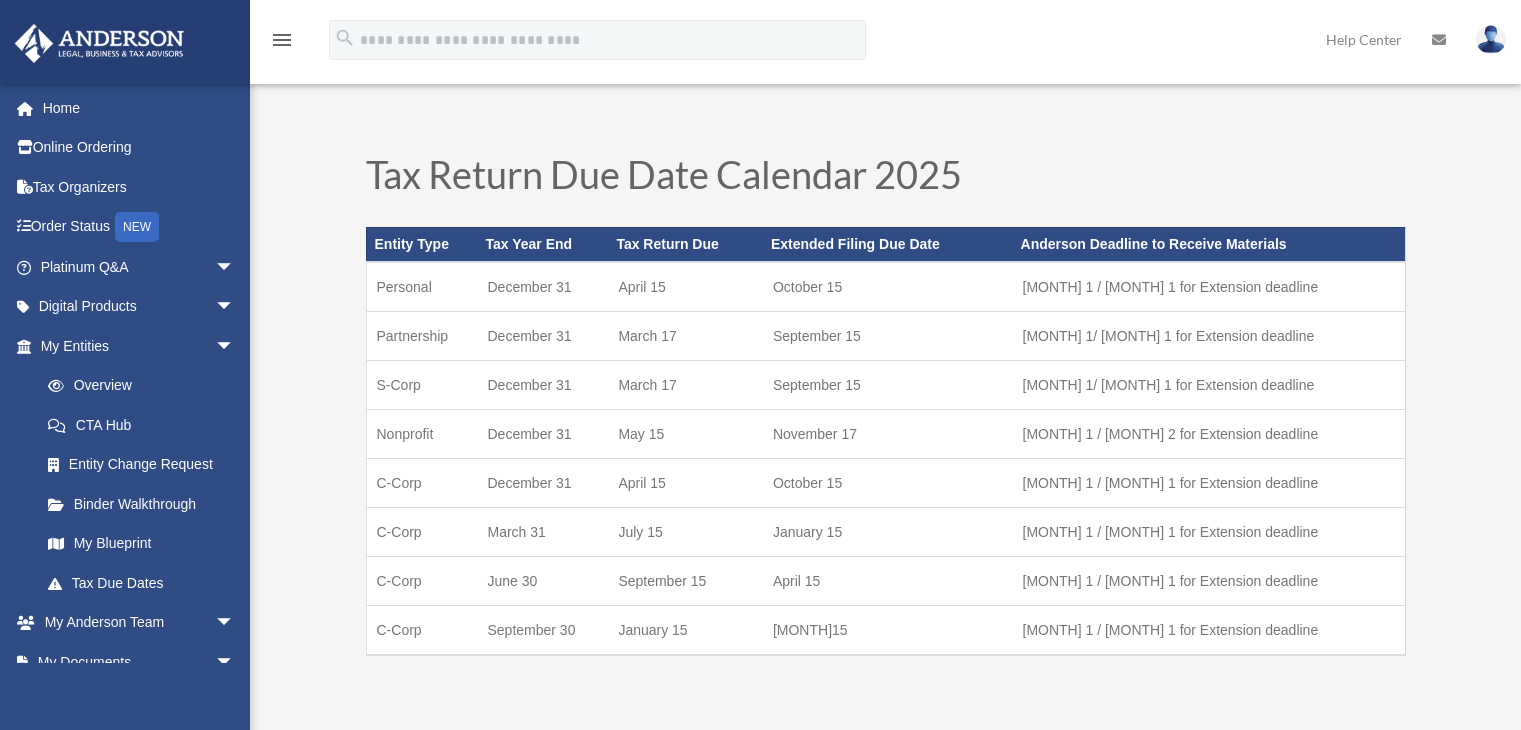 scroll, scrollTop: 0, scrollLeft: 0, axis: both 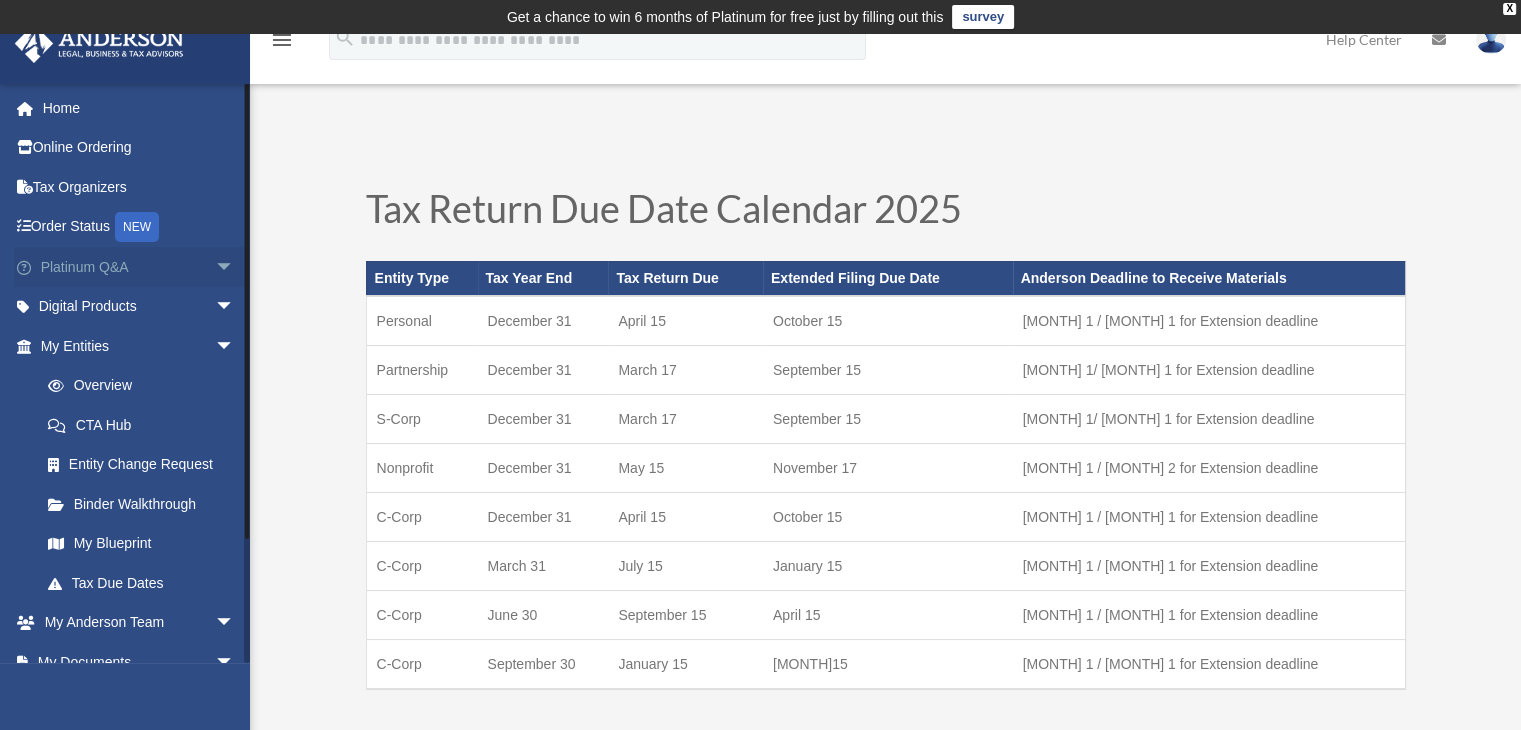 click on "Platinum Q&A arrow_drop_down" at bounding box center [139, 267] 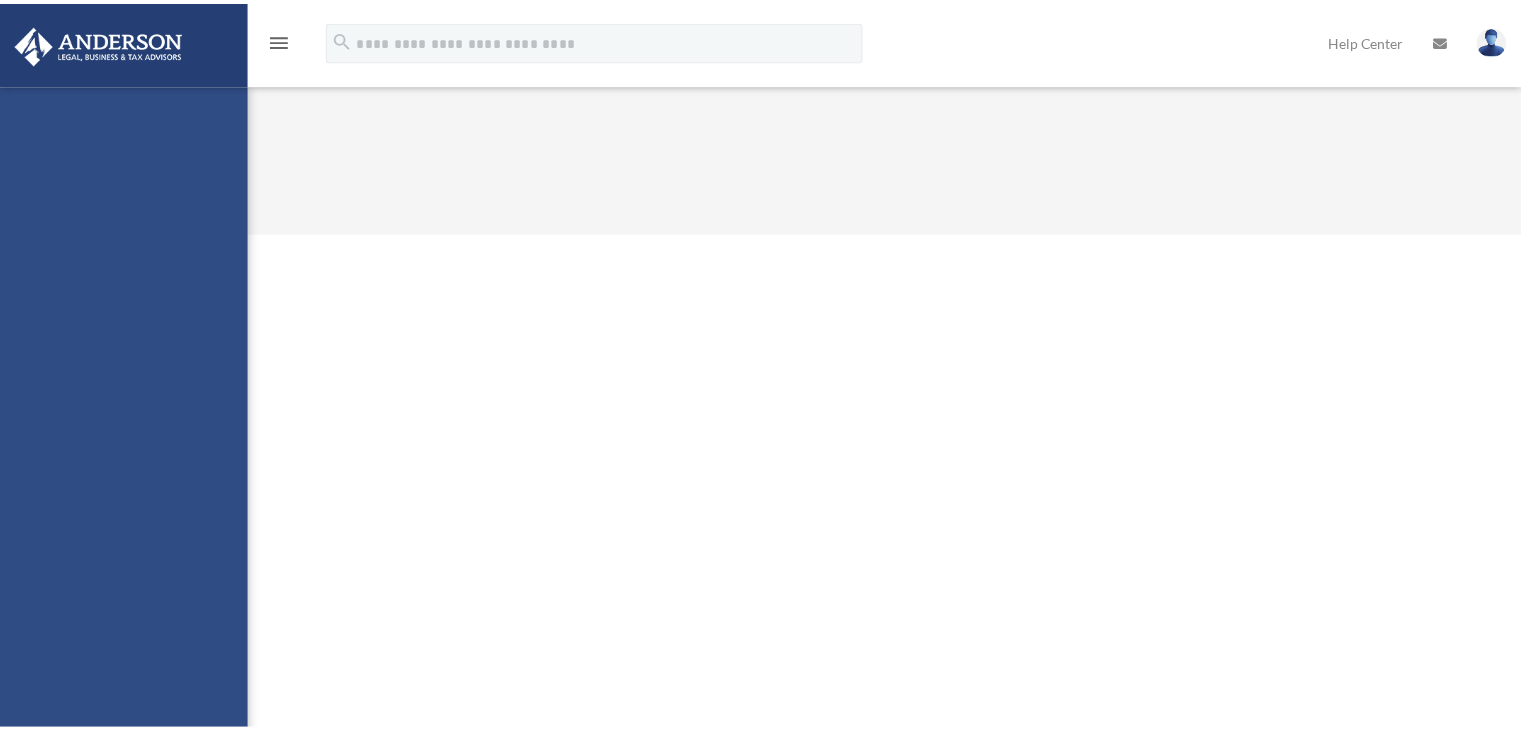 scroll, scrollTop: 0, scrollLeft: 0, axis: both 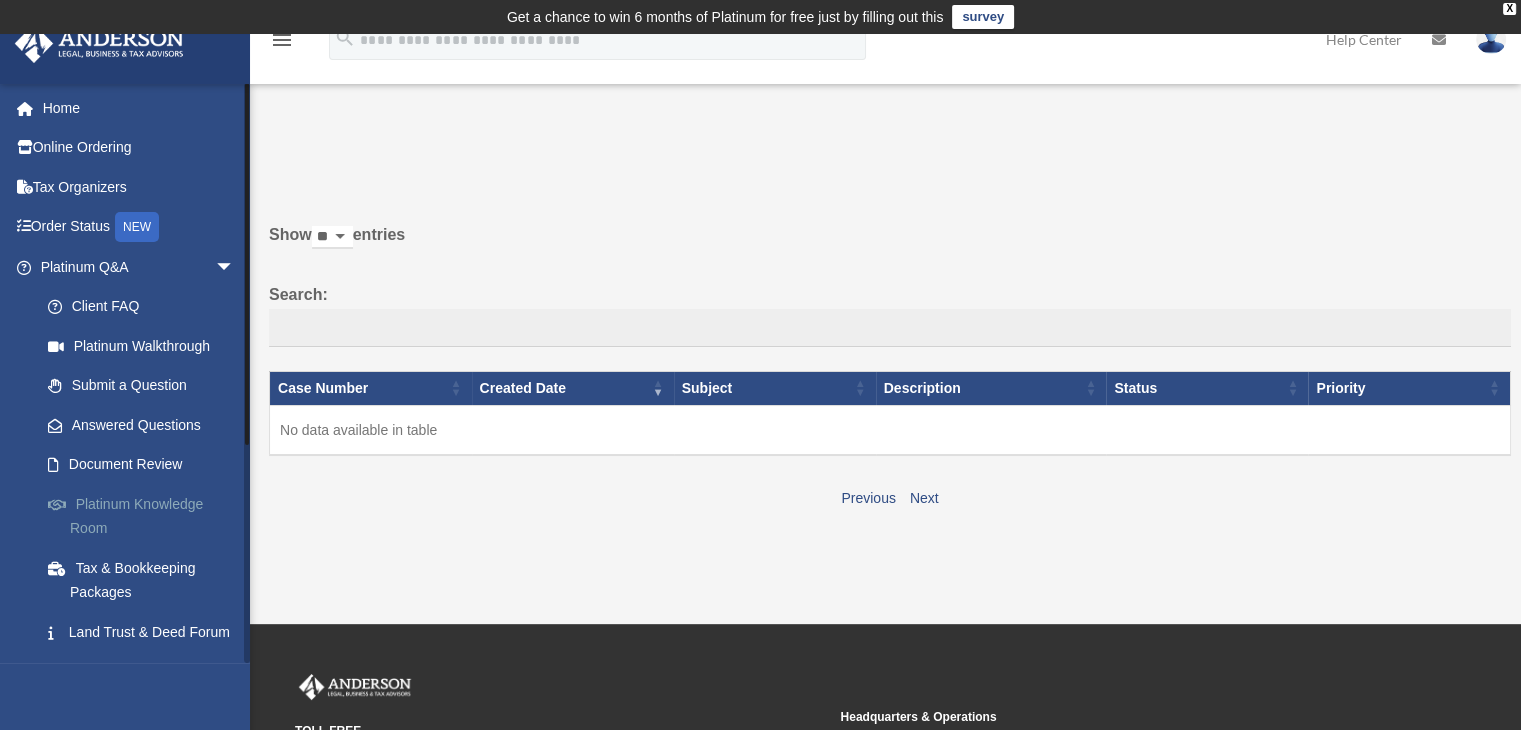 click on "Platinum Knowledge Room" at bounding box center (146, 516) 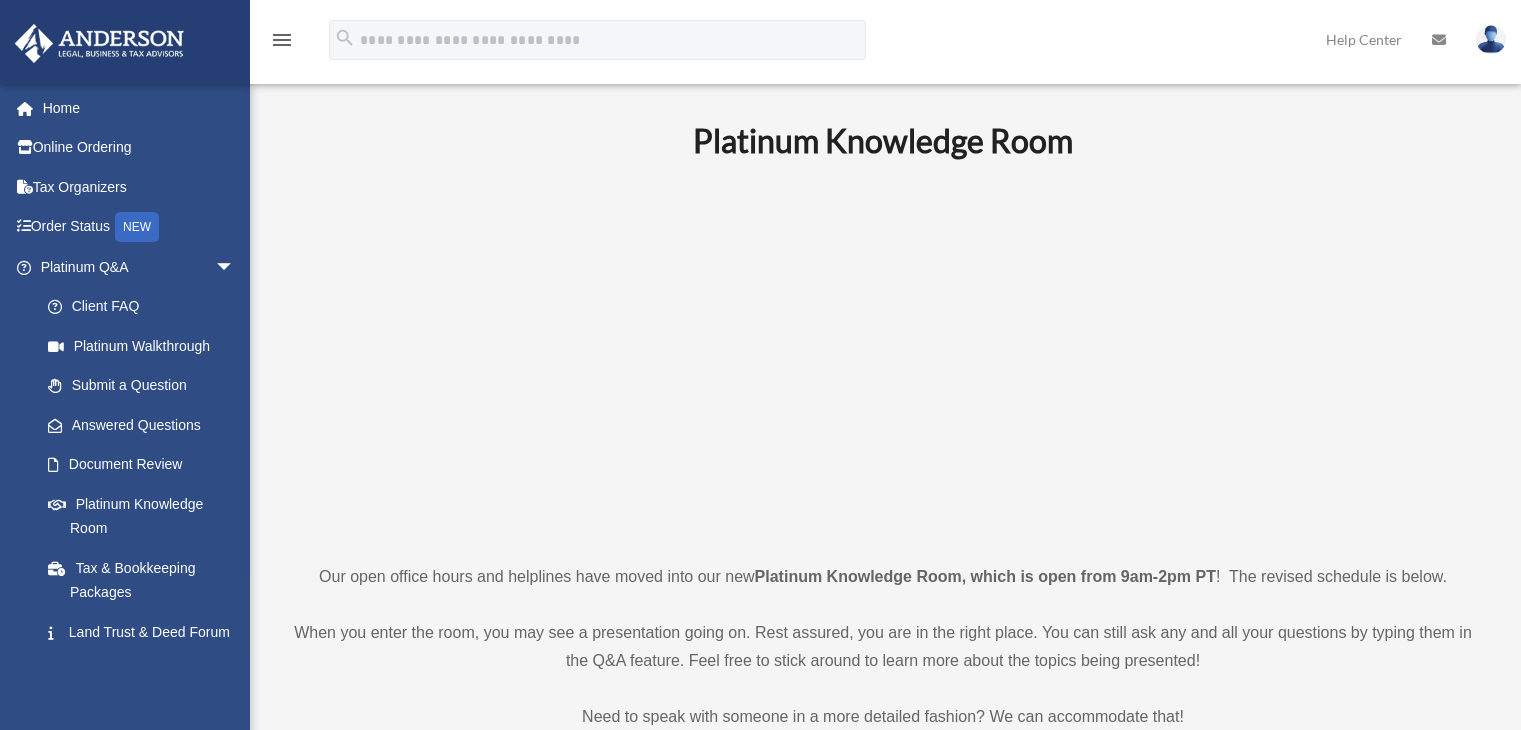 scroll, scrollTop: 0, scrollLeft: 0, axis: both 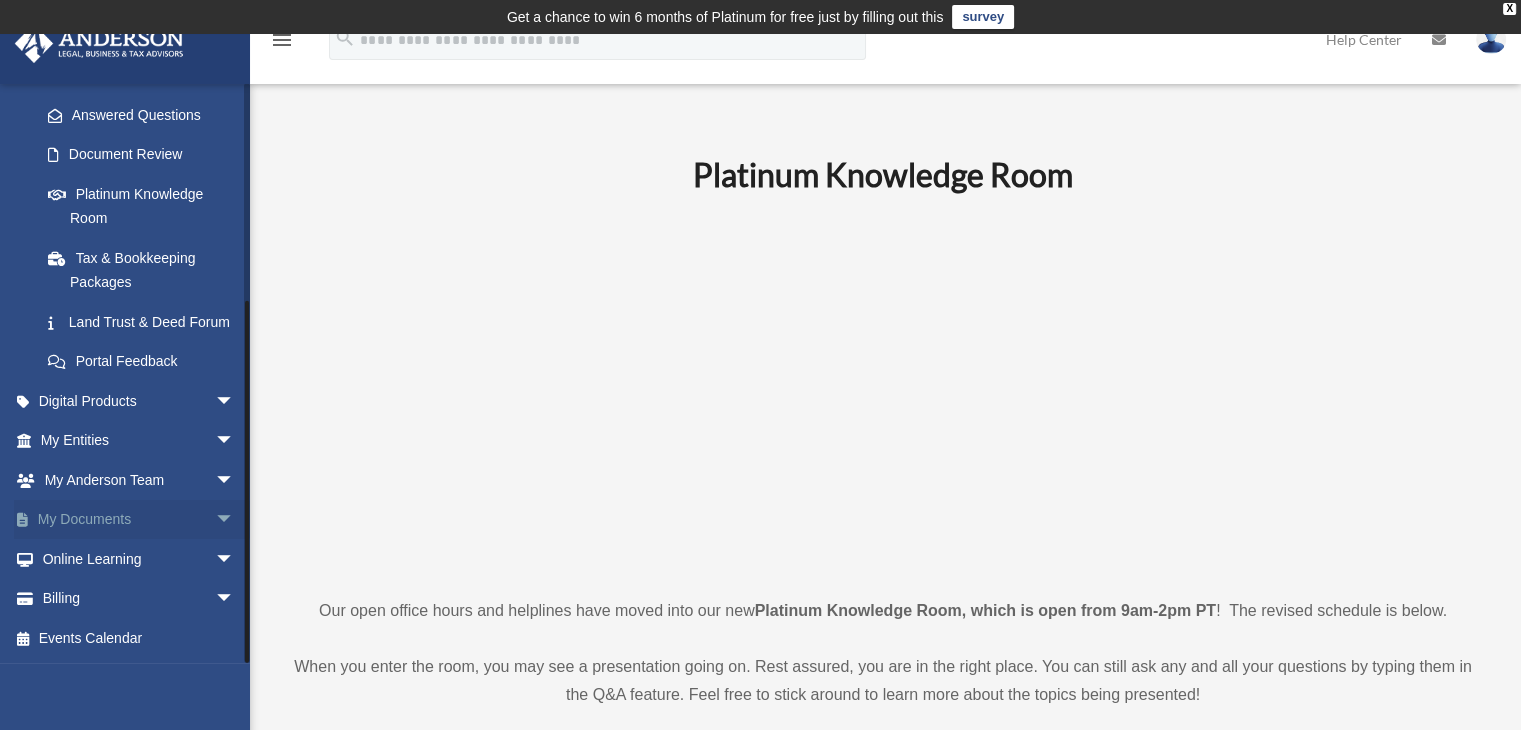 click on "My Documents arrow_drop_down" at bounding box center [139, 520] 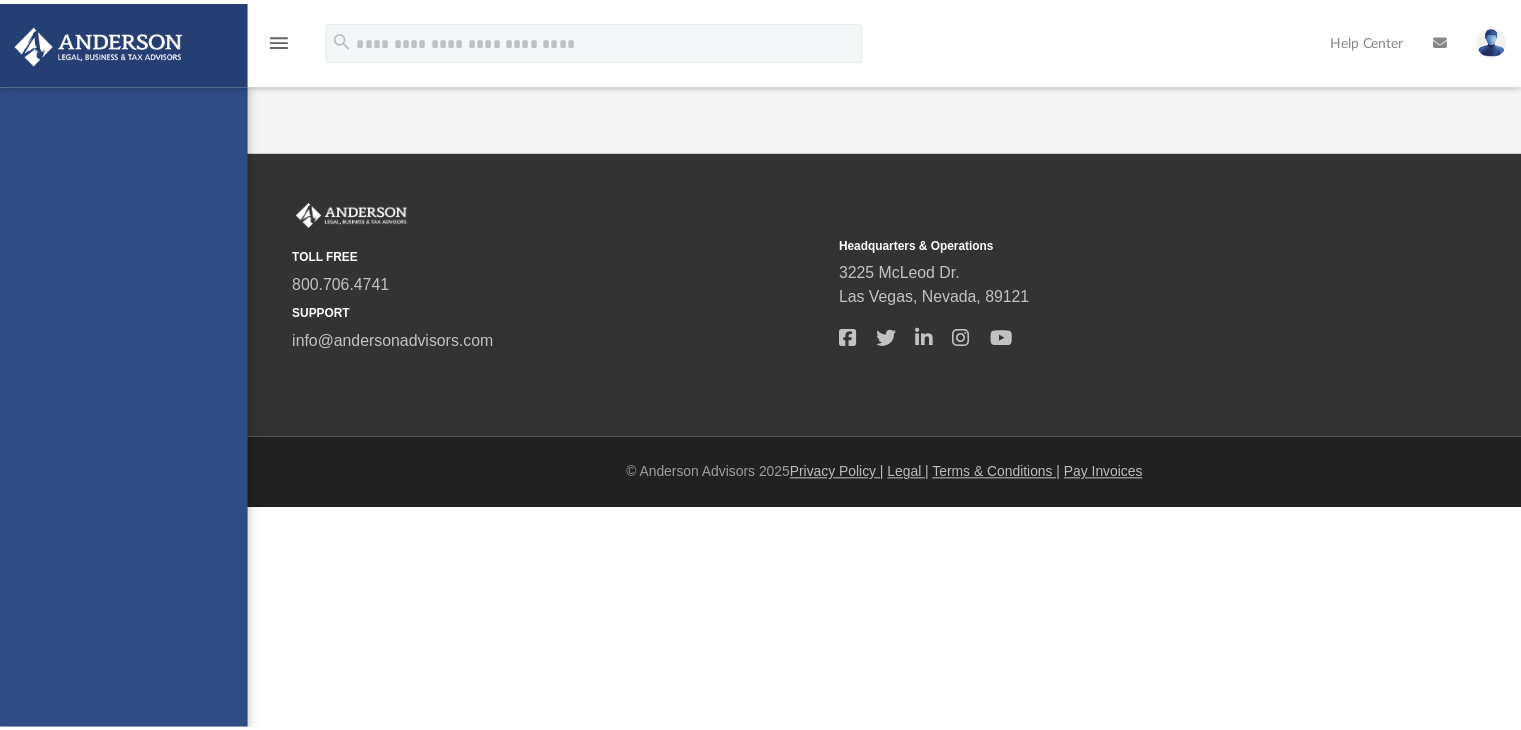 scroll, scrollTop: 0, scrollLeft: 0, axis: both 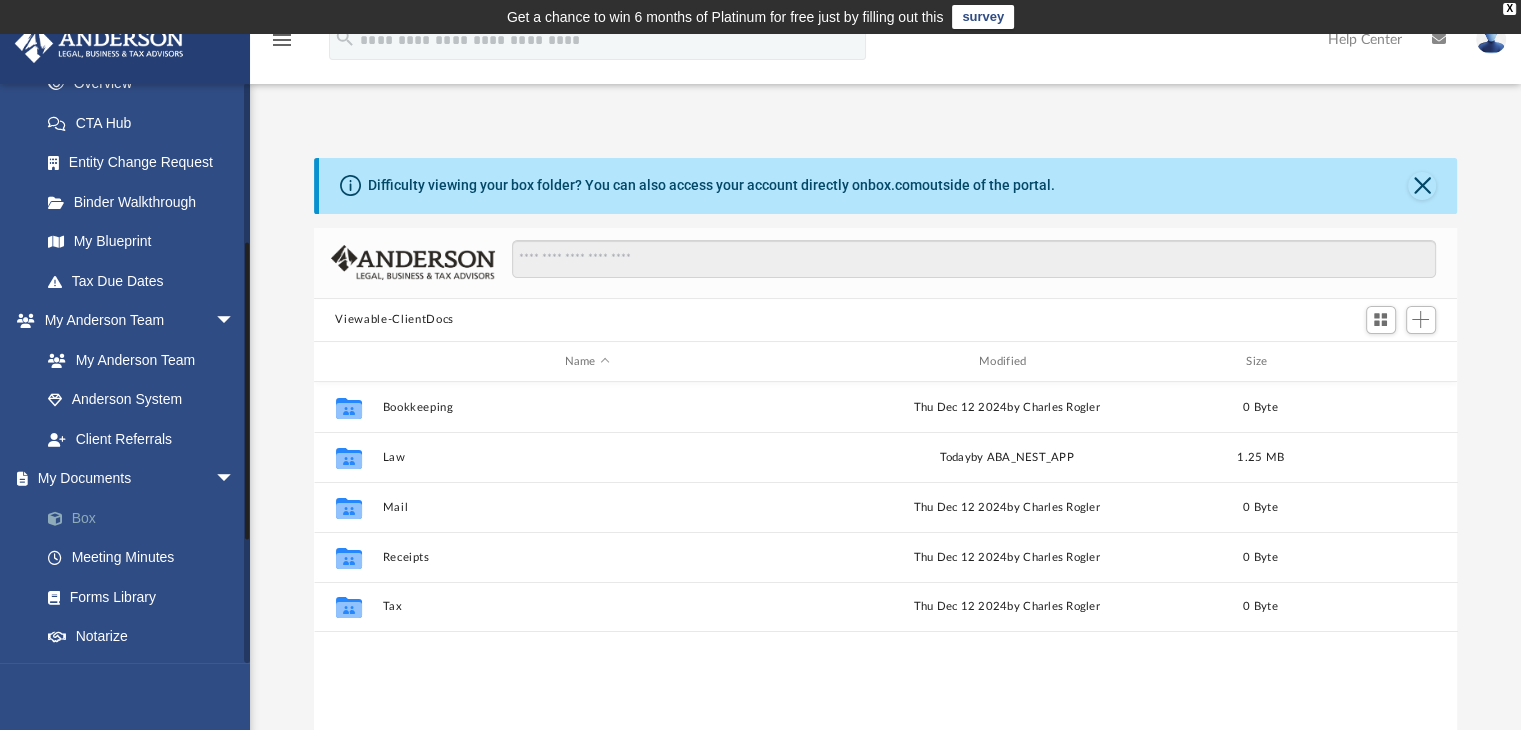 click on "Box" at bounding box center (146, 518) 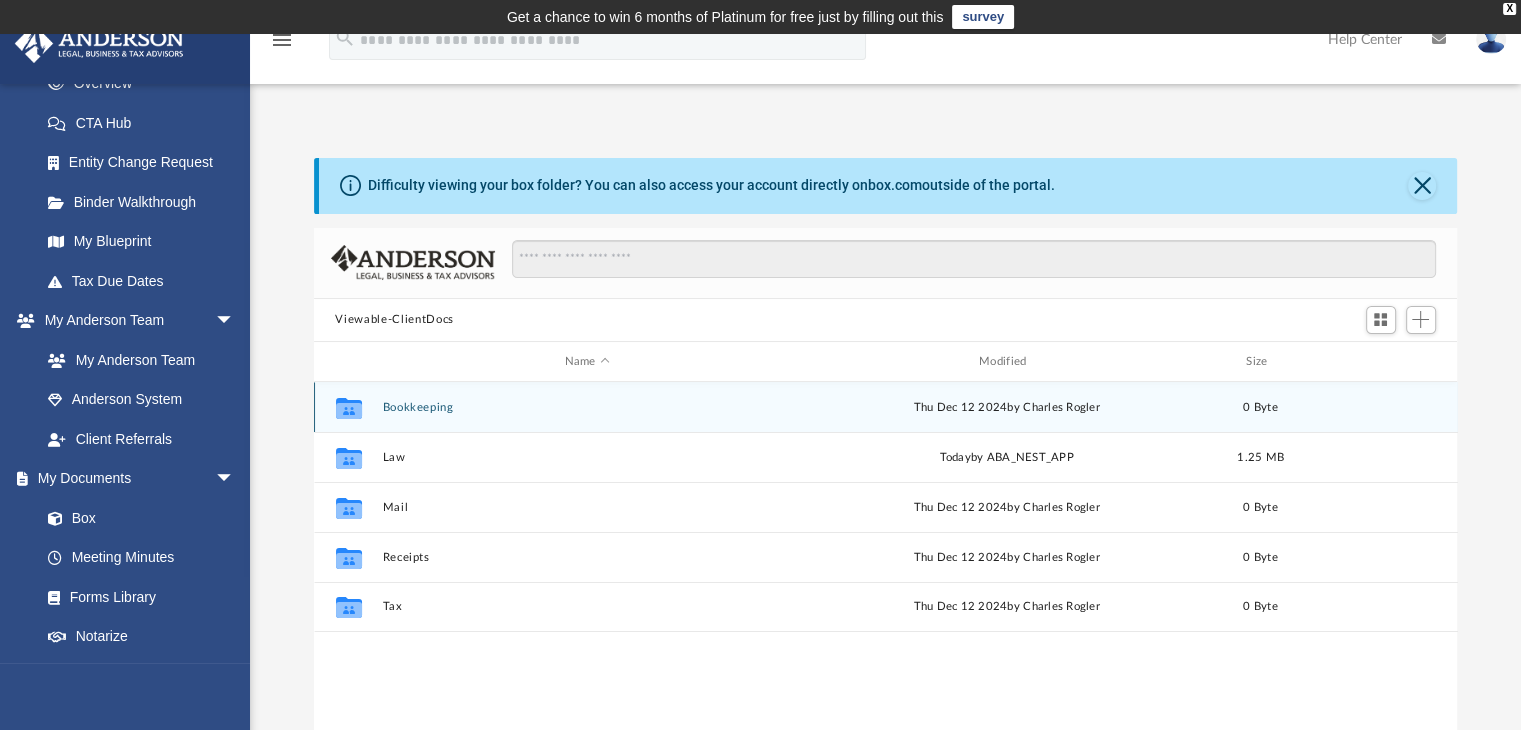 click on "Bookkeeping" at bounding box center [587, 407] 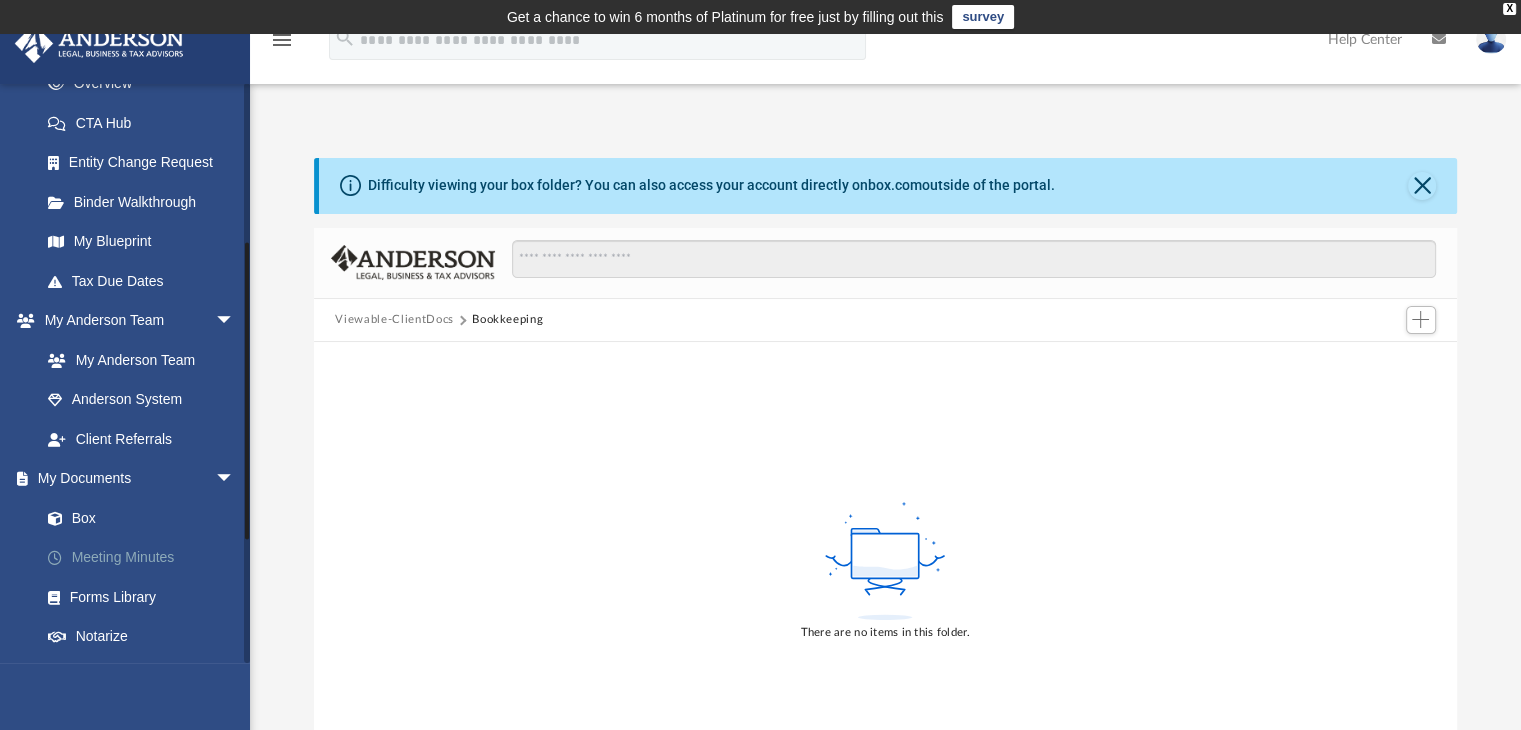 click on "Meeting Minutes" at bounding box center [146, 558] 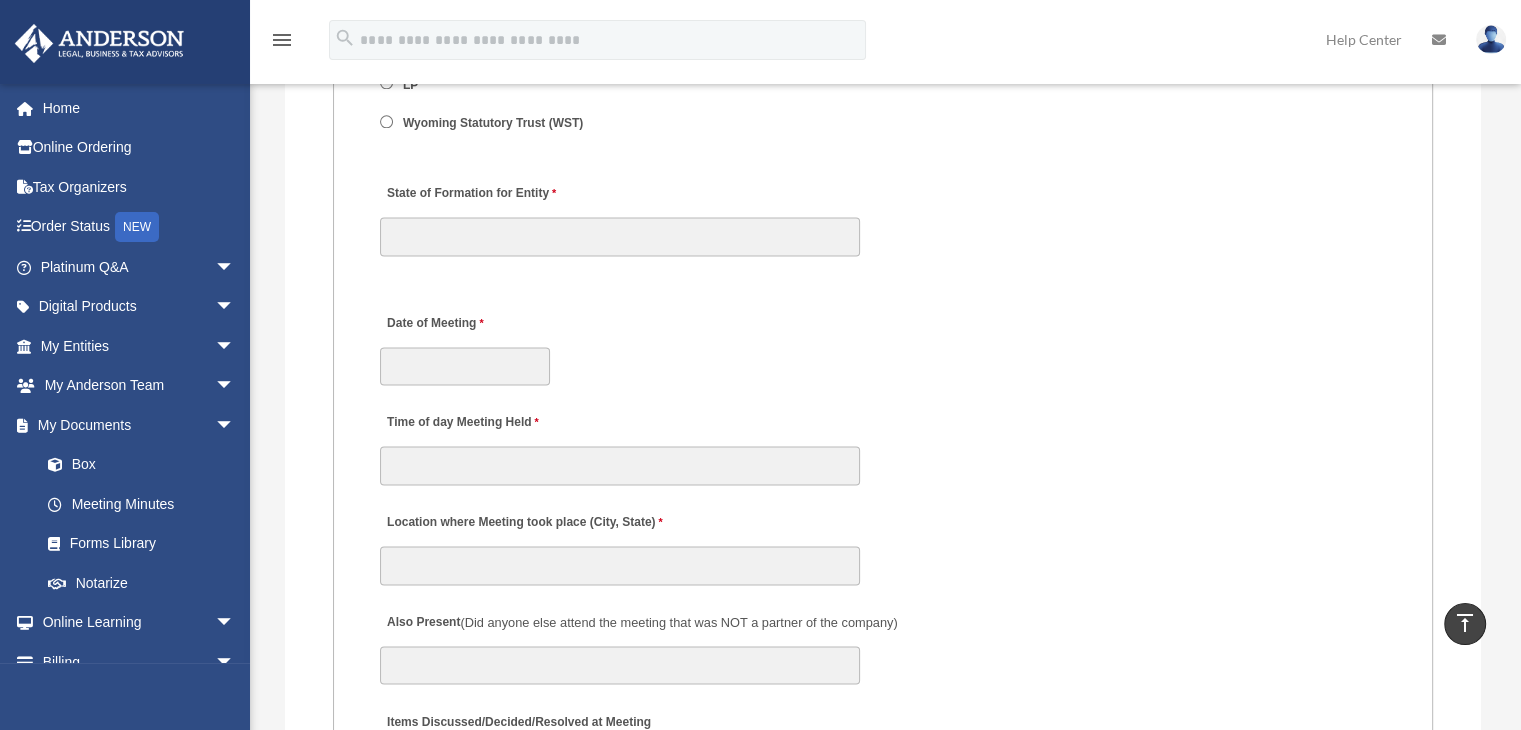 scroll, scrollTop: 2657, scrollLeft: 0, axis: vertical 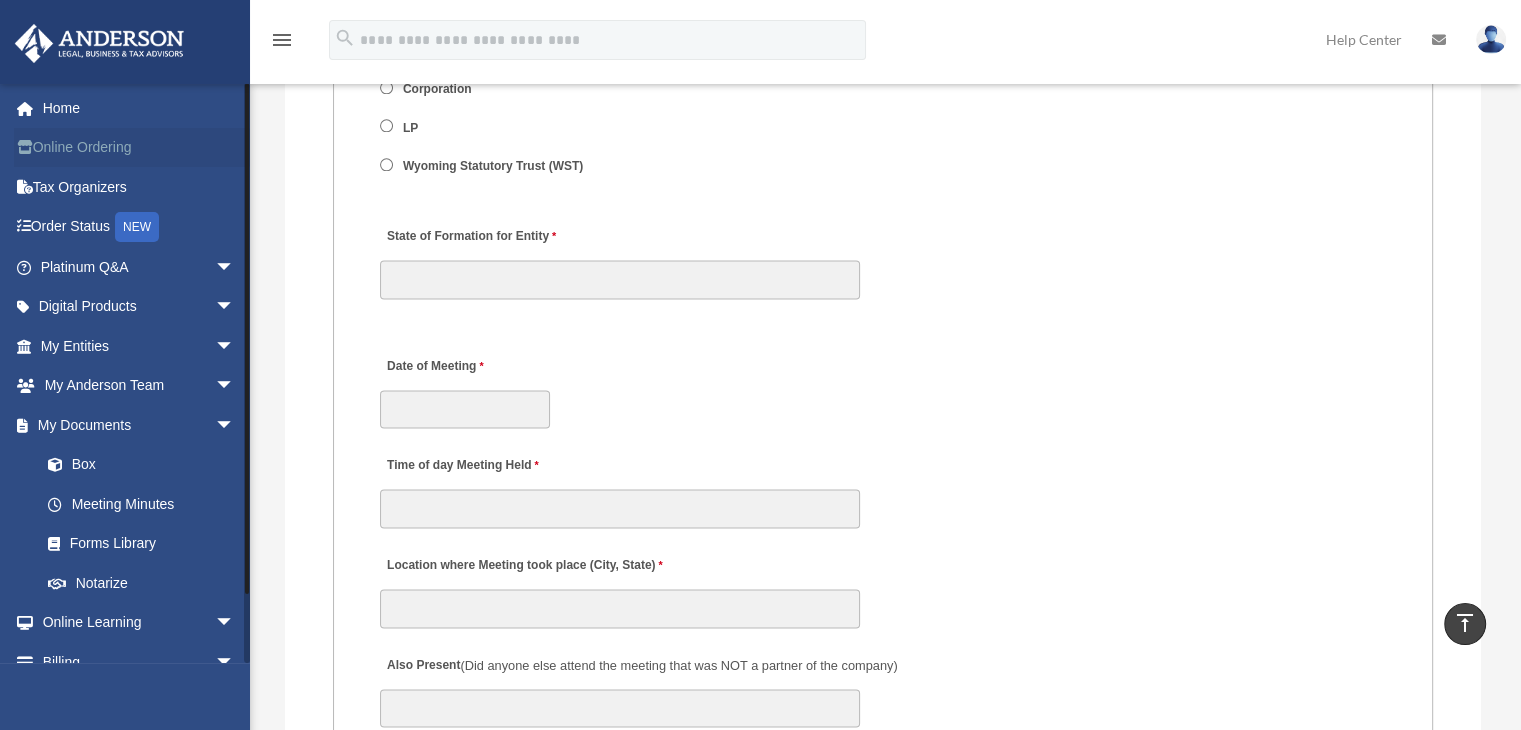 click on "Online Ordering" at bounding box center (139, 148) 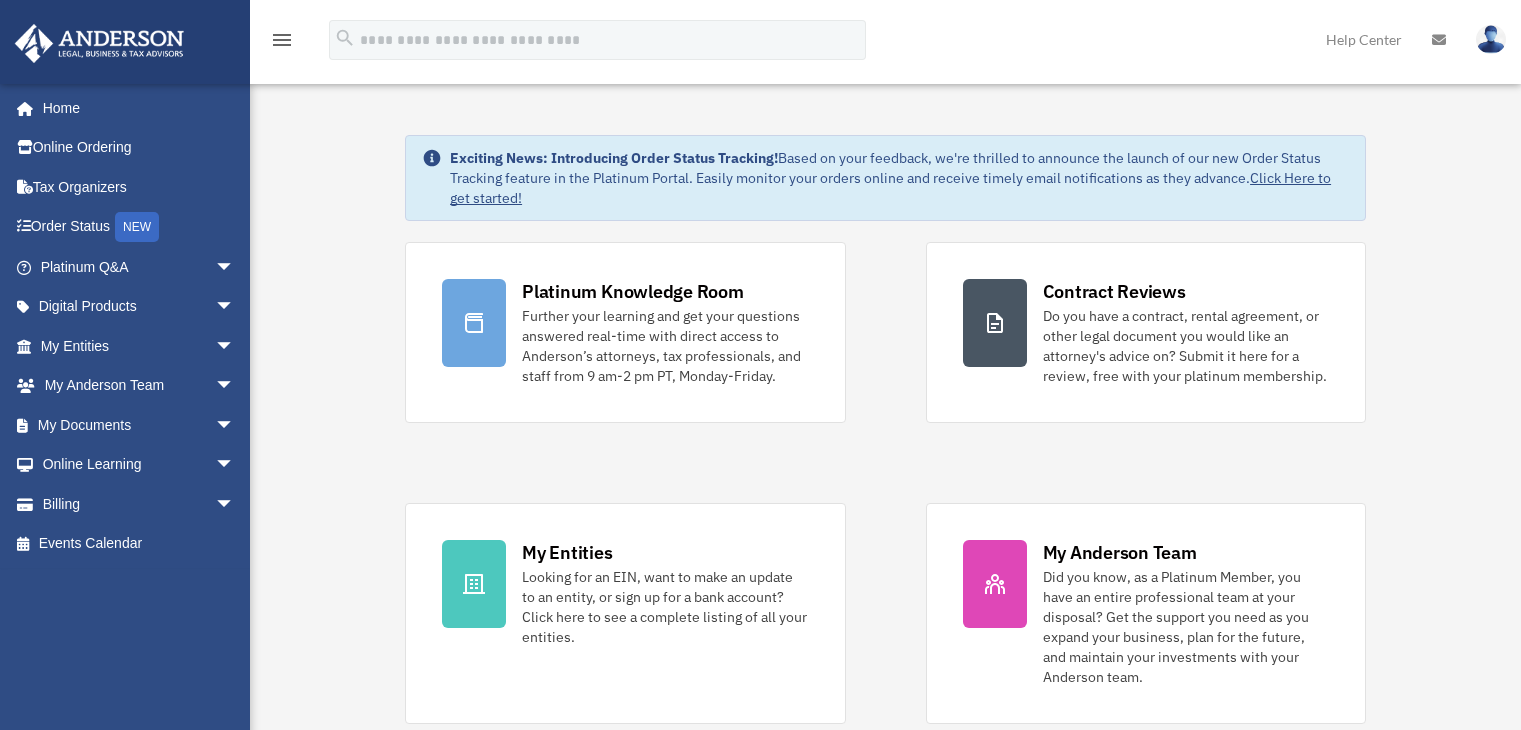 scroll, scrollTop: 0, scrollLeft: 0, axis: both 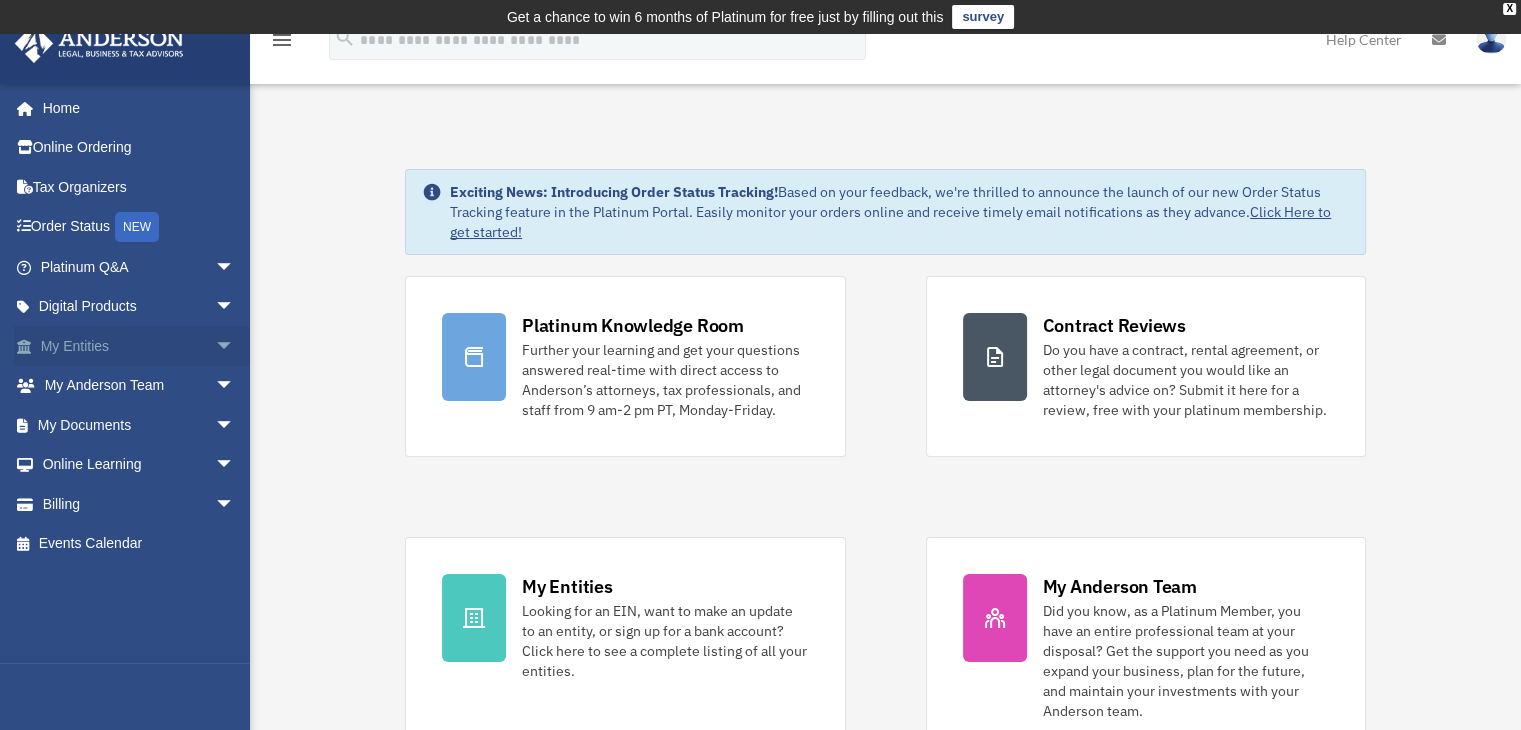 click on "My Entities arrow_drop_down" at bounding box center (139, 346) 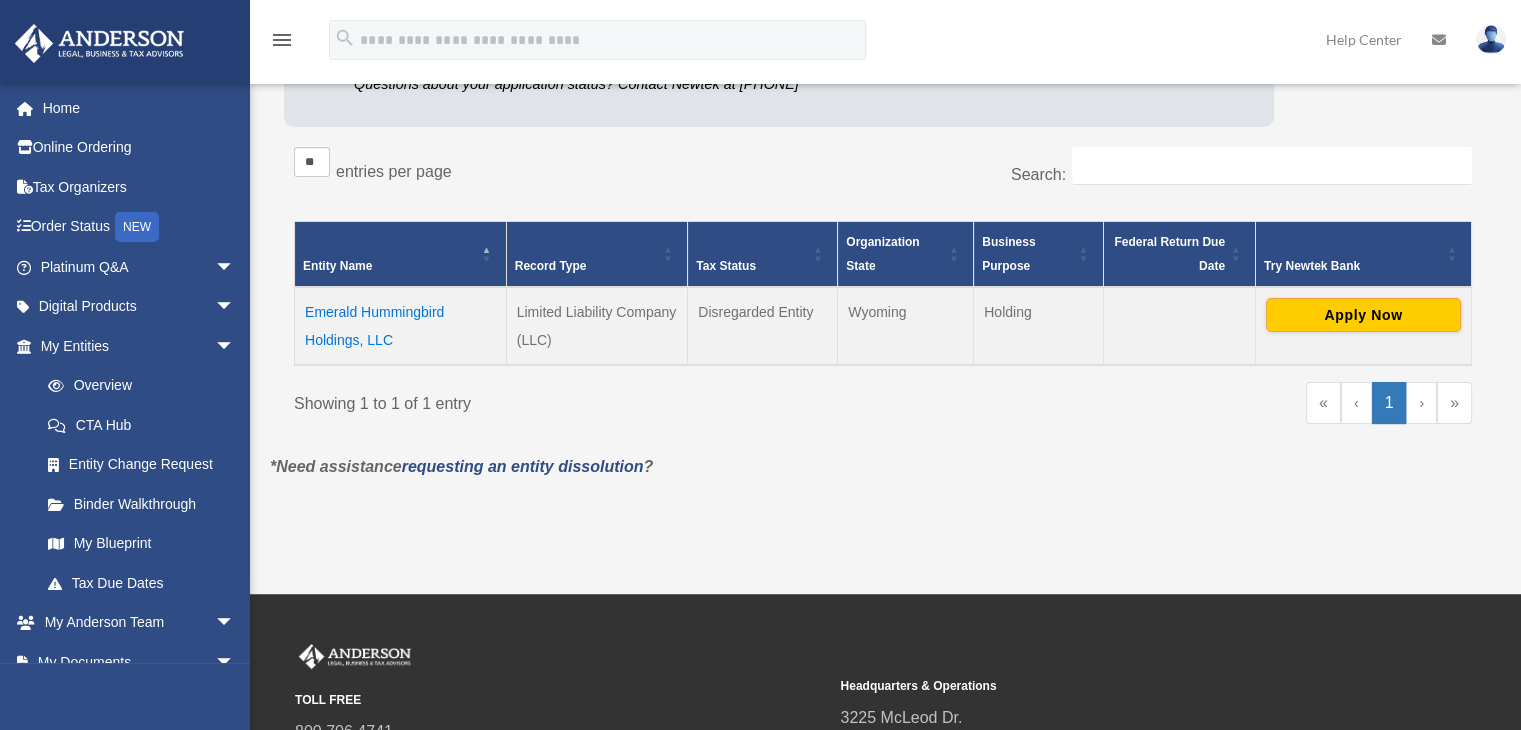 scroll, scrollTop: 323, scrollLeft: 0, axis: vertical 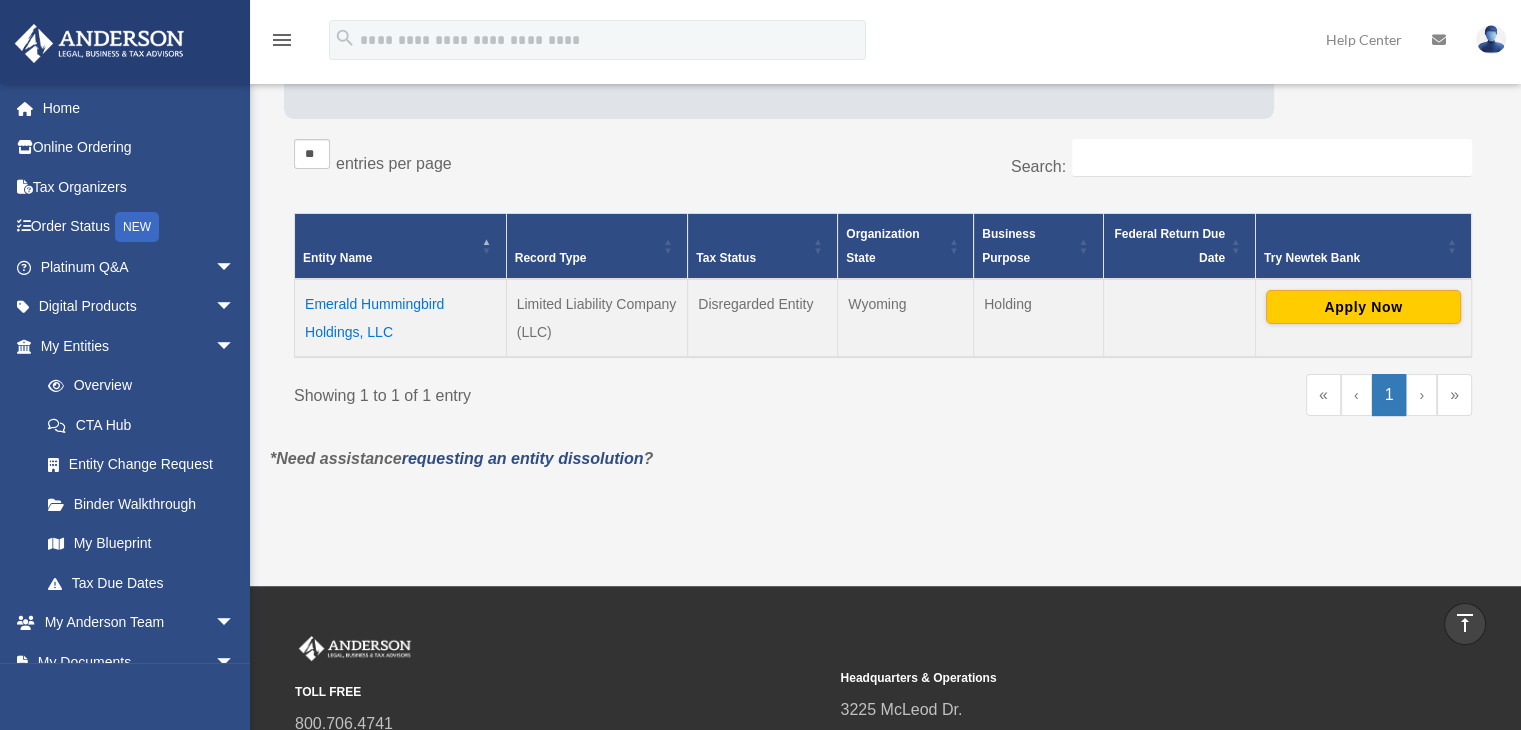 click on "Emerald Hummingbird Holdings, LLC" at bounding box center [401, 318] 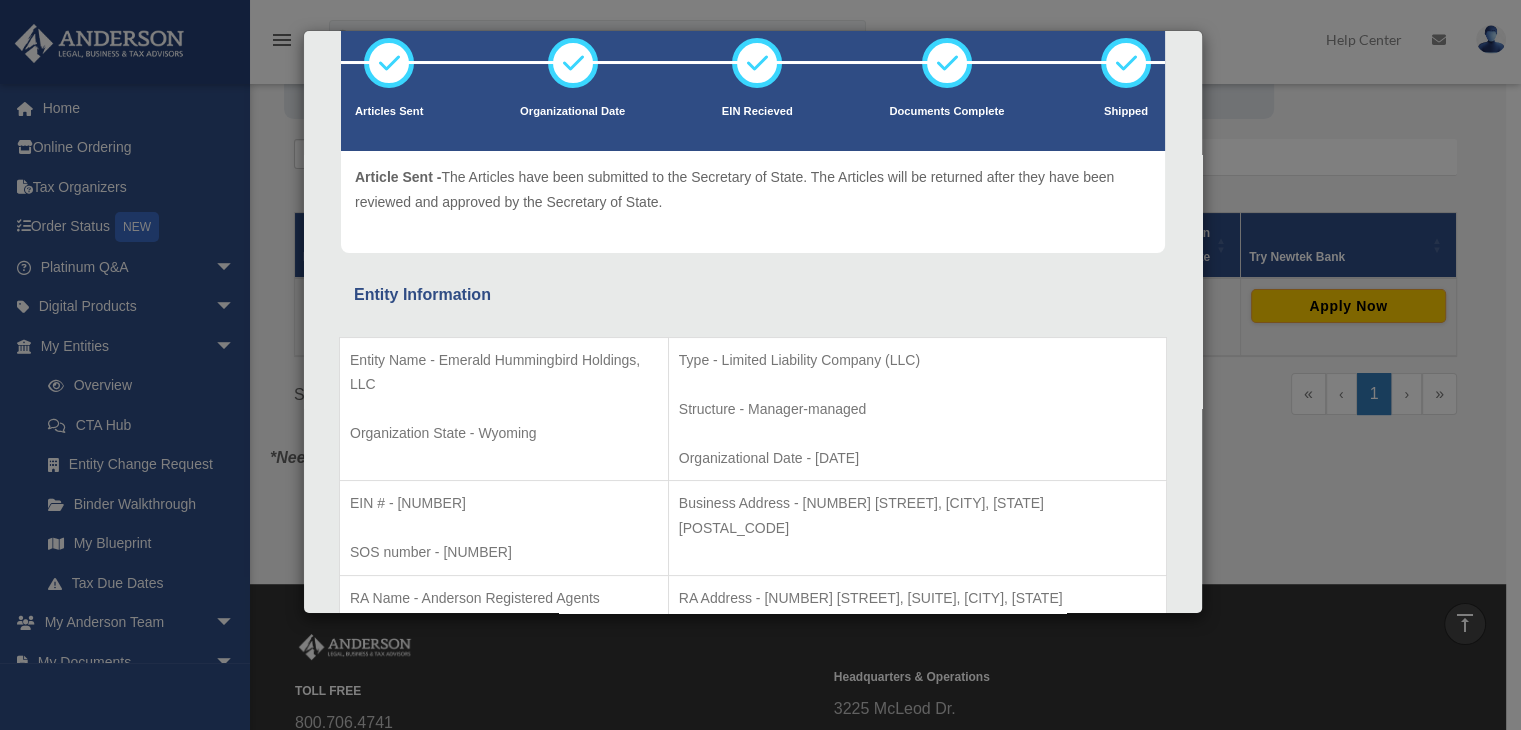 scroll, scrollTop: 0, scrollLeft: 0, axis: both 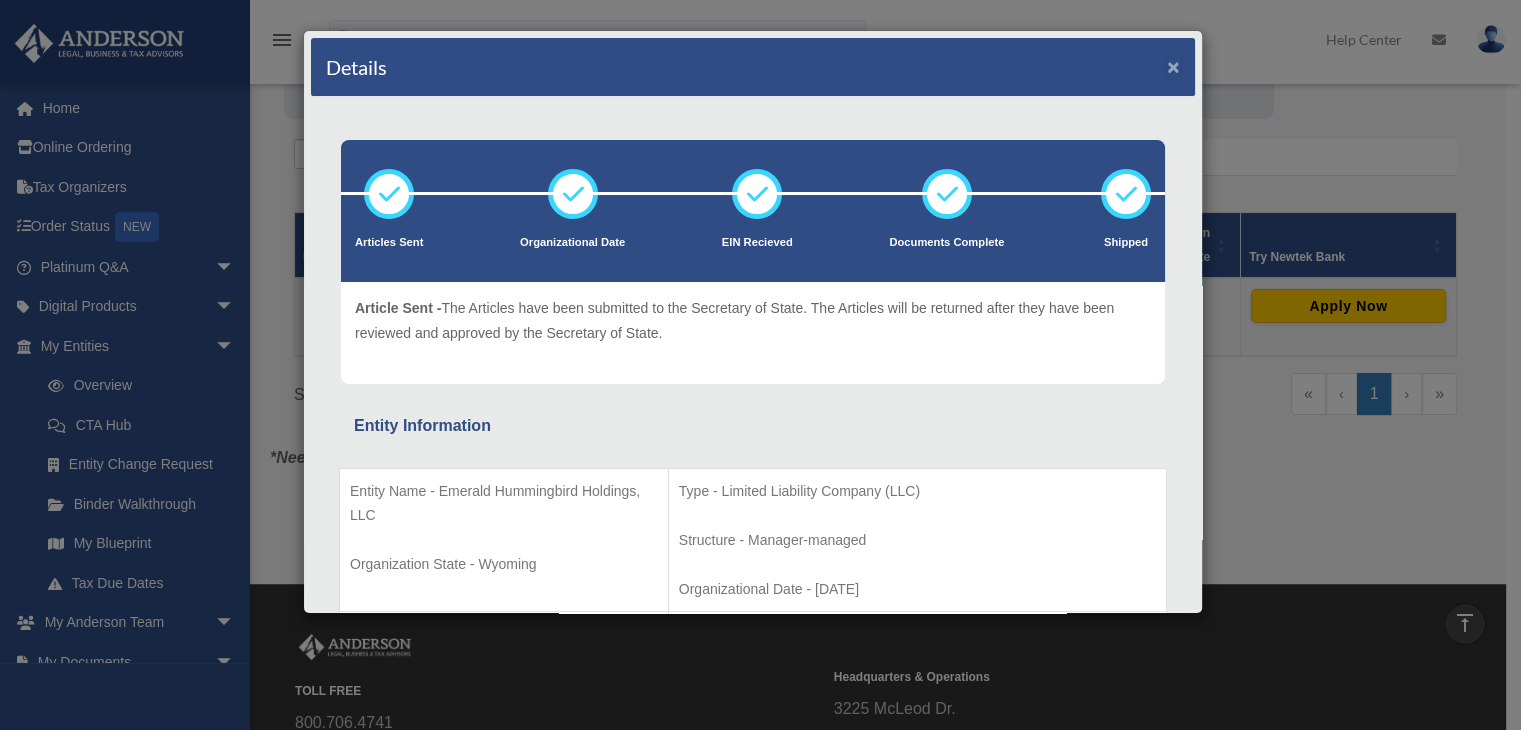 click on "×" at bounding box center [1173, 66] 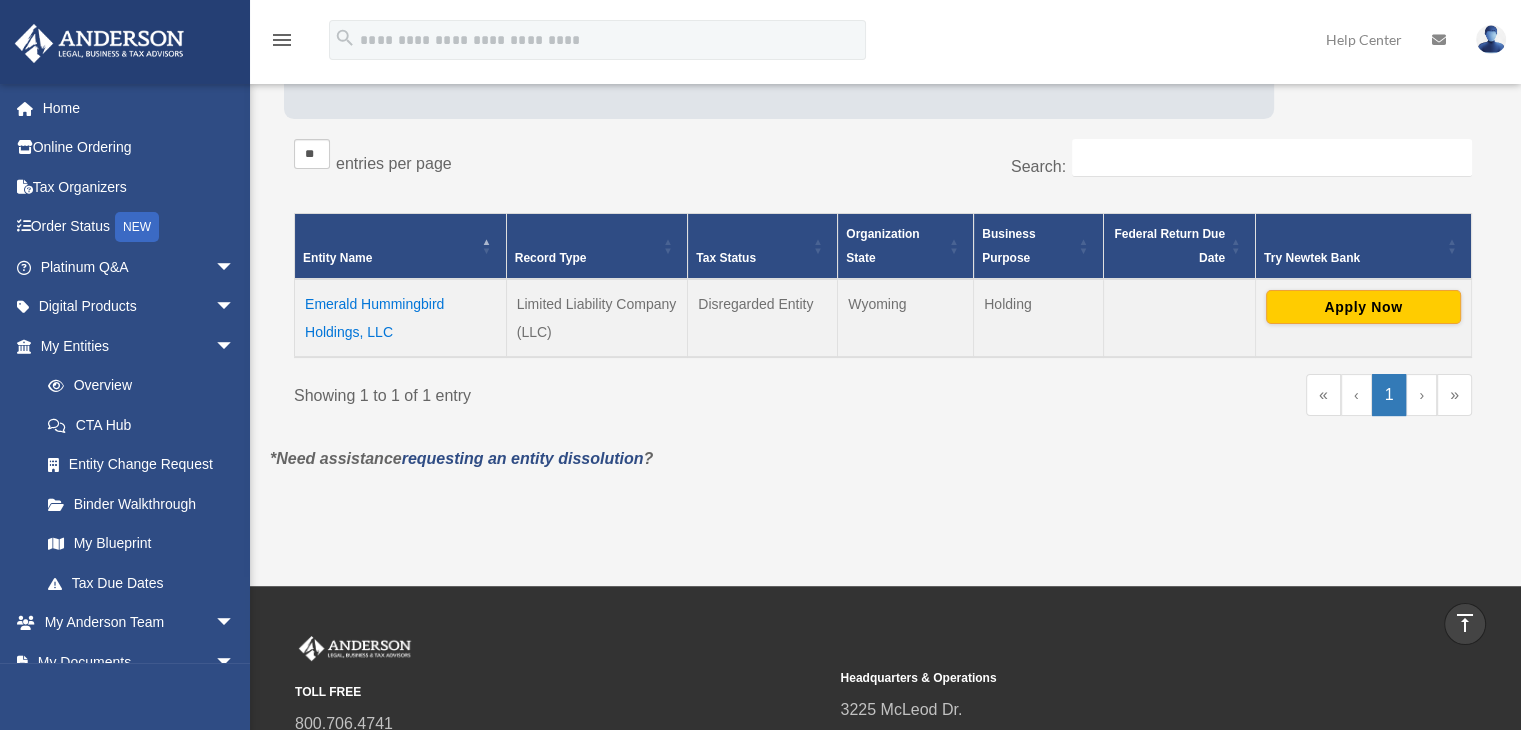 click at bounding box center [1491, 39] 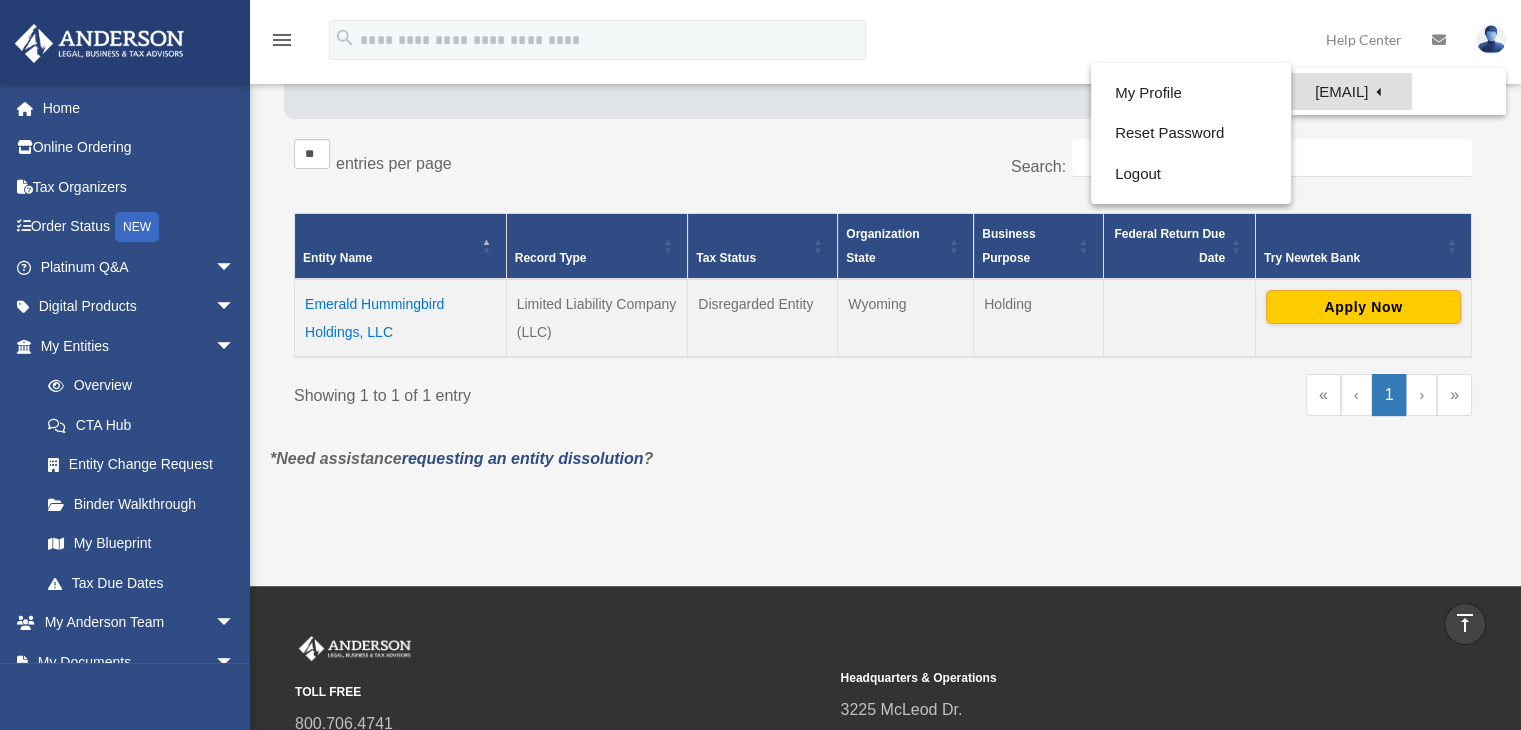 click on "[EMAIL]" at bounding box center [1351, 91] 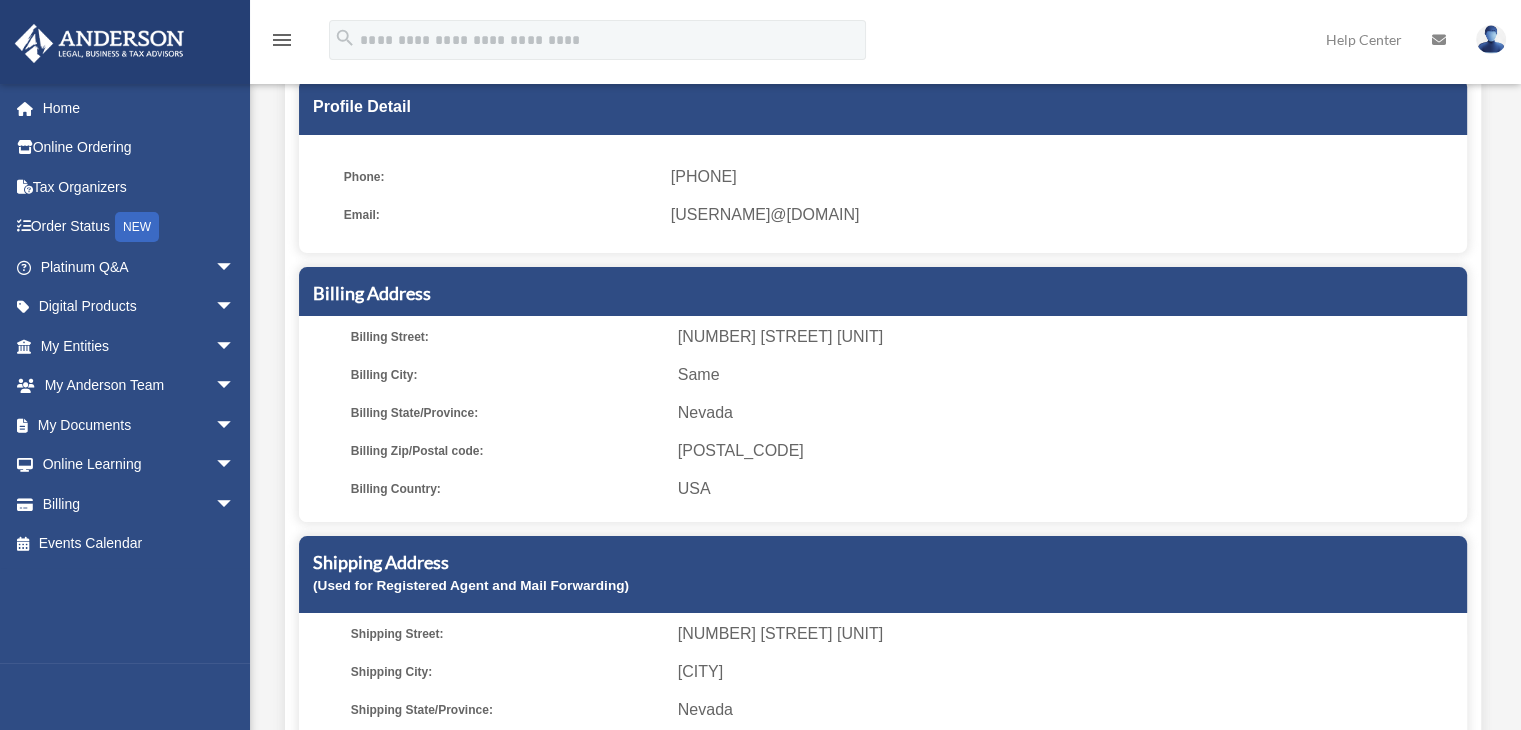 scroll, scrollTop: 0, scrollLeft: 0, axis: both 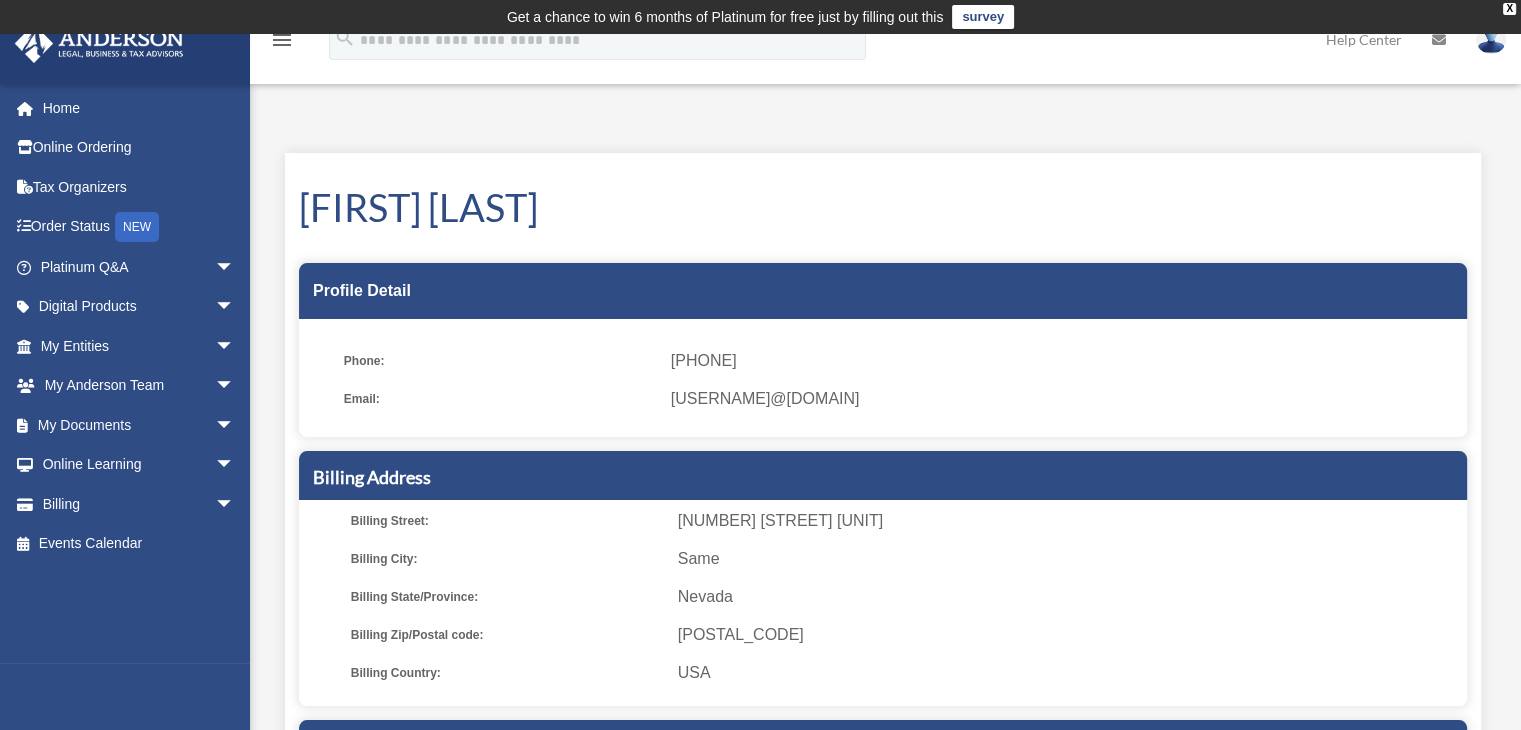 click on "menu" at bounding box center [282, 40] 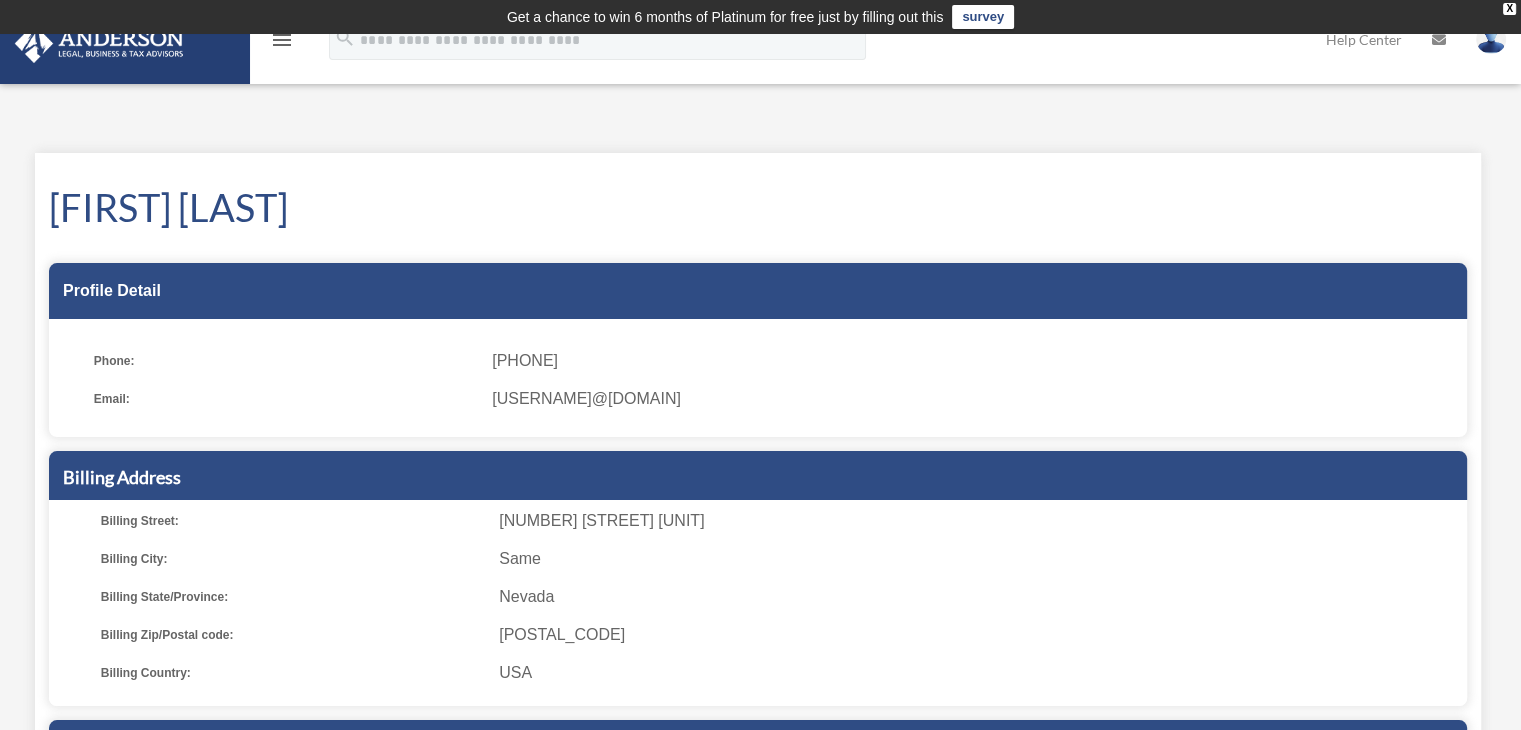 click on "menu" at bounding box center [282, 40] 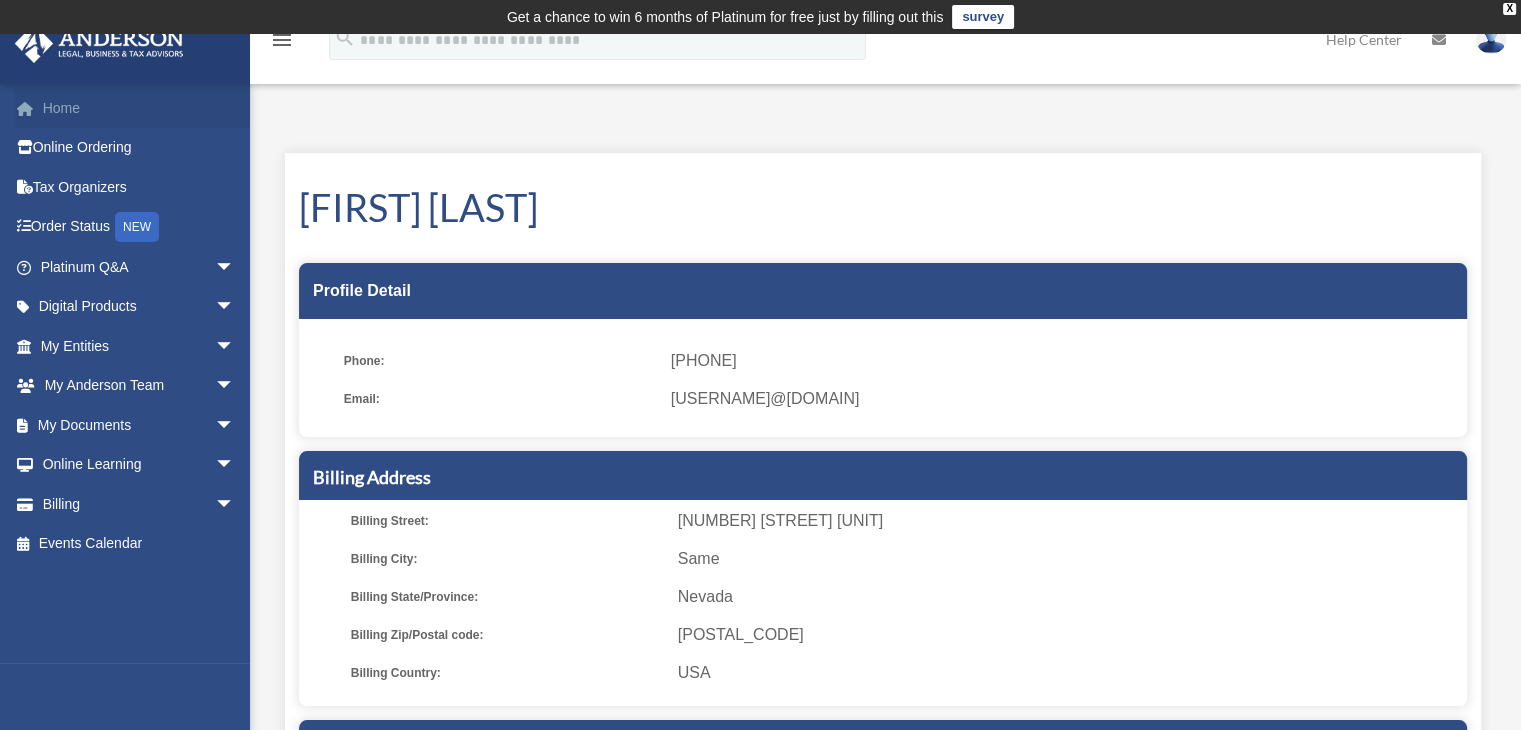 click on "Home" at bounding box center [139, 108] 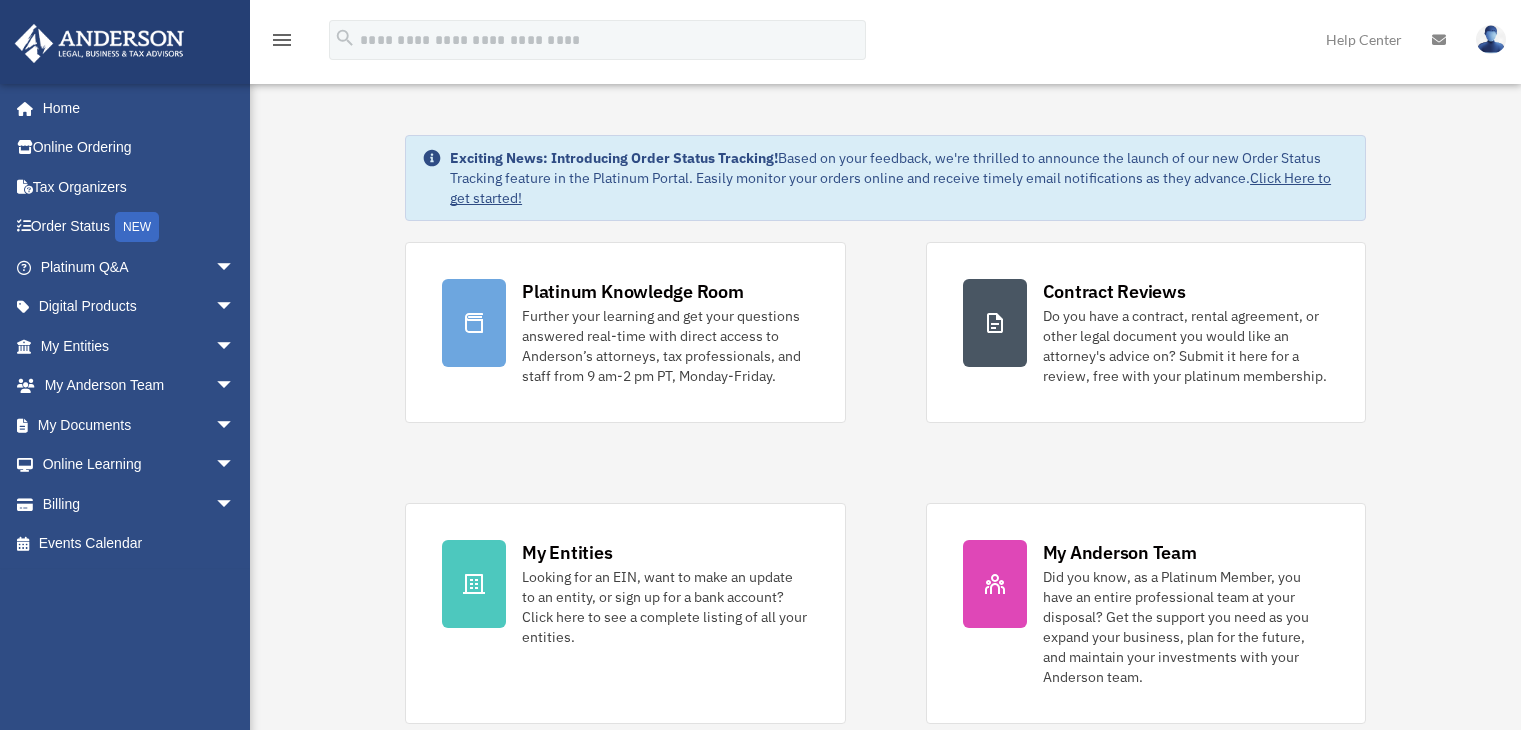 scroll, scrollTop: 0, scrollLeft: 0, axis: both 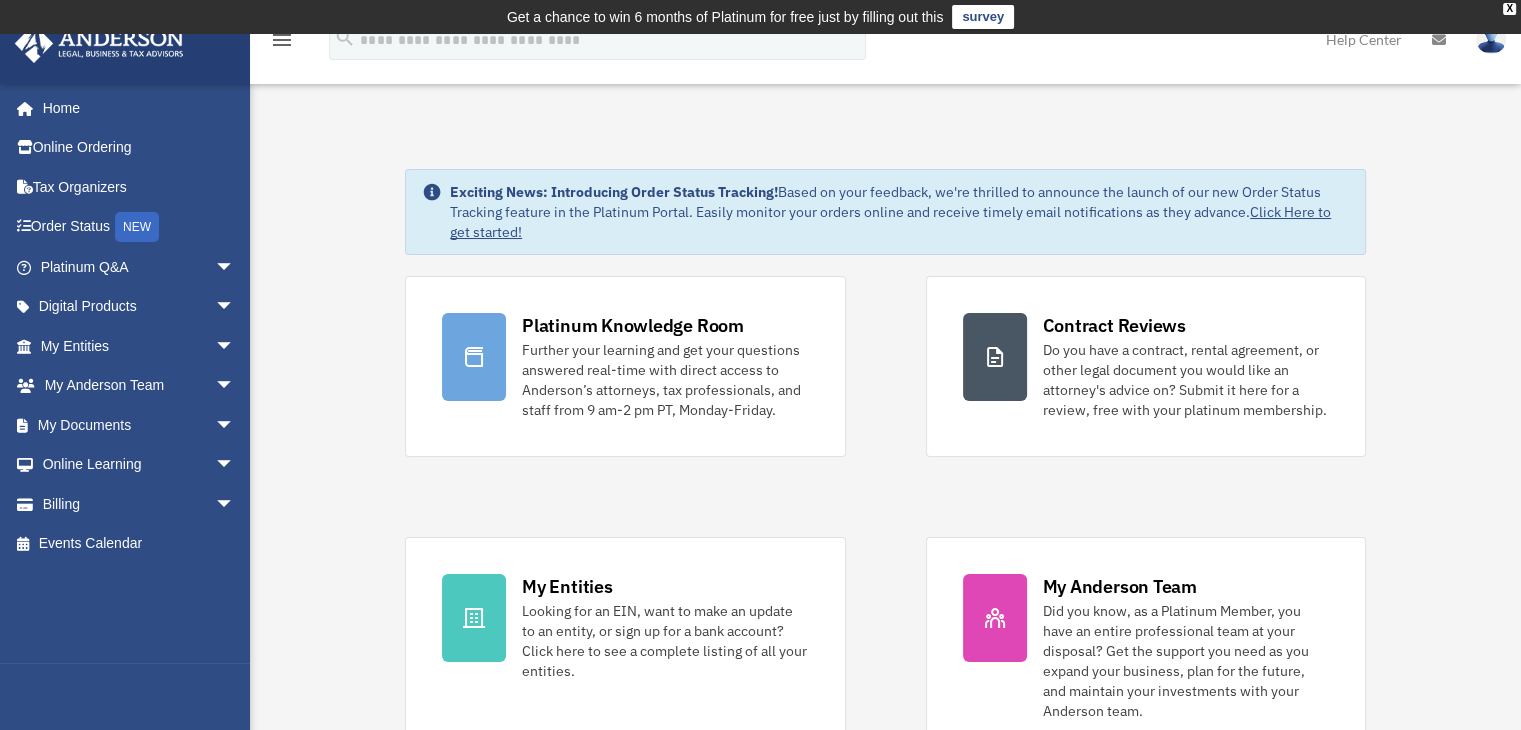 click at bounding box center (1491, 39) 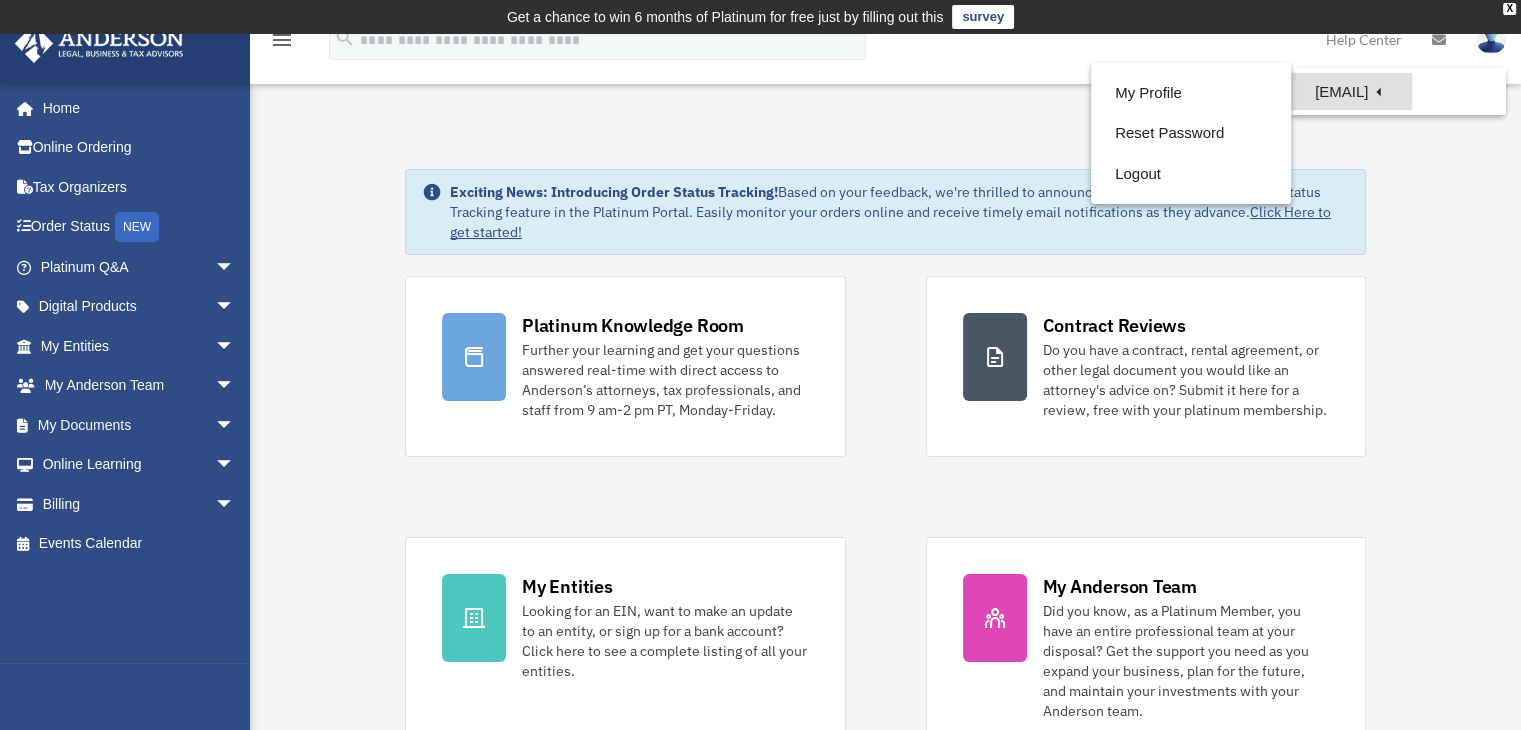 click on "[EMAIL]" at bounding box center [1351, 91] 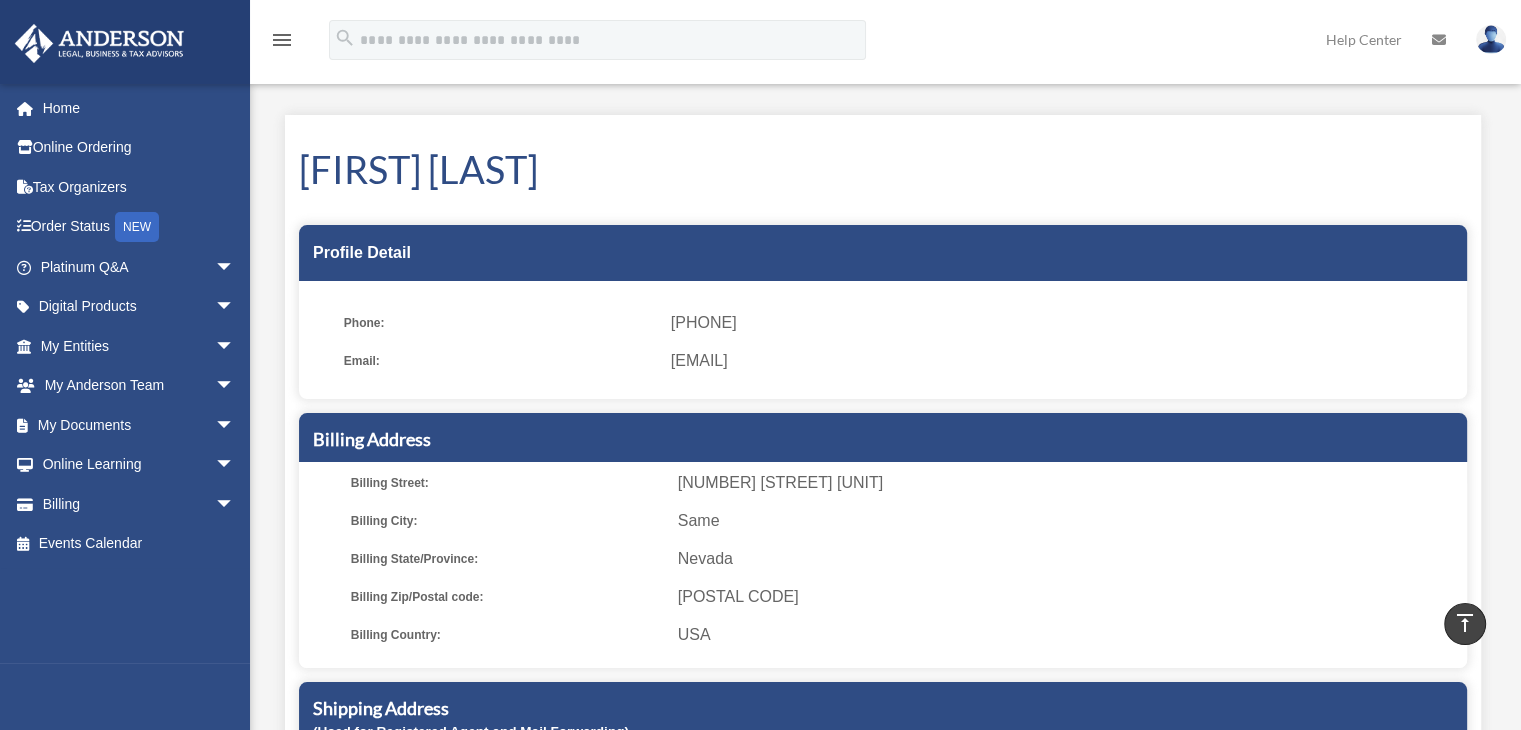 scroll, scrollTop: 0, scrollLeft: 0, axis: both 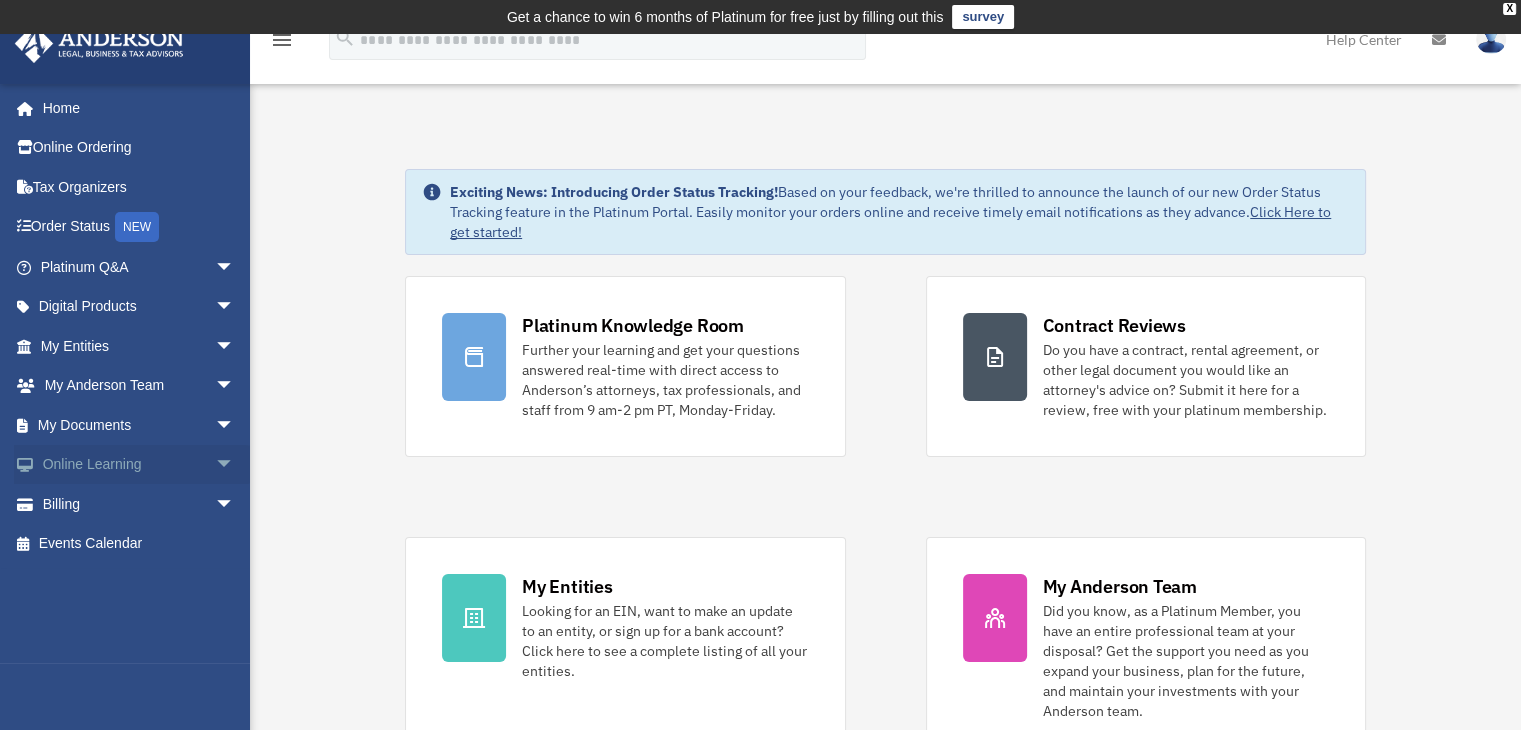 click on "Online Learning arrow_drop_down" at bounding box center (139, 465) 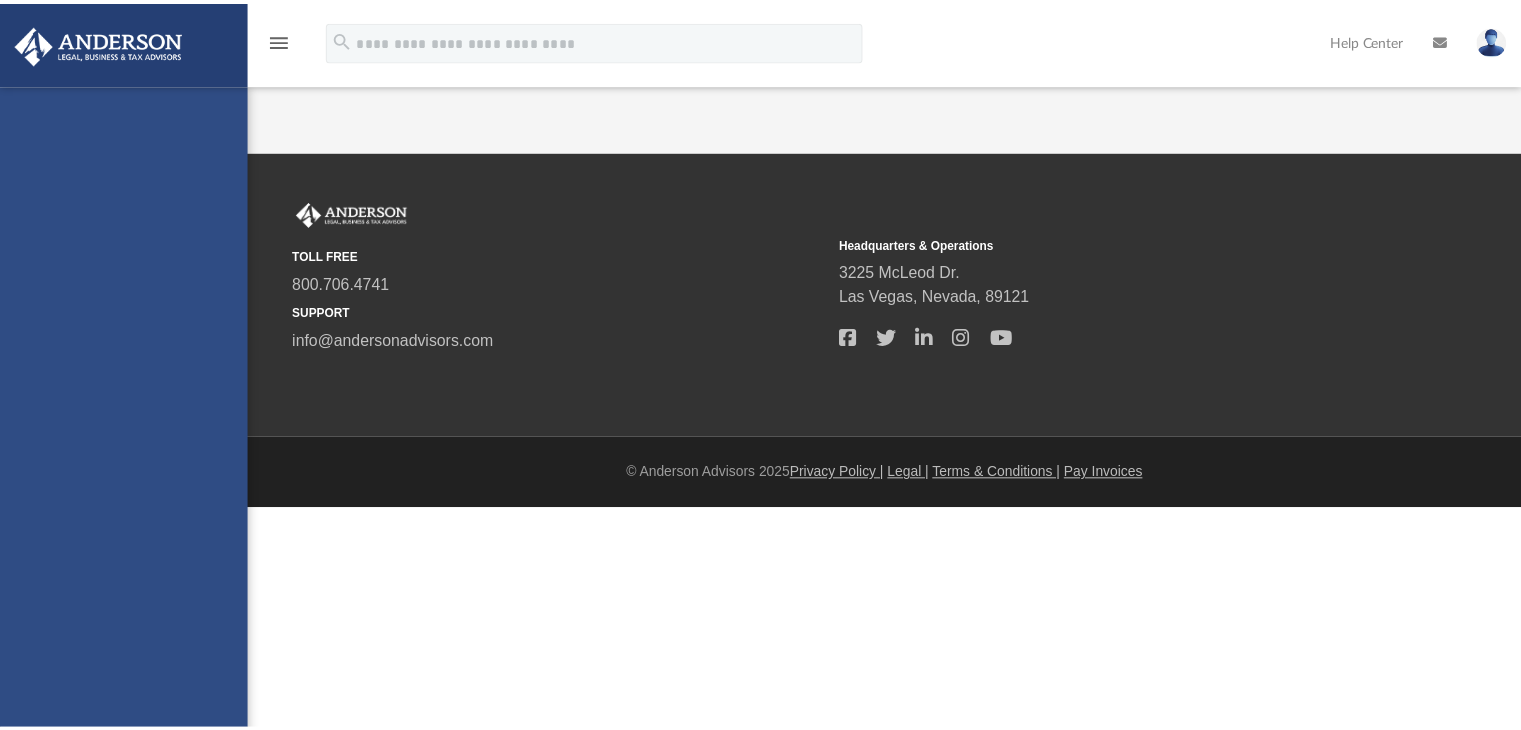 scroll, scrollTop: 0, scrollLeft: 0, axis: both 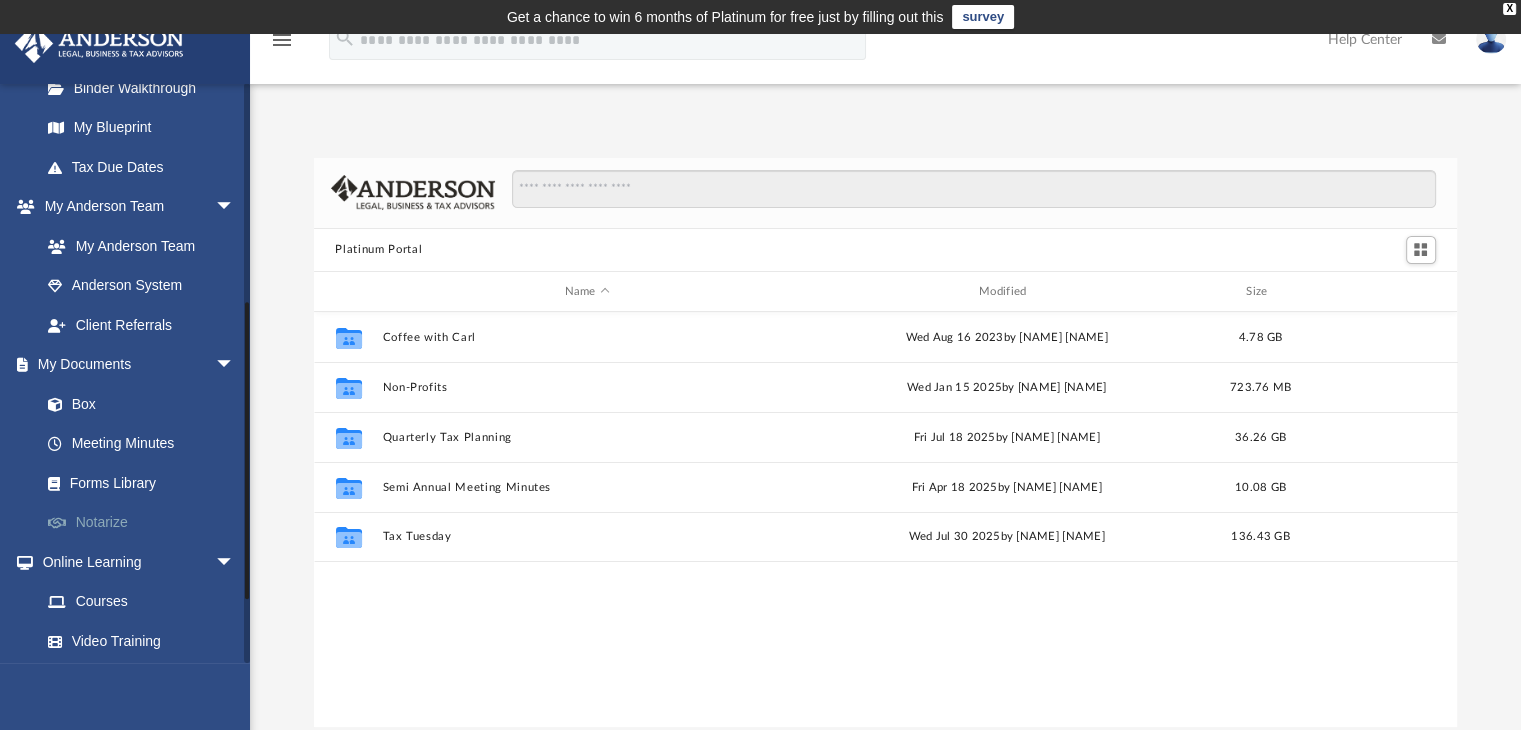 click on "Notarize" at bounding box center [146, 523] 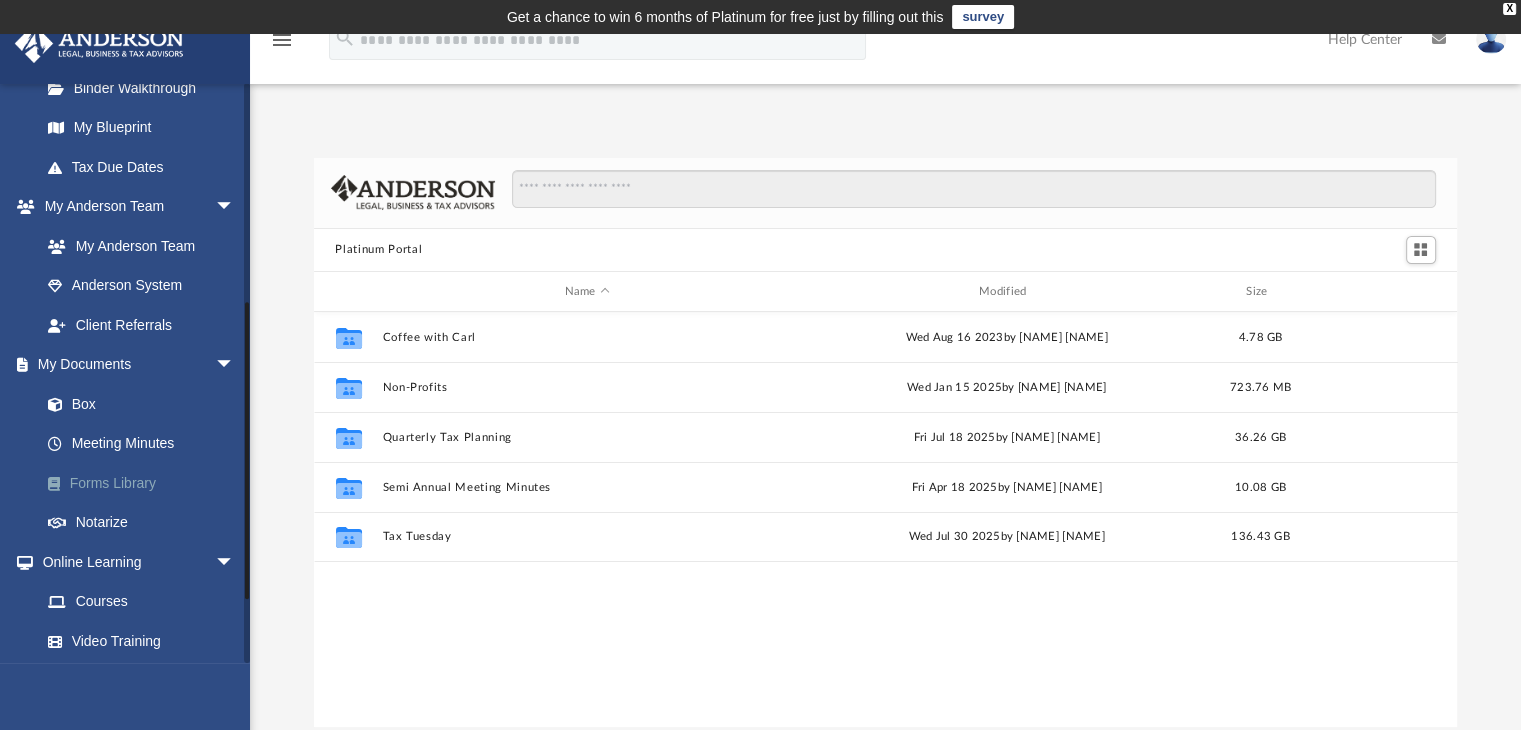 click on "Forms Library" at bounding box center [146, 483] 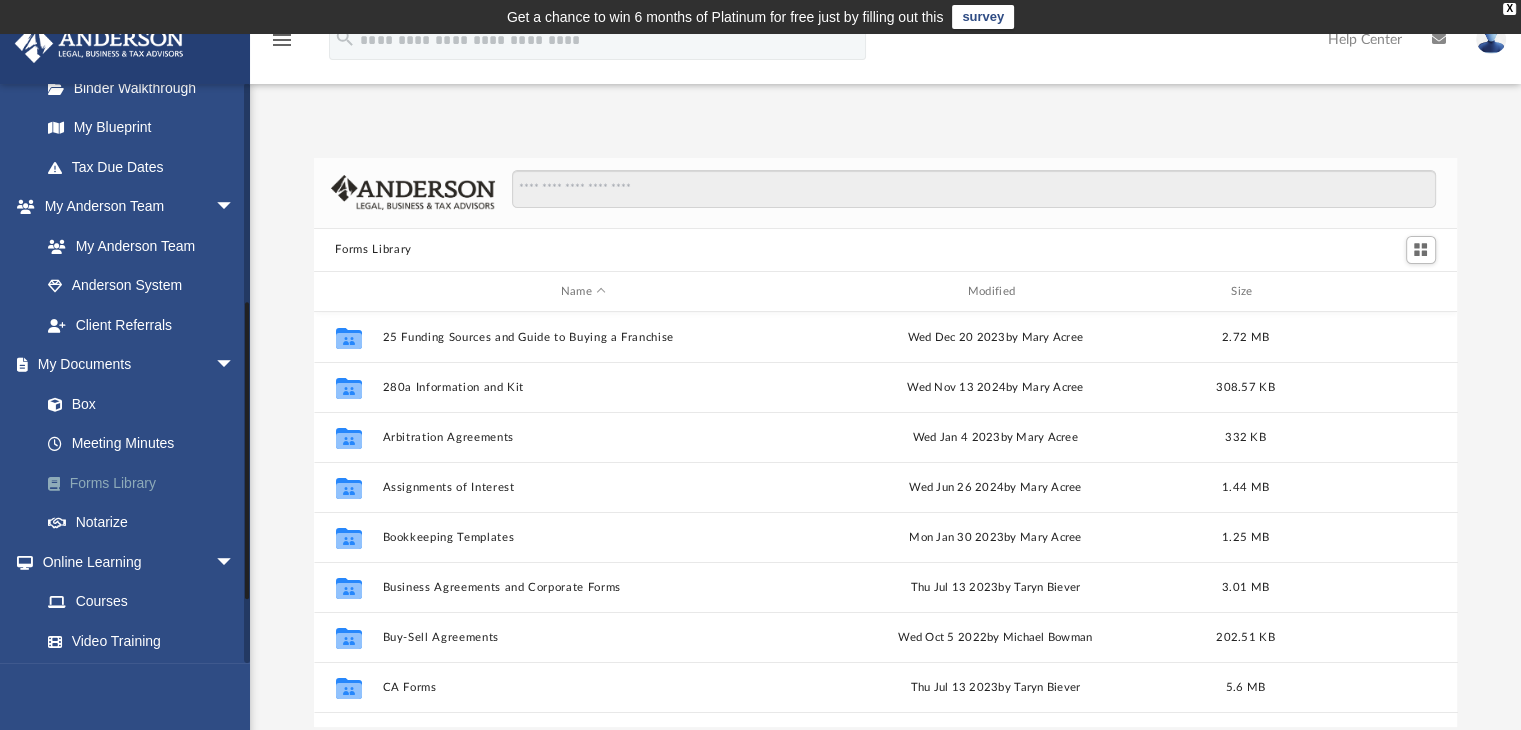 scroll, scrollTop: 16, scrollLeft: 16, axis: both 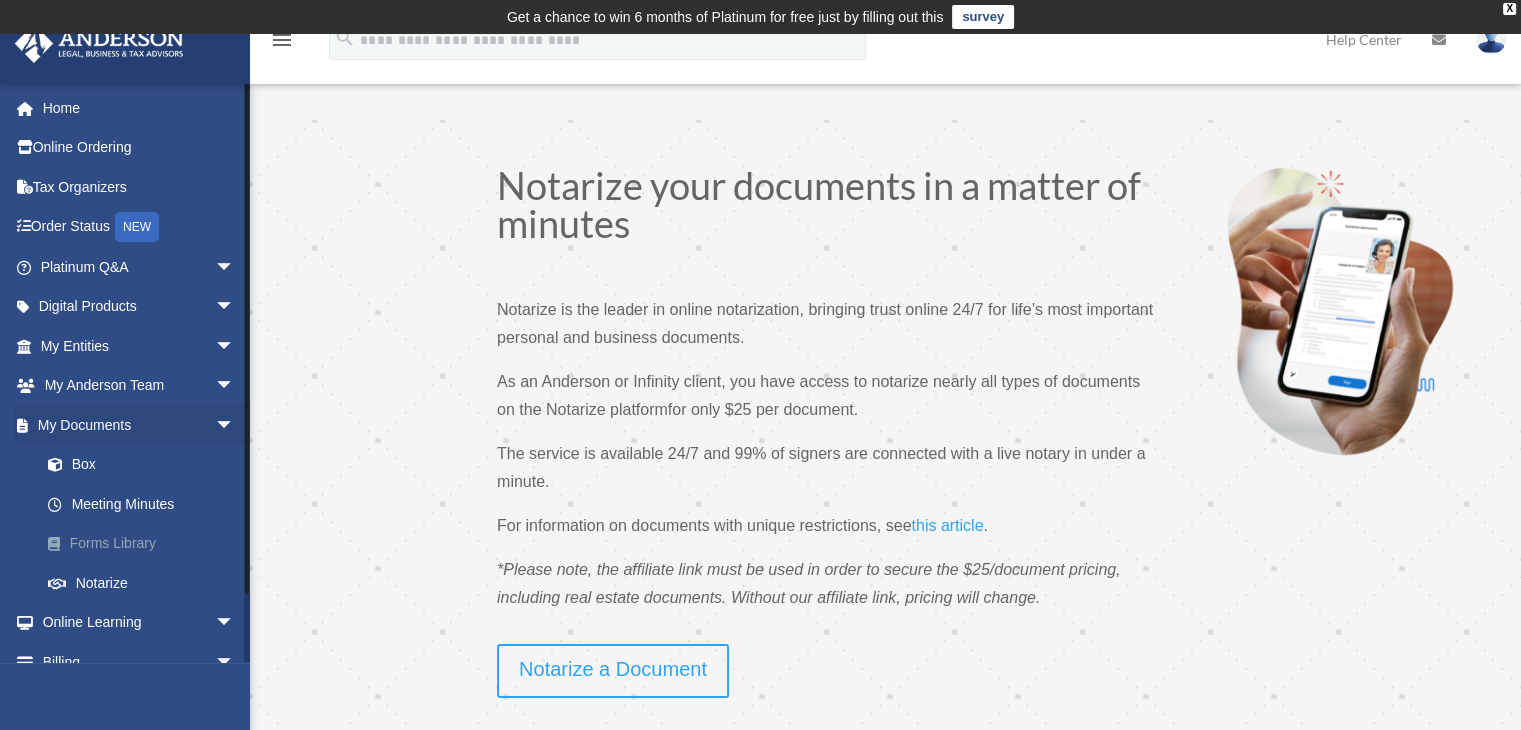 click on "Forms Library" at bounding box center (146, 544) 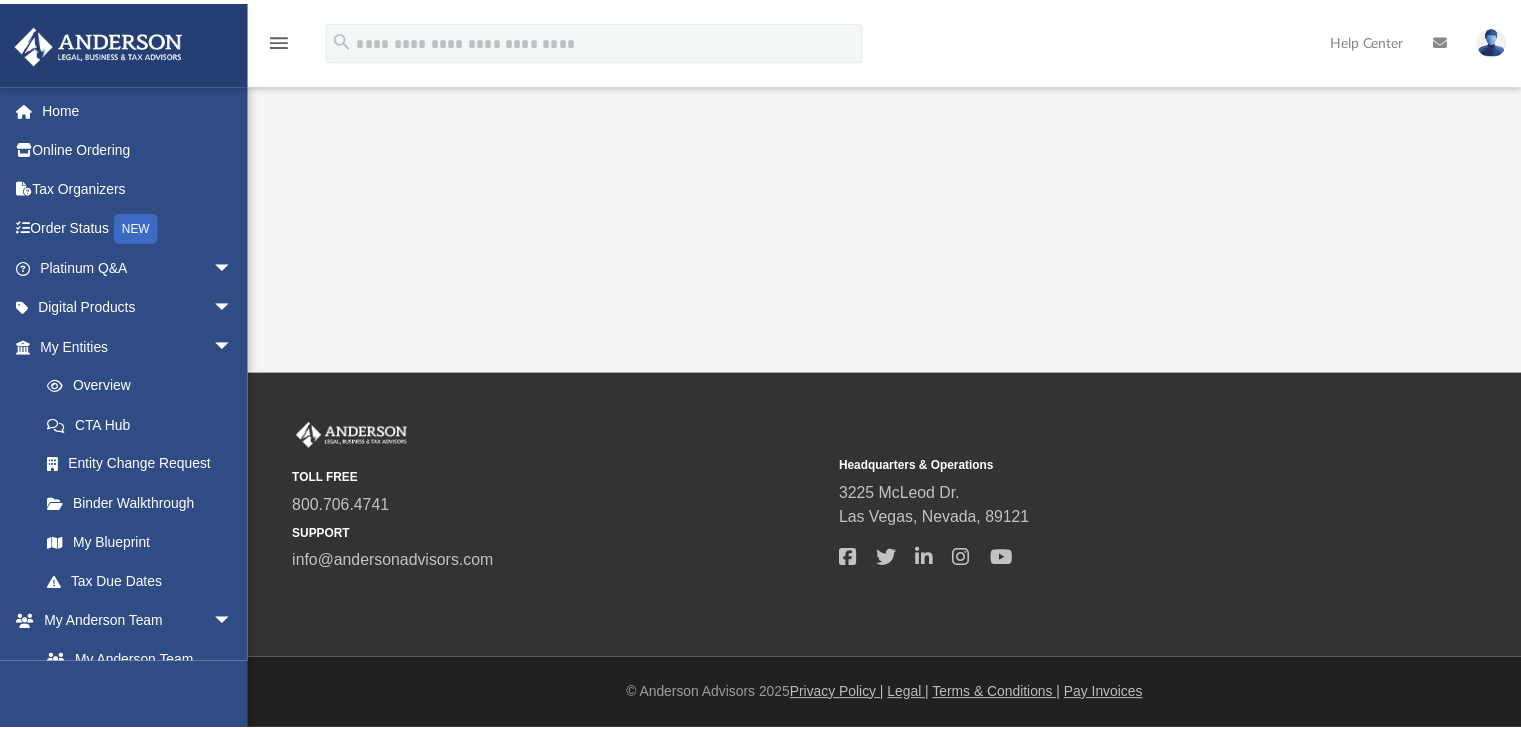 scroll, scrollTop: 0, scrollLeft: 0, axis: both 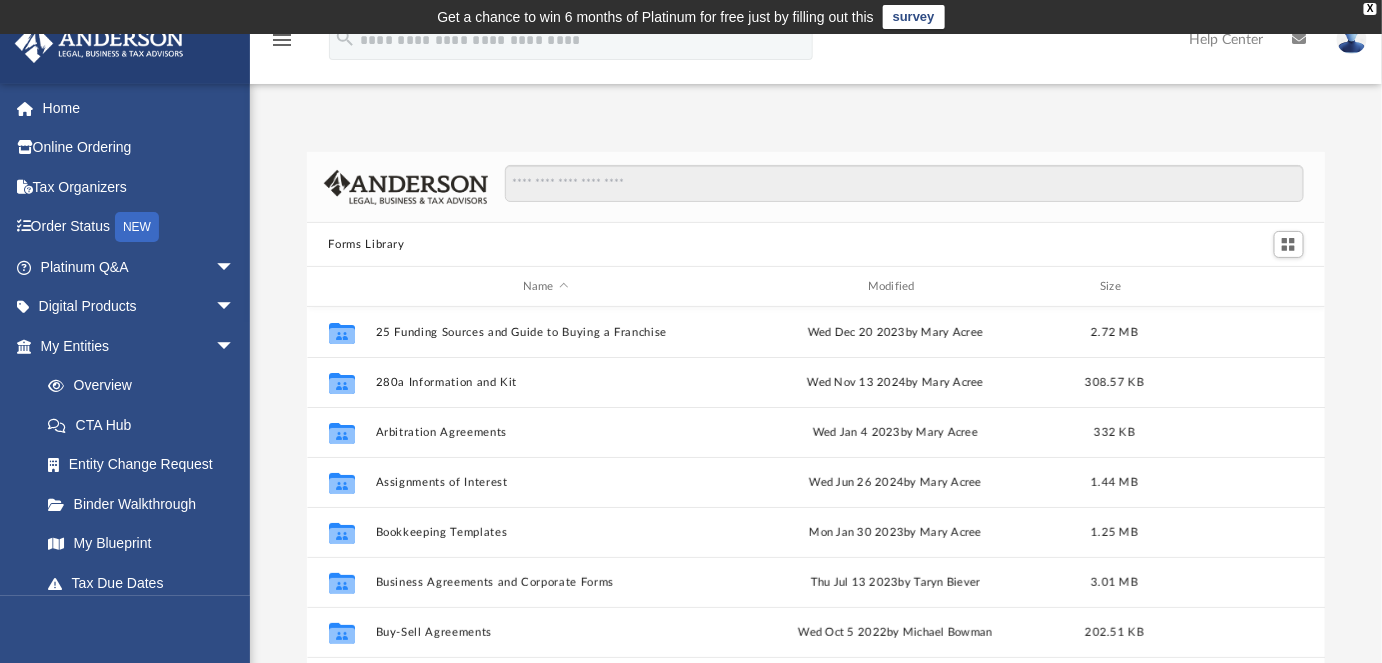 click on "Forms Library Name    Modified    Size    Collaborated Folder 25 Funding Sources and Guide to Buying a Franchise Wed Dec 20 2023  by [NAME] [LASTNAME] 2.72 MB Collaborated Folder 280a Information and Kit Wed Nov 13 2024  by [NAME] [LASTNAME] 308.57 KB Collaborated Folder Arbitration Agreements Wed Jan 4 2023  by [NAME] [LASTNAME] 332 KB Collaborated Folder Assignments of Interest Wed Jun 26 2024  by [NAME] [LASTNAME] 1.44 MB Collaborated Folder Bookkeeping Templates Mon Jan 30 2023  by [NAME] [LASTNAME] 1.25 MB Collaborated Folder Business Agreements and Corporate Forms Thu Jul 13 2023  by [NAME] [LASTNAME] 3.01 MB Collaborated Folder Buy-Sell Agreements Wed Oct 5 2022  by [NAME] [LASTNAME] 202.51 KB Collaborated Folder CA Forms Thu Jul 13 2023  by [NAME] [LASTNAME] 5.6 MB Collaborated Folder Consulting Agreements Wed Oct 5 2022  by [NAME] [LASTNAME] 93.31 KB Collaborated Folder Corporate Transparency Act Fri Dec 29 2023  by [NAME] [LASTNAME] 413.51 KB" at bounding box center [816, 415] 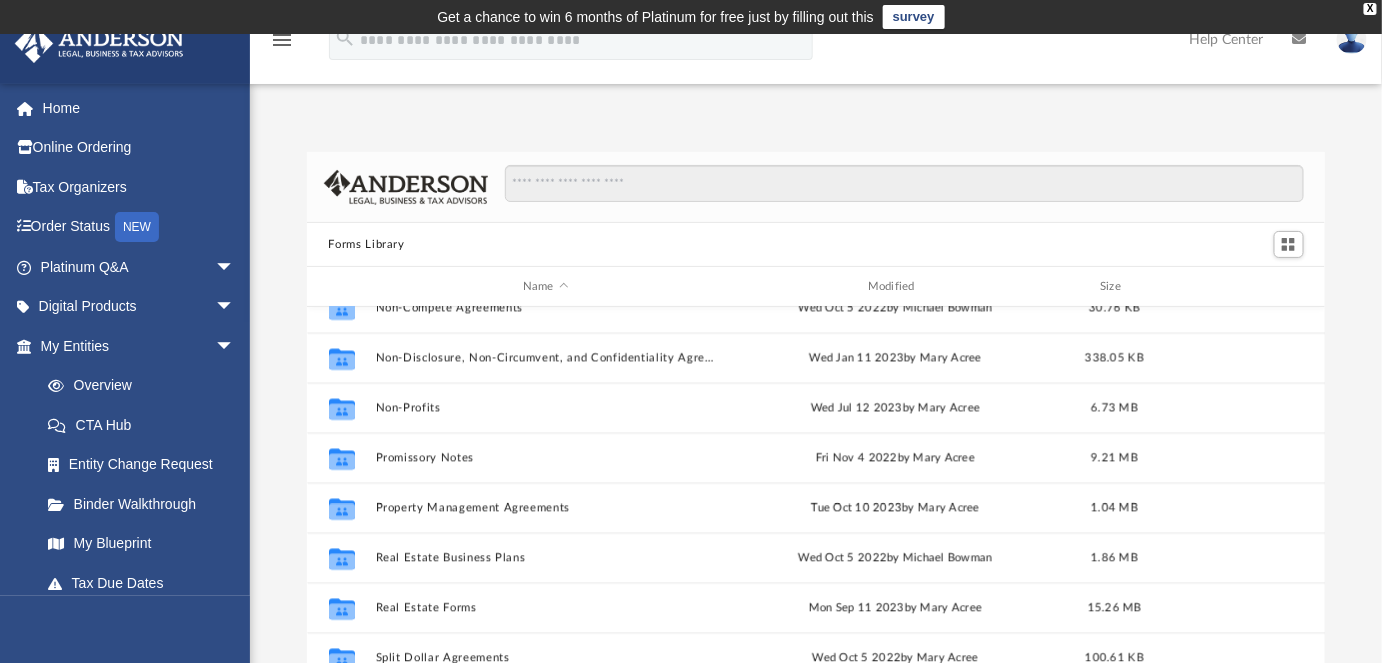 scroll, scrollTop: 1085, scrollLeft: 0, axis: vertical 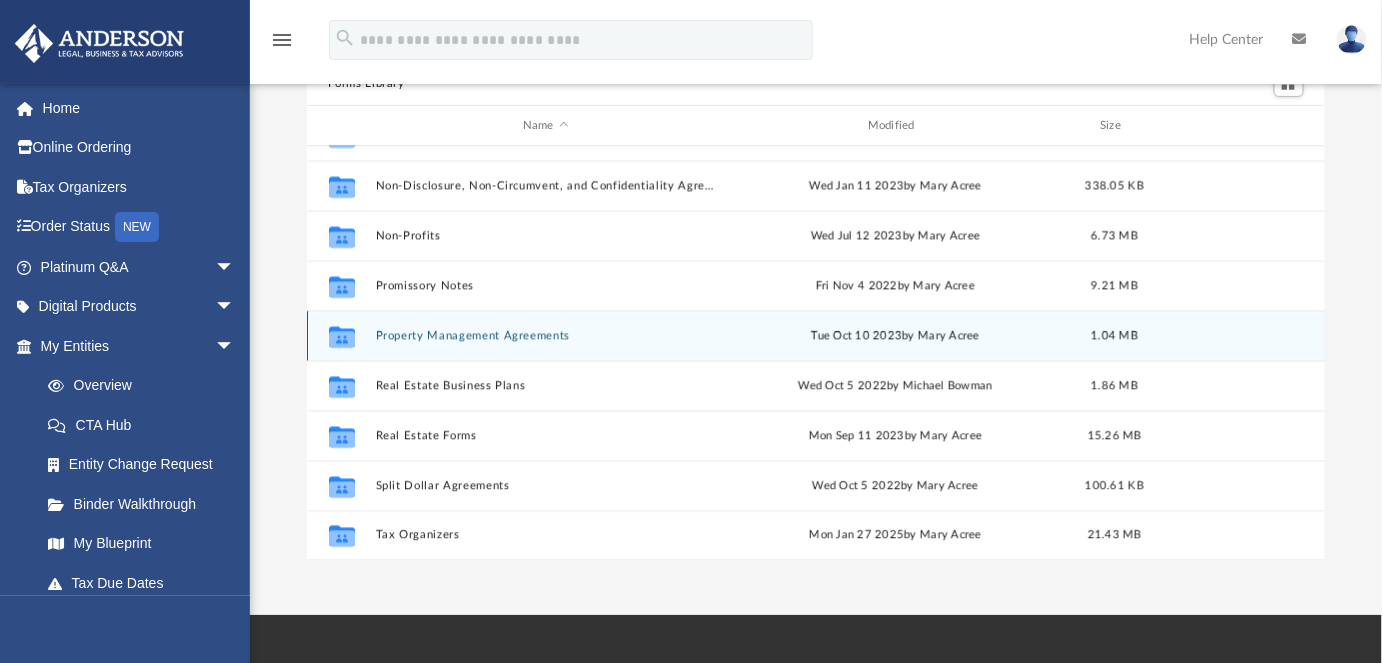 click on "Property Management Agreements" at bounding box center [545, 336] 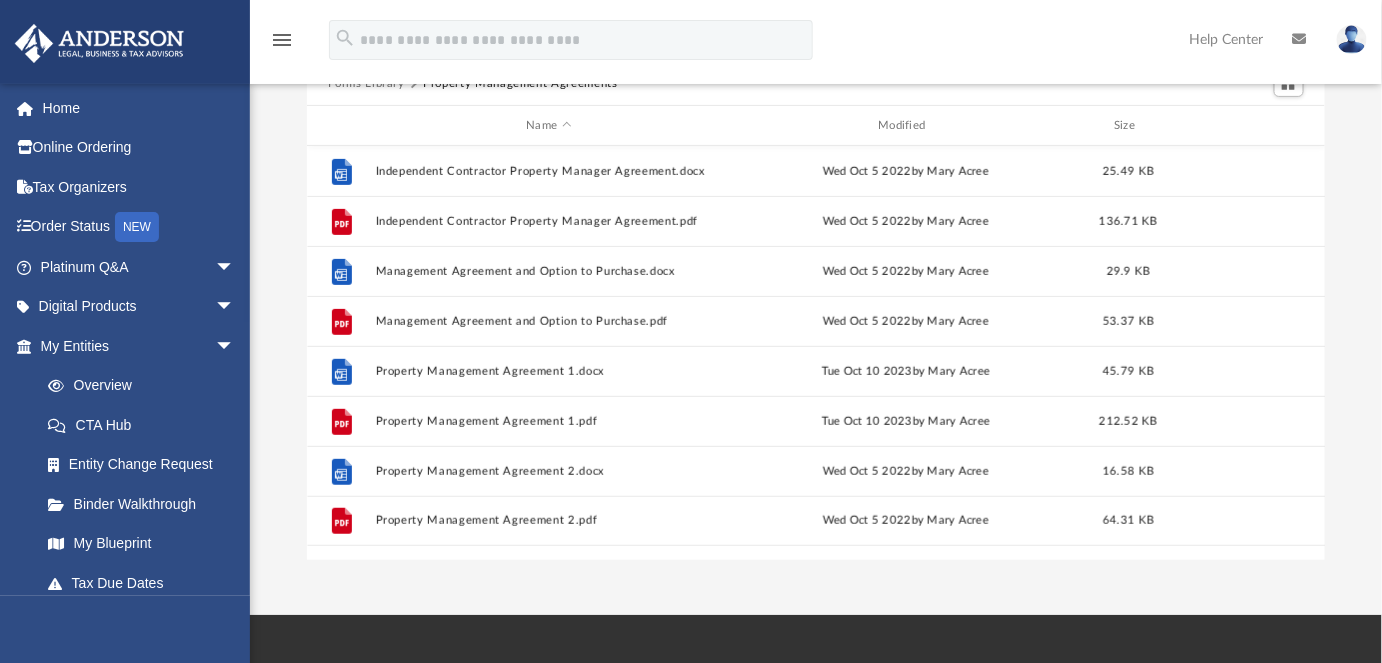scroll, scrollTop: 0, scrollLeft: 0, axis: both 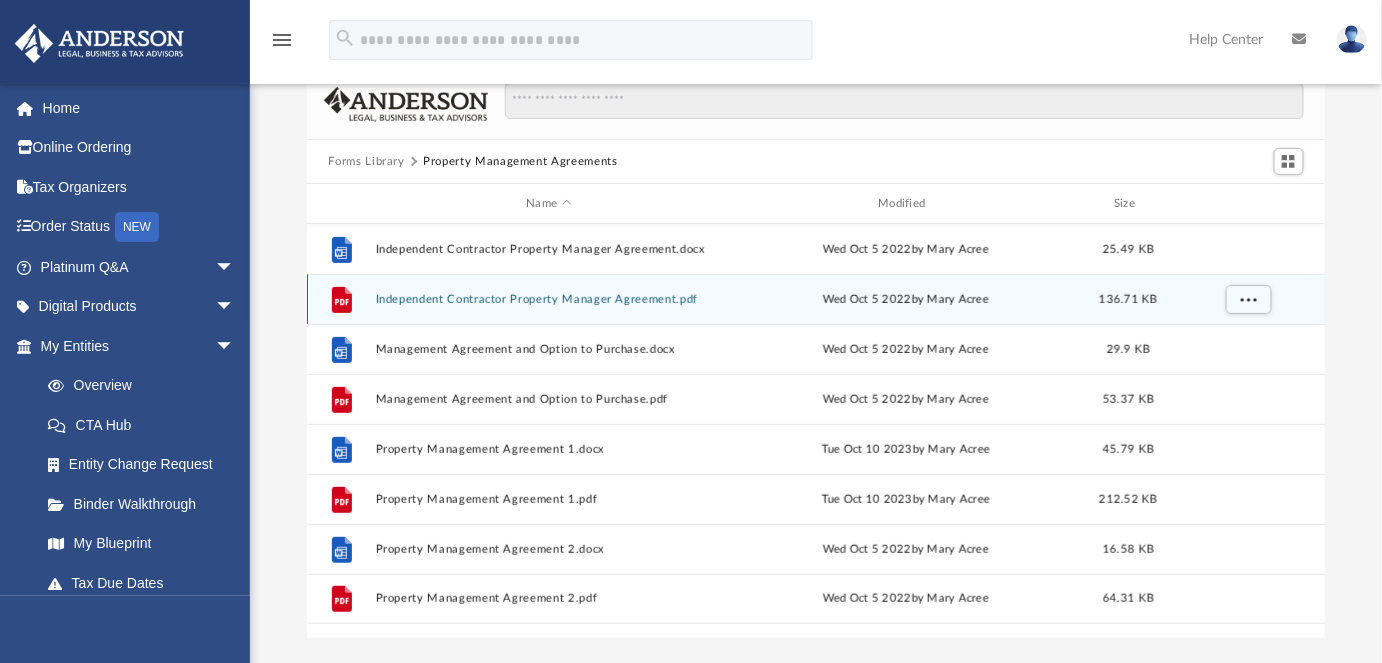click on "File Independent Contractor Property Manager Agreement.pdf Wed Oct 5 2022  by Mary Acree 136.71 KB" at bounding box center [816, 299] 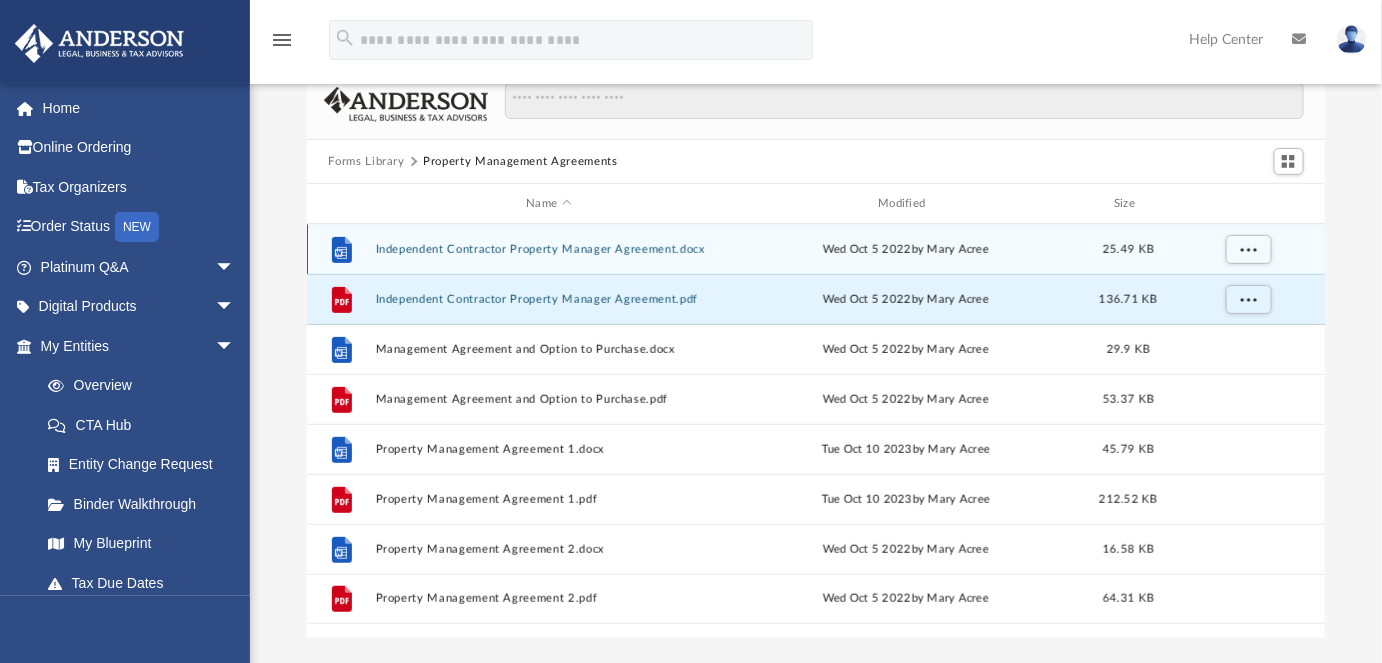 click on "Independent Contractor Property Manager Agreement.docx" at bounding box center (549, 249) 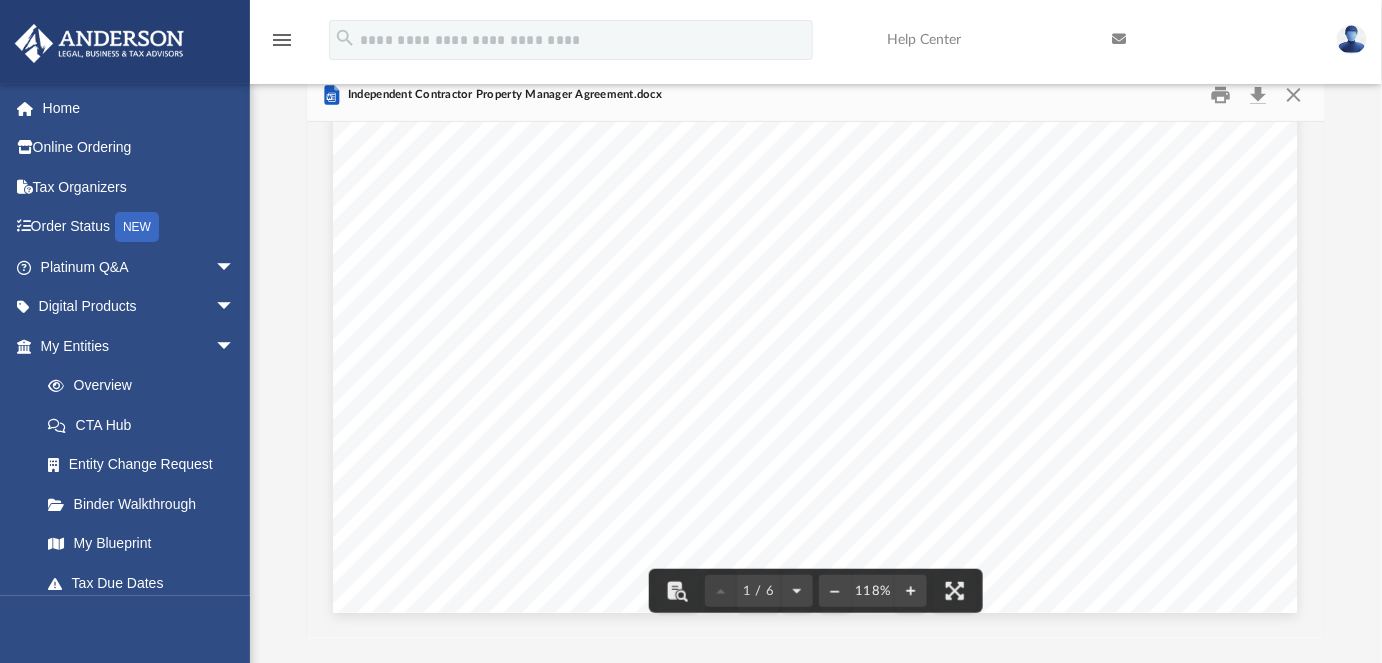 scroll, scrollTop: 774, scrollLeft: 0, axis: vertical 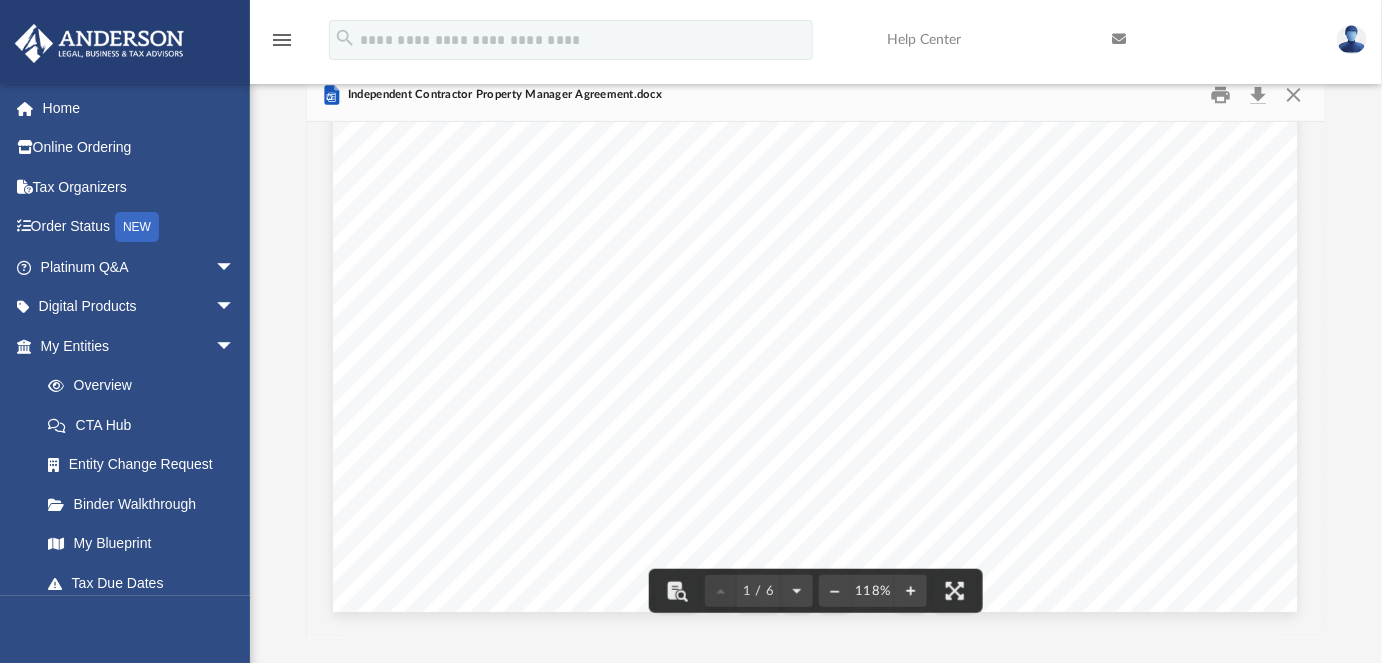 click on "INDEPENDENT   CONTRACTOR   PROPERTY   MANAGER   AGREEMENT THIS AGREEMENT made and entered into on the date last written below, by and between ____________________ (hereinafter "Employer"), and ____________________, an independent contractor   (hereinafter   "Property   Manager"); WHEREAS,   the   Employer   desires   to   retain   the   services   of   Property   Manager,   and   Property   Manager desires   to   render   services   to   the   Employer,   upon   the   terms   and   conditions   hereinafter   stated: NOW,   THEREFORE,   the   parties   hereto,   intending   to   be   legally   bound   hereby,   do   hereby promise   and   agree   as   follows: SECTION   1   –   SCOPE   OF   DUTIES   TO   BE   PROVIDED 1.1   Term .   Employer agrees to hire Property Manage r , at will, for a term commencing on ,   20 _ _   and   continuing   until   terminated   in   accordance   with   Section   4   of this   agreement. 1.2   Duties .   Property   Manager   agrees   to   perform   work   for   the   Employer" at bounding box center [815, -13] 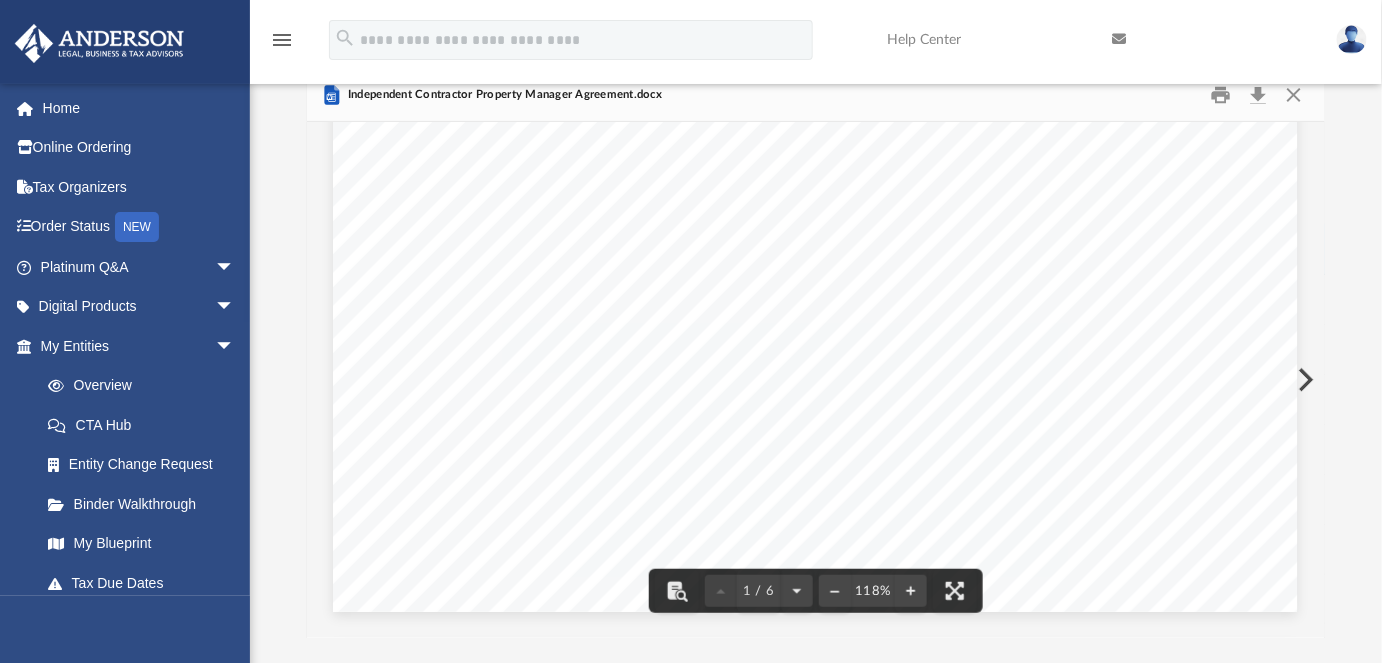 click on "INDEPENDENT   CONTRACTOR   PROPERTY   MANAGER   AGREEMENT THIS AGREEMENT made and entered into on the date last written below, by and between ____________________ (hereinafter "Employer"), and ____________________, an independent contractor   (hereinafter   "Property   Manager"); WHEREAS,   the   Employer   desires   to   retain   the   services   of   Property   Manager,   and   Property   Manager desires   to   render   services   to   the   Employer,   upon   the   terms   and   conditions   hereinafter   stated: NOW,   THEREFORE,   the   parties   hereto,   intending   to   be   legally   bound   hereby,   do   hereby promise   and   agree   as   follows: SECTION   1   –   SCOPE   OF   DUTIES   TO   BE   PROVIDED 1.1   Term .   Employer agrees to hire Property Manage r , at will, for a term commencing on ,   20 _ _   and   continuing   until   terminated   in   accordance   with   Section   4   of this   agreement. 1.2   Duties .   Property   Manager   agrees   to   perform   work   for   the   Employer" at bounding box center (815, -13) 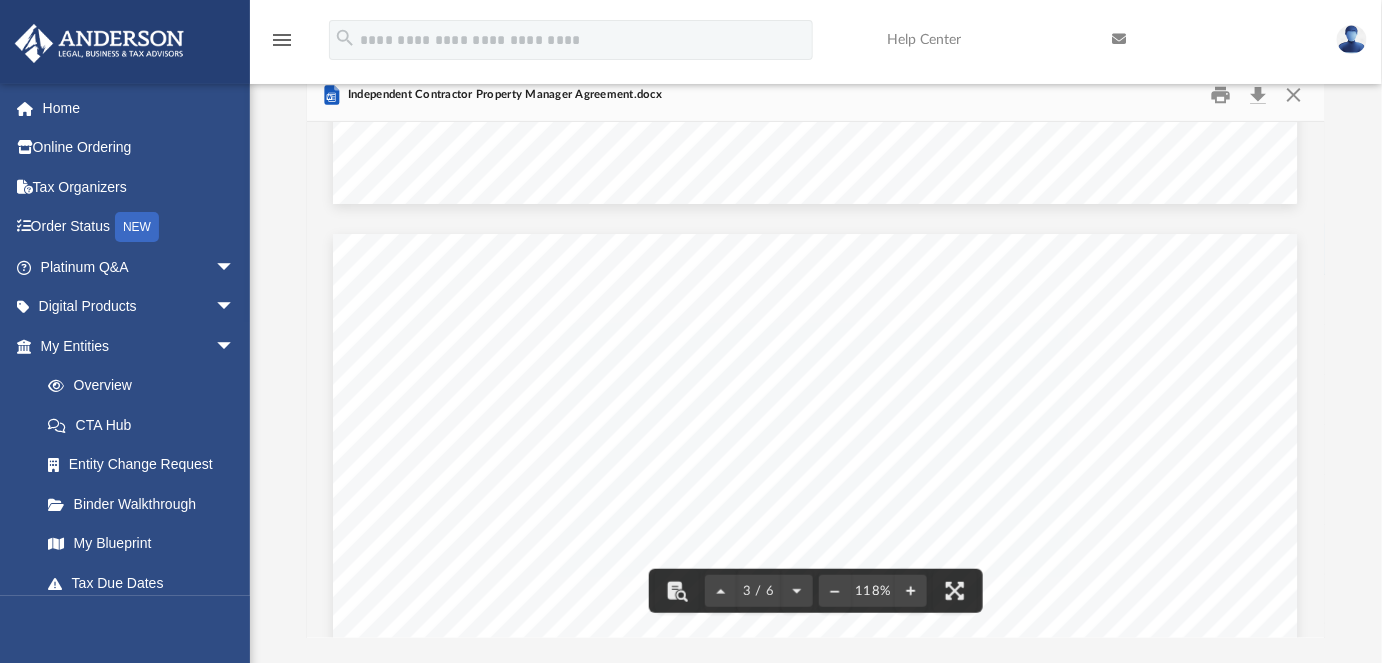 scroll, scrollTop: 2531, scrollLeft: 0, axis: vertical 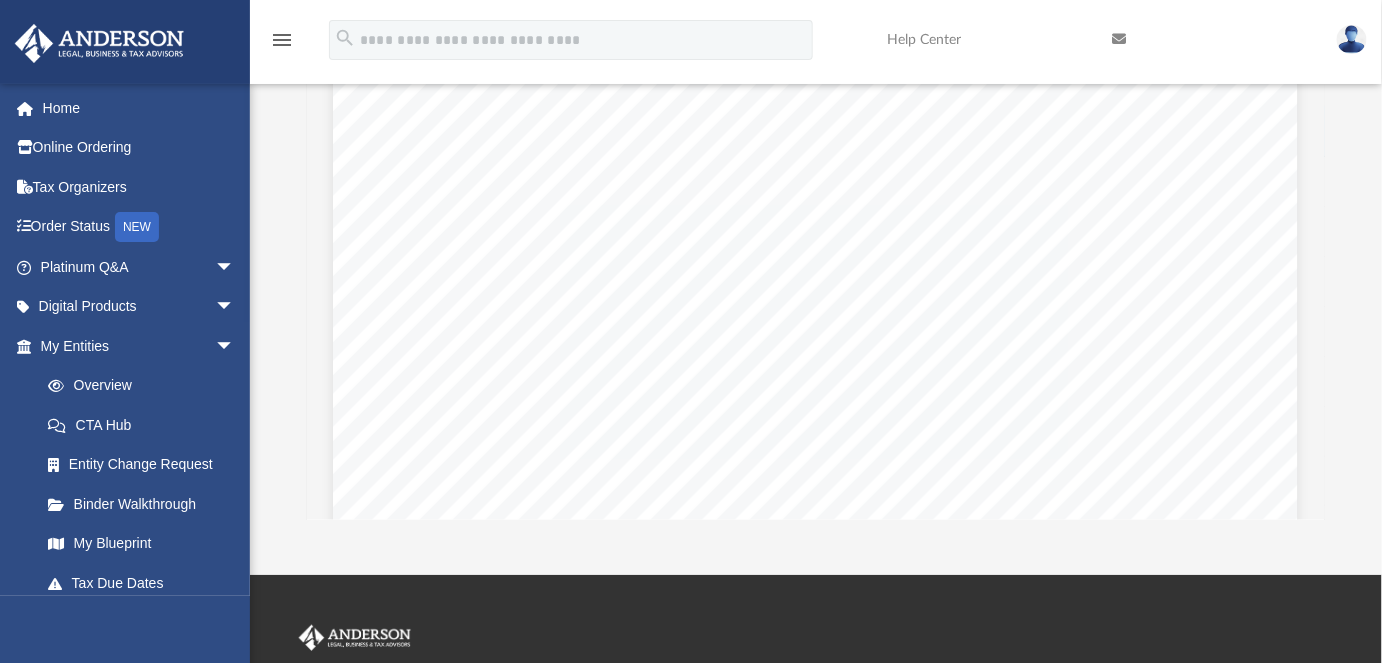 click on "2.3   No   Release .   Property   Manager   agrees   that   the   termination   of   this   Agreement   shall   not release   Property   Manager   from   any   obligations   under   Section   2.1   or   2.2. SECTION   3   –   COMPENSATION 3.1   Compensation .   In   consideration   of   all   services   to   be   rendered   by   Property   Manager   to   the Employer,   the   Employer   shall   pay   to   said   the   amount   of   $______   per ___hour   ___week   ___bi - weekly   ___month   ___year other______________________________________________________________________. 3.2   Withholding;   Other   Benefits .   Compensation   paid   pursuant   to   this   Agreement   shall   not   be subject   to   the   customary   withholding   of   income   taxes   and   other   employment   taxes.   Property Manager   shall   be   solely   responsible   for   reporting   and   paying   any   such   taxes.   The   Employer shall   not   provide   Property   Manager   with   any   coverage   or   participation   in" at bounding box center [815, 669] 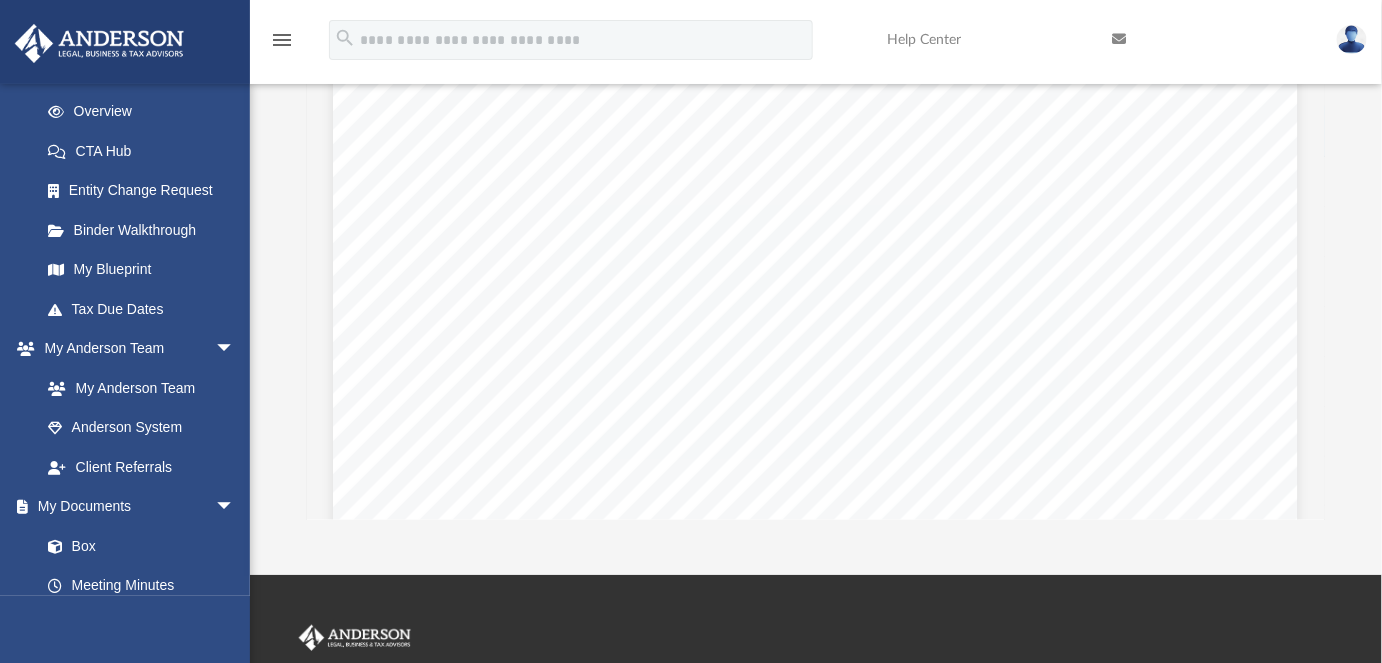 scroll, scrollTop: 261, scrollLeft: 0, axis: vertical 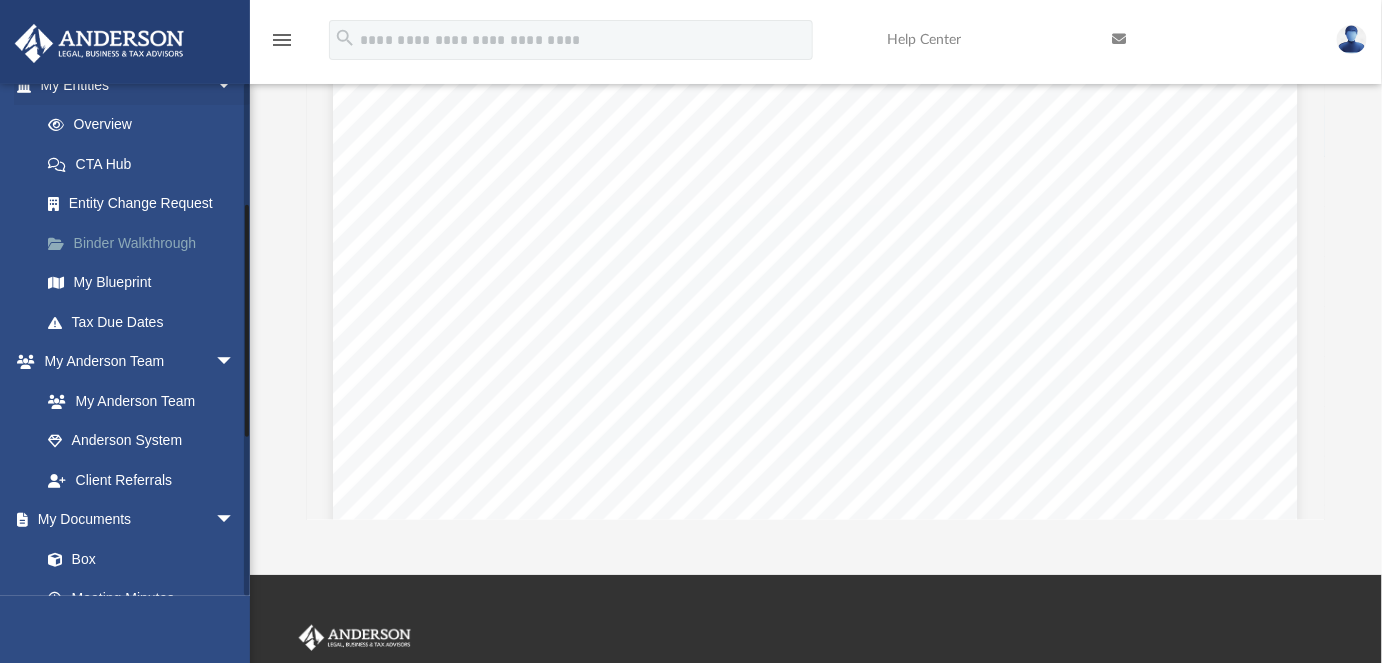 click on "Binder Walkthrough" at bounding box center [146, 243] 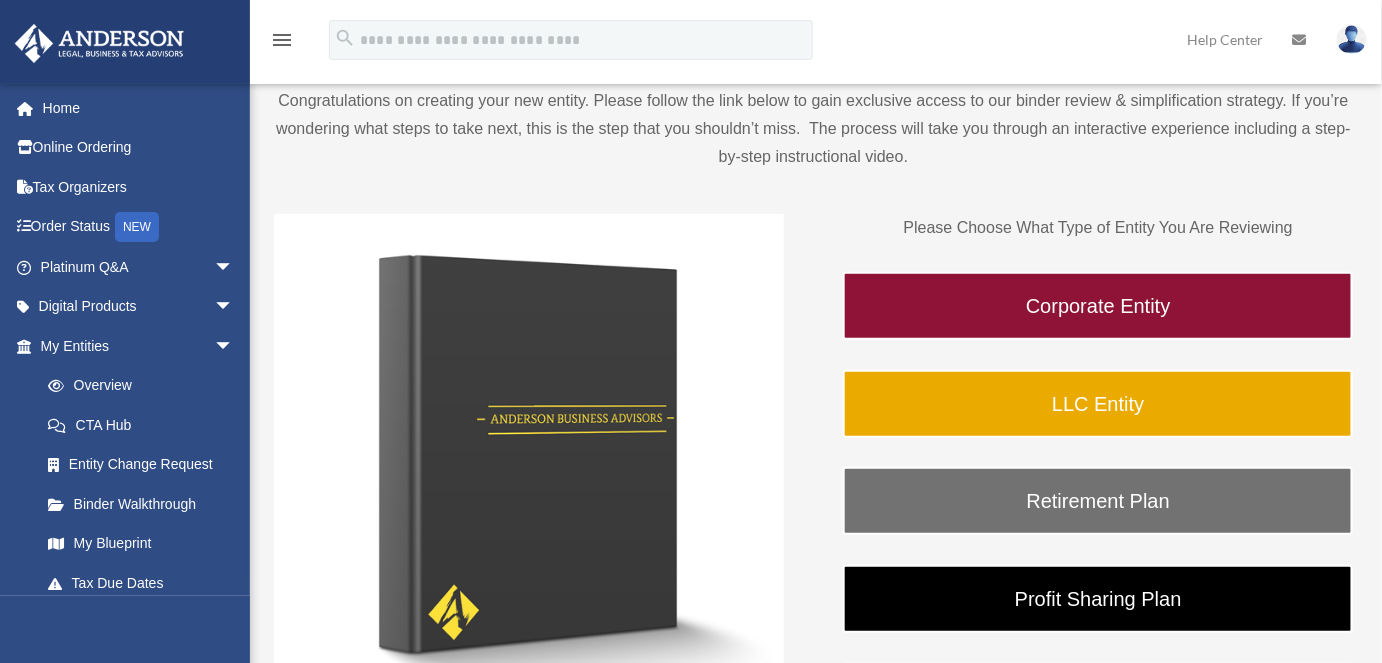 scroll, scrollTop: 208, scrollLeft: 0, axis: vertical 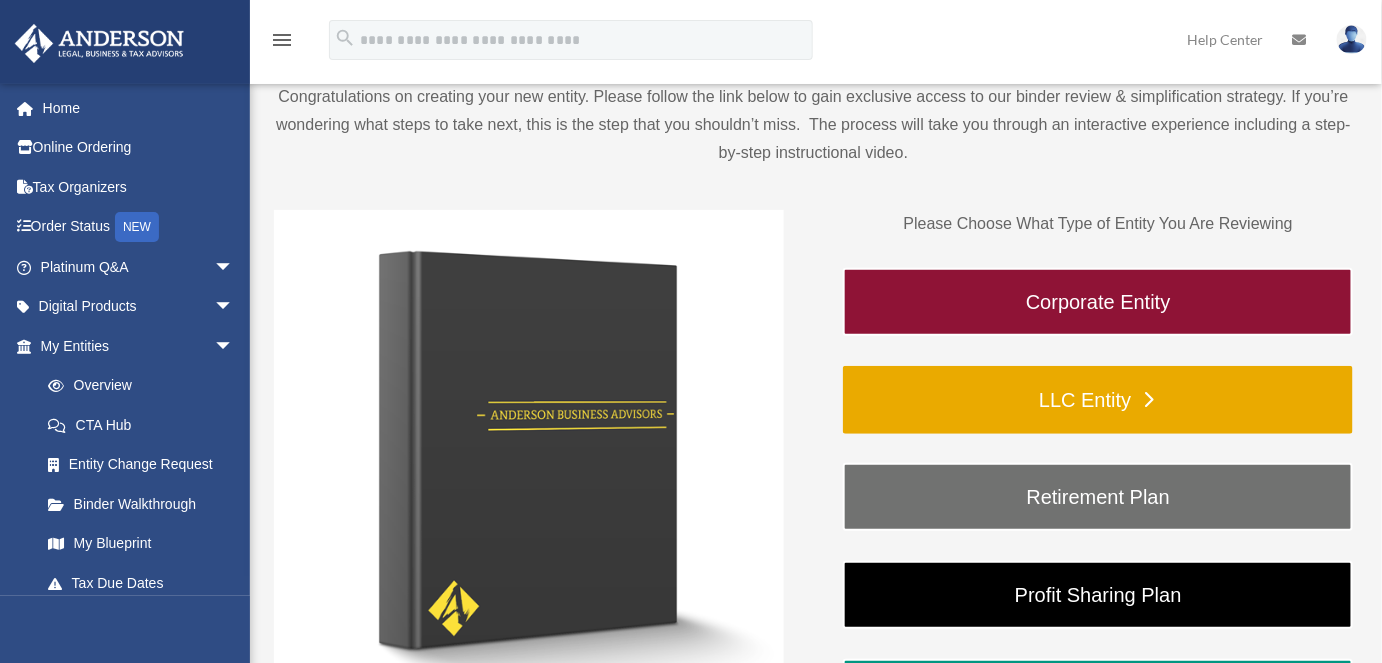 click on "LLC Entity" at bounding box center [1098, 400] 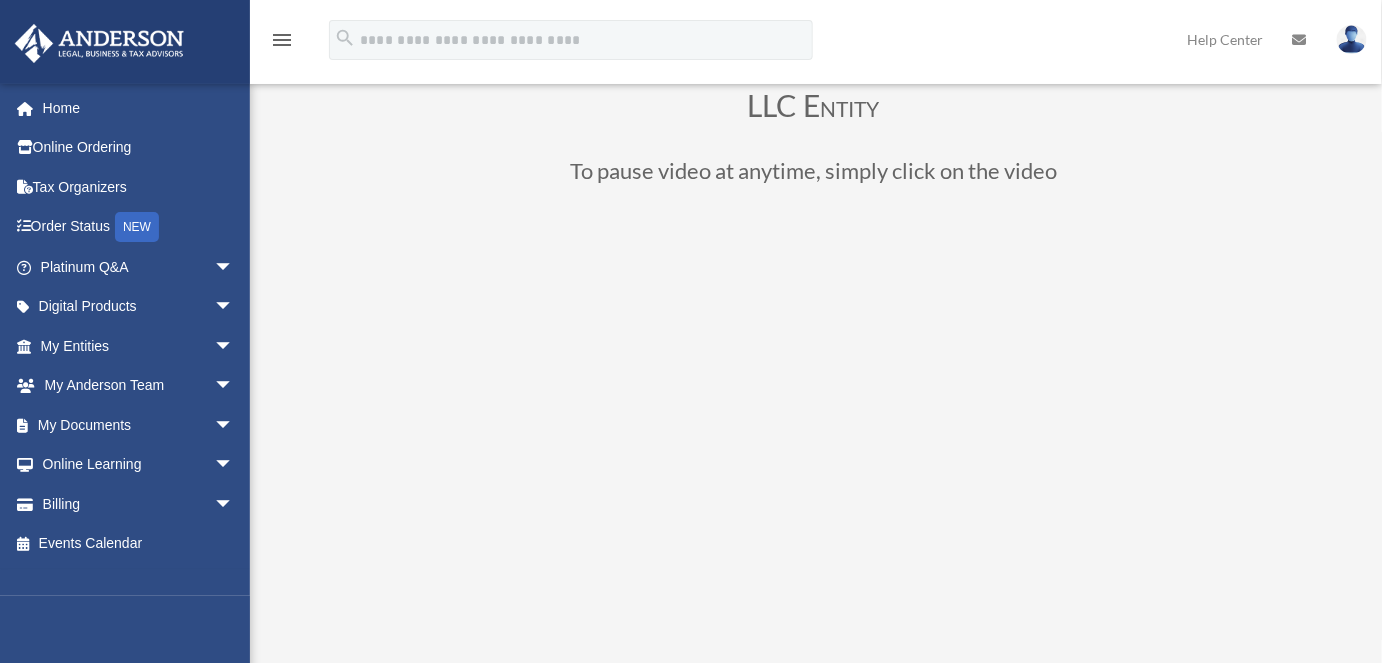 scroll, scrollTop: 111, scrollLeft: 0, axis: vertical 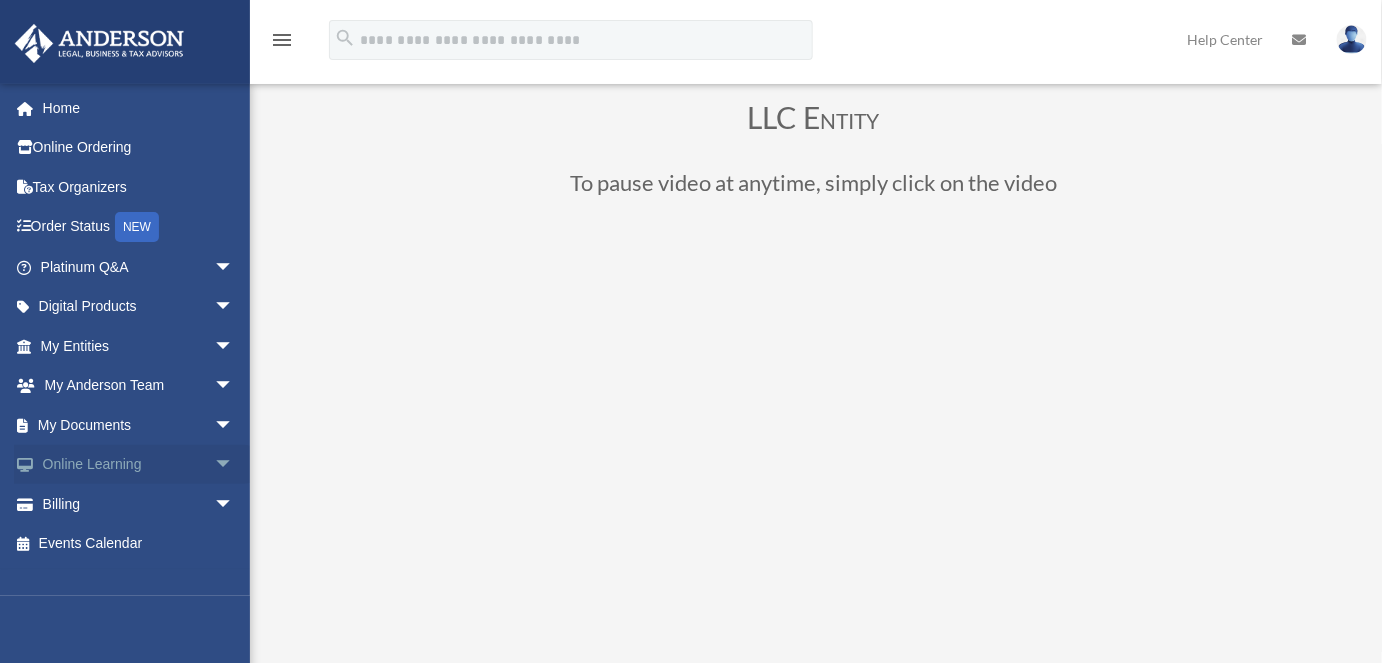 click on "Online Learning arrow_drop_down" at bounding box center (139, 465) 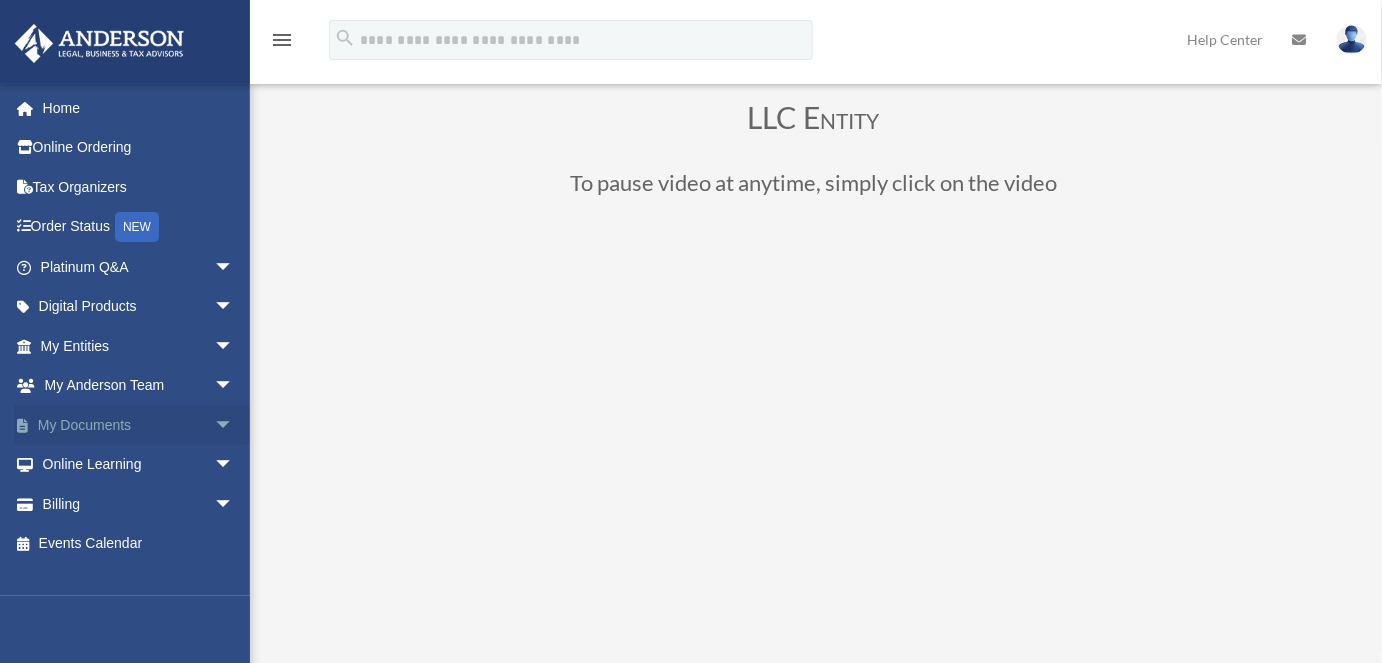 click on "arrow_drop_down" at bounding box center [234, 425] 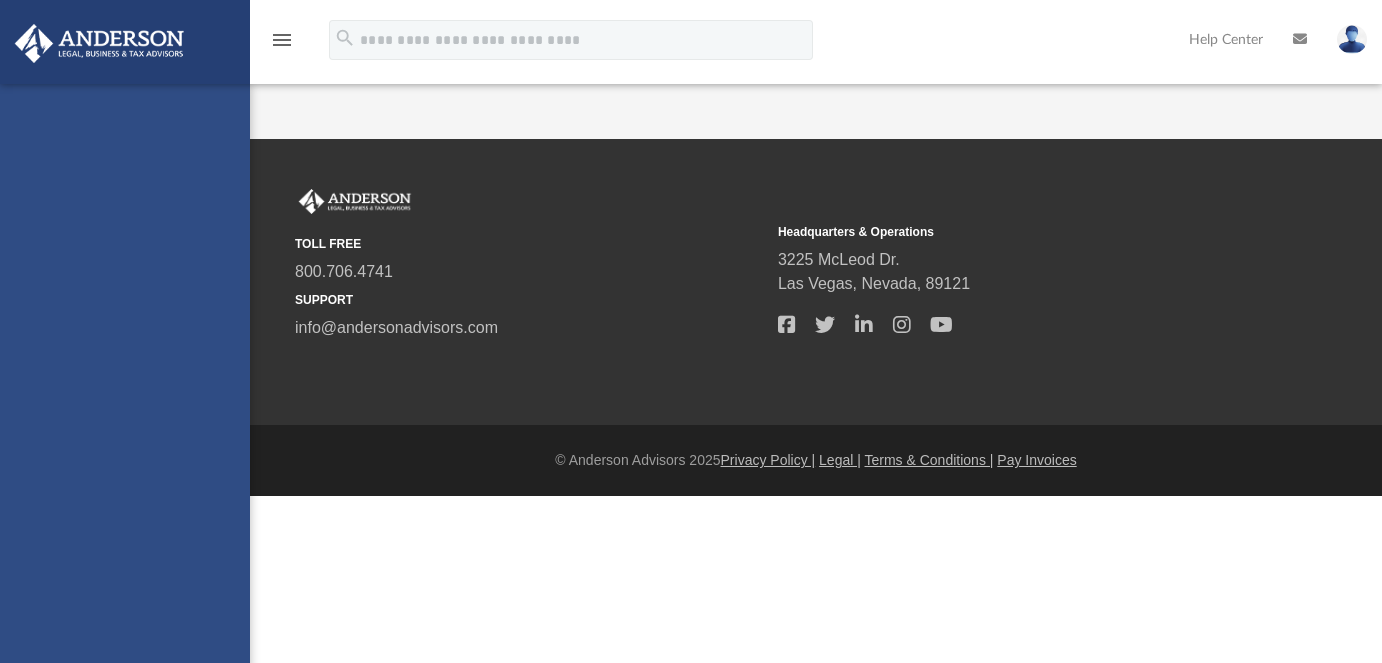 scroll, scrollTop: 0, scrollLeft: 0, axis: both 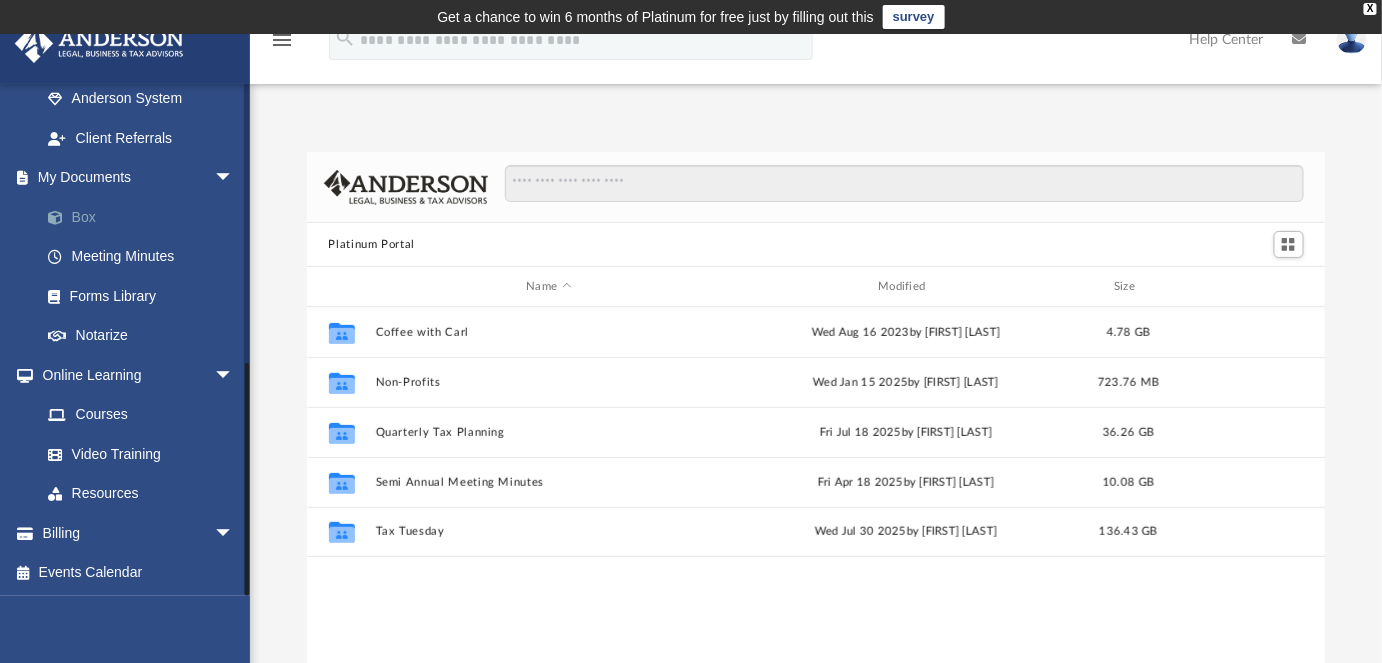 click on "Box" at bounding box center (146, 217) 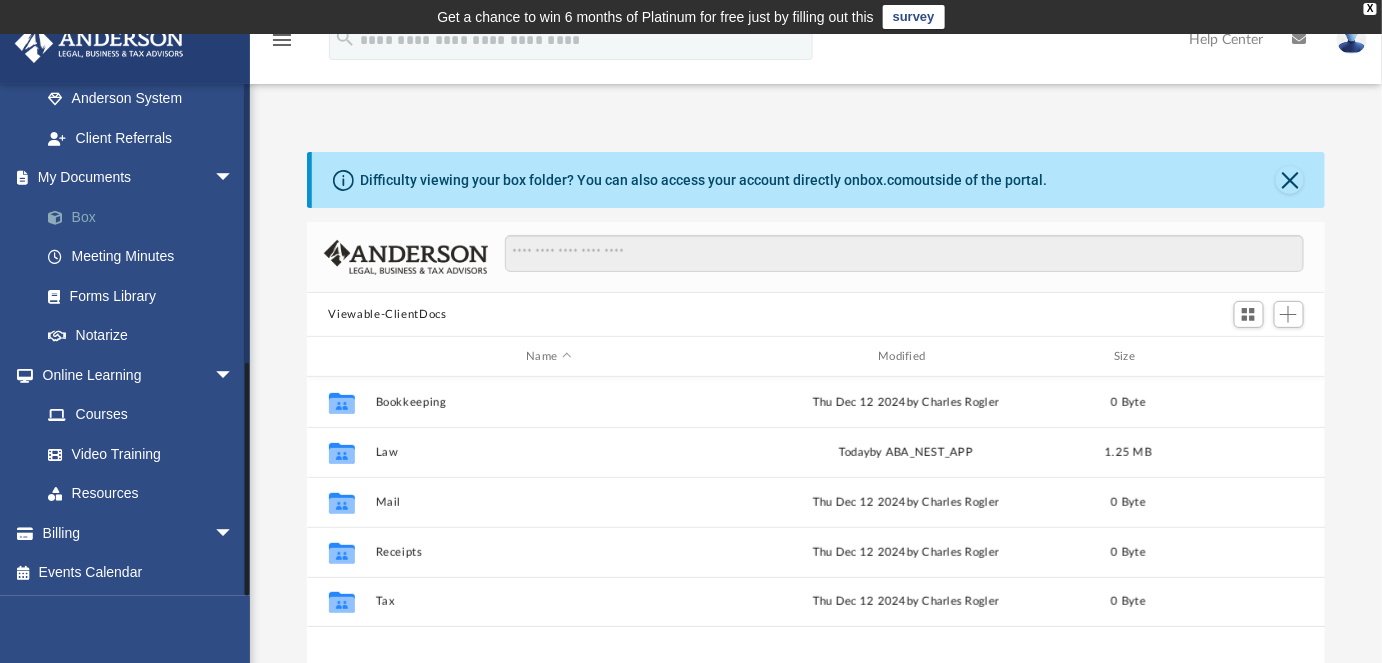 scroll, scrollTop: 15, scrollLeft: 14, axis: both 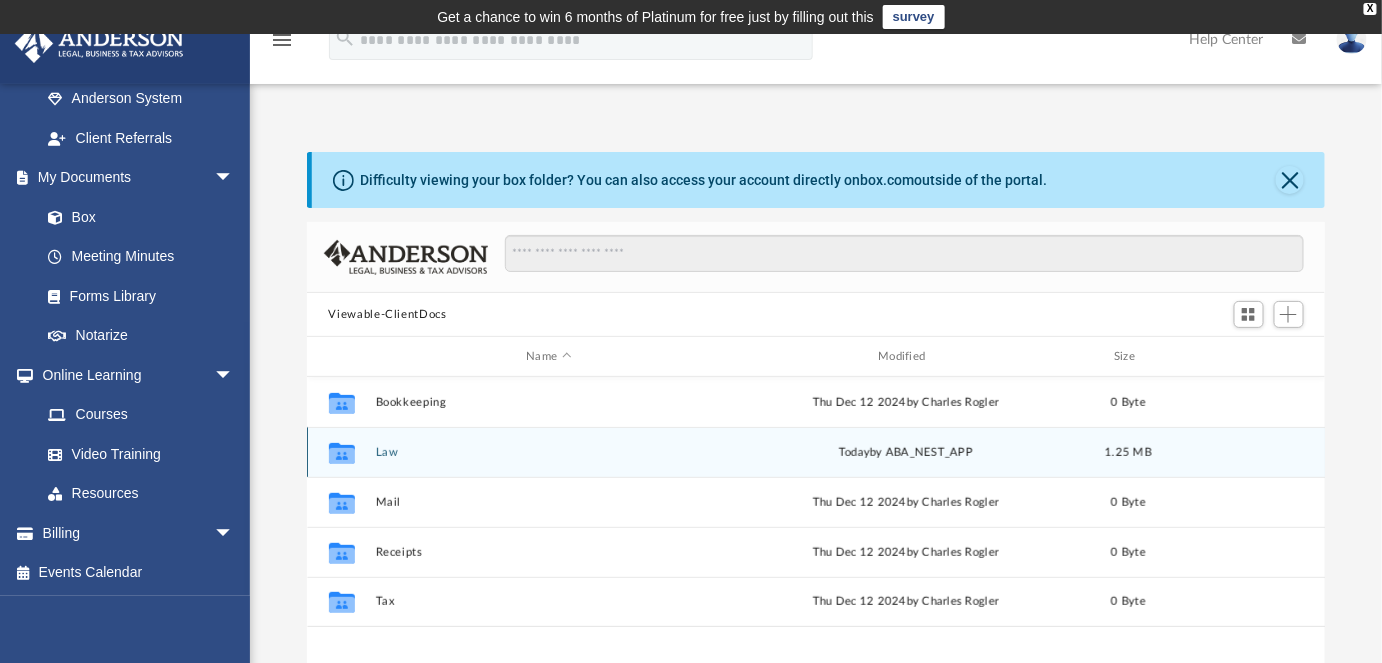 click on "Law" at bounding box center [549, 452] 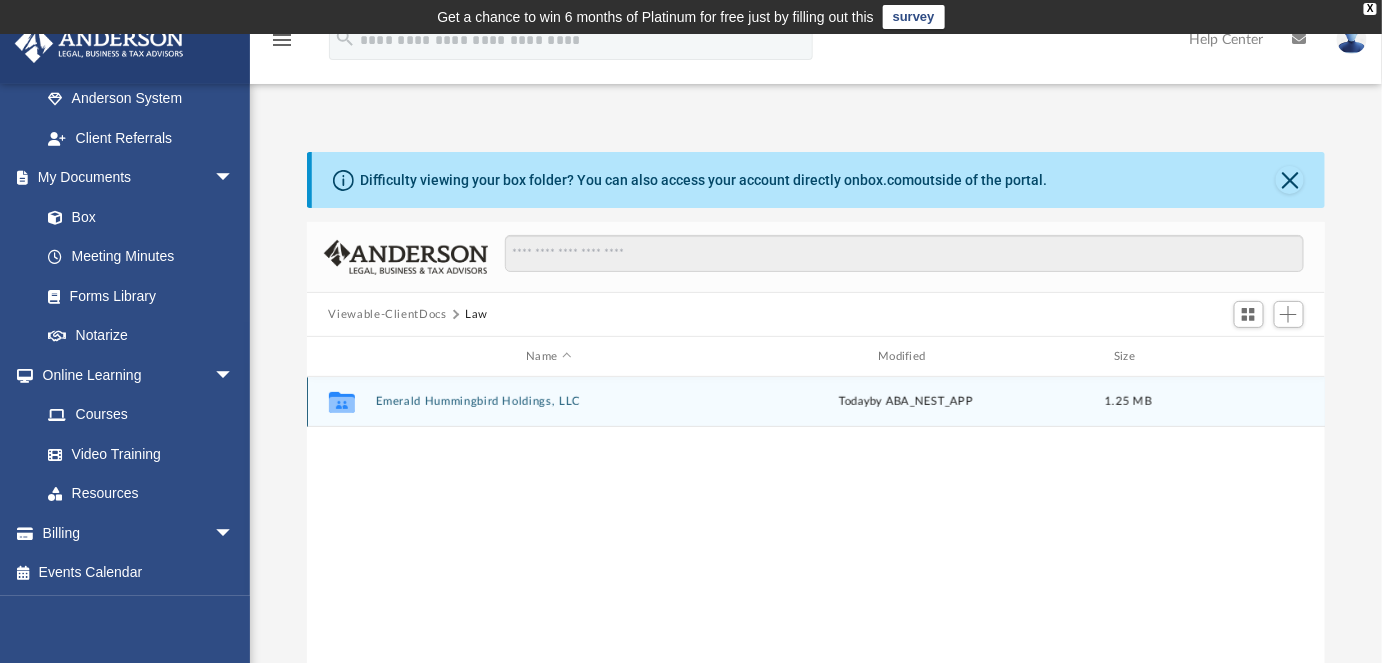 click on "Emerald Hummingbird Holdings, LLC" at bounding box center (549, 401) 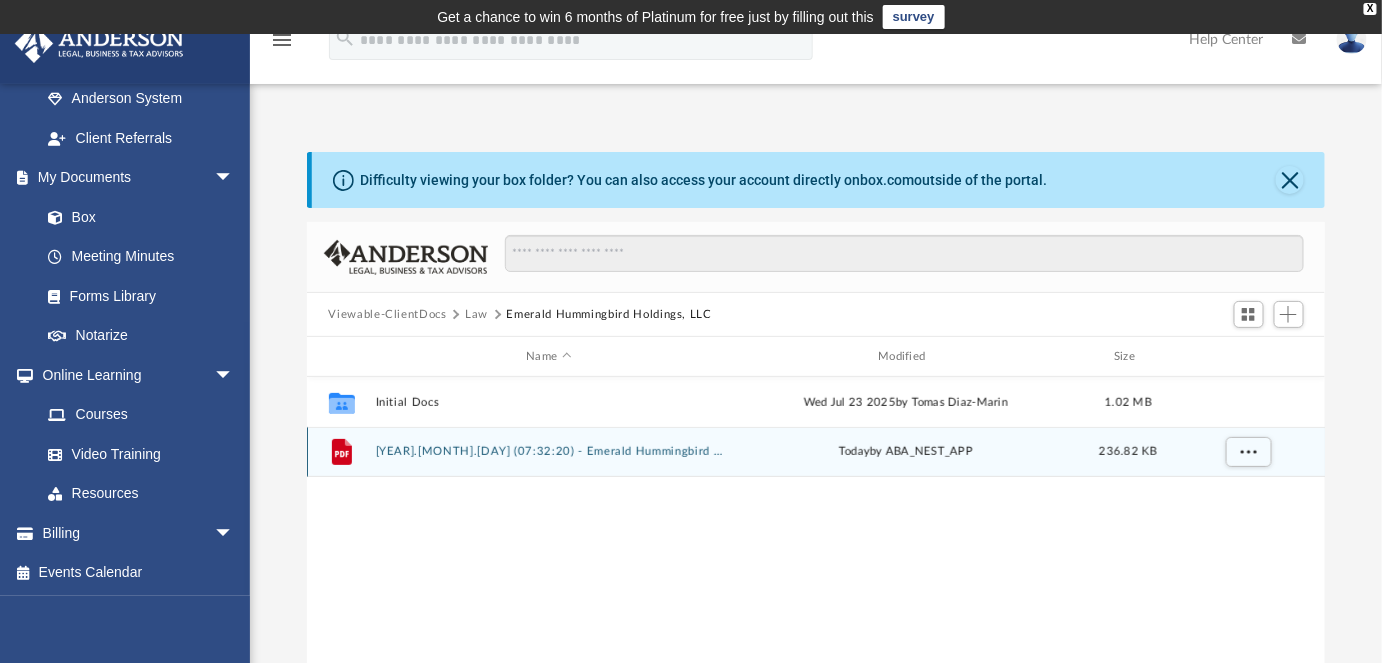click on "2025.08.04 (07:32:20) - Emerald Hummingbird Holdings, LLC - EIN Letter from IRS.pdf" at bounding box center [549, 451] 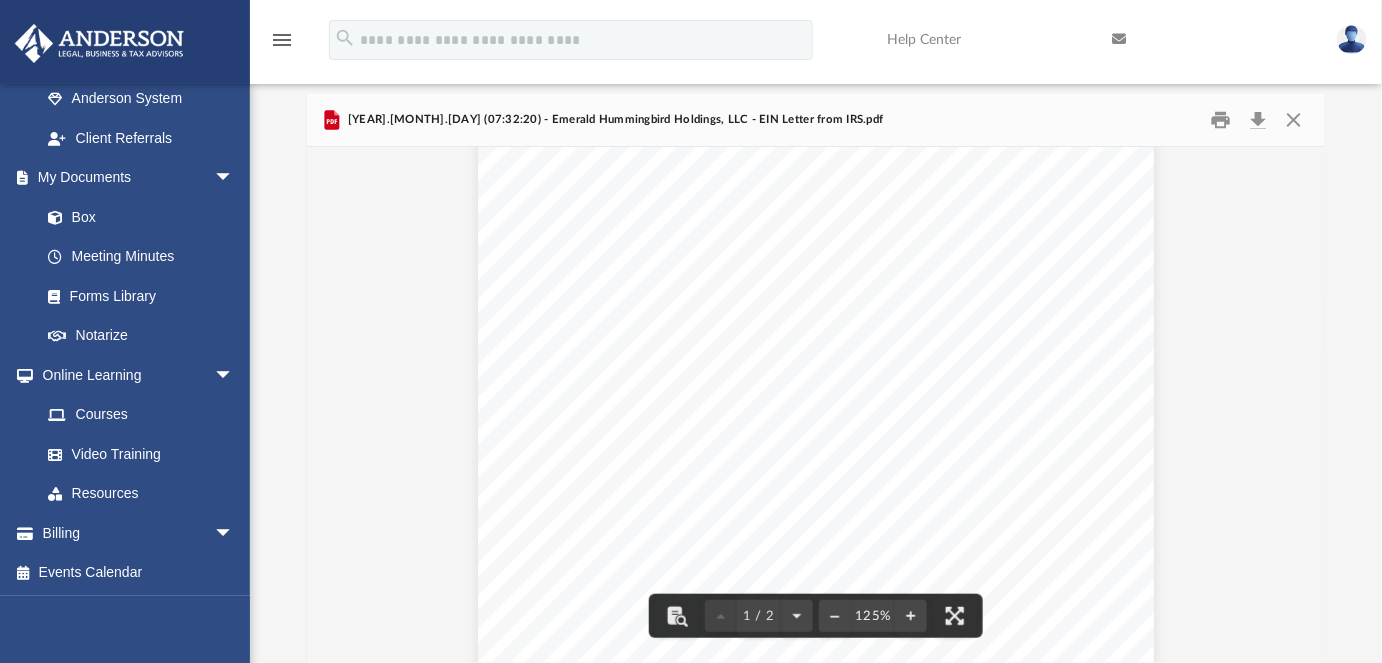 scroll, scrollTop: 40, scrollLeft: 0, axis: vertical 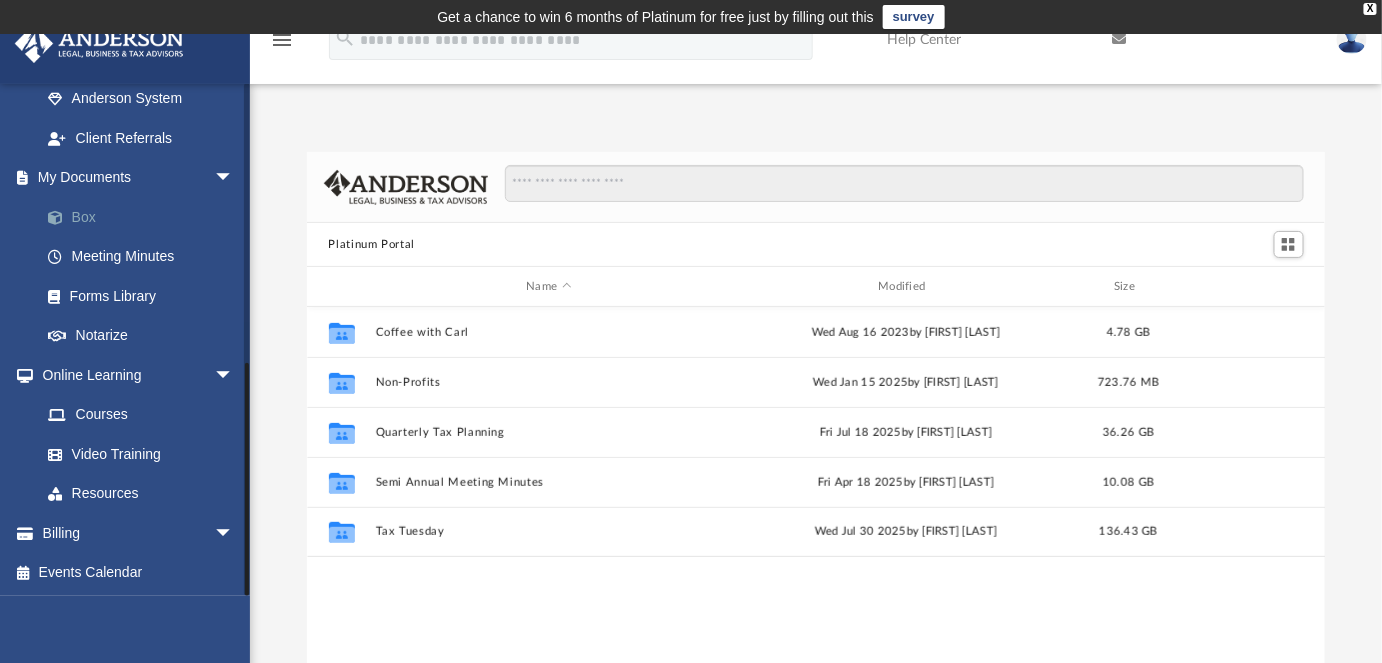 click at bounding box center [65, 218] 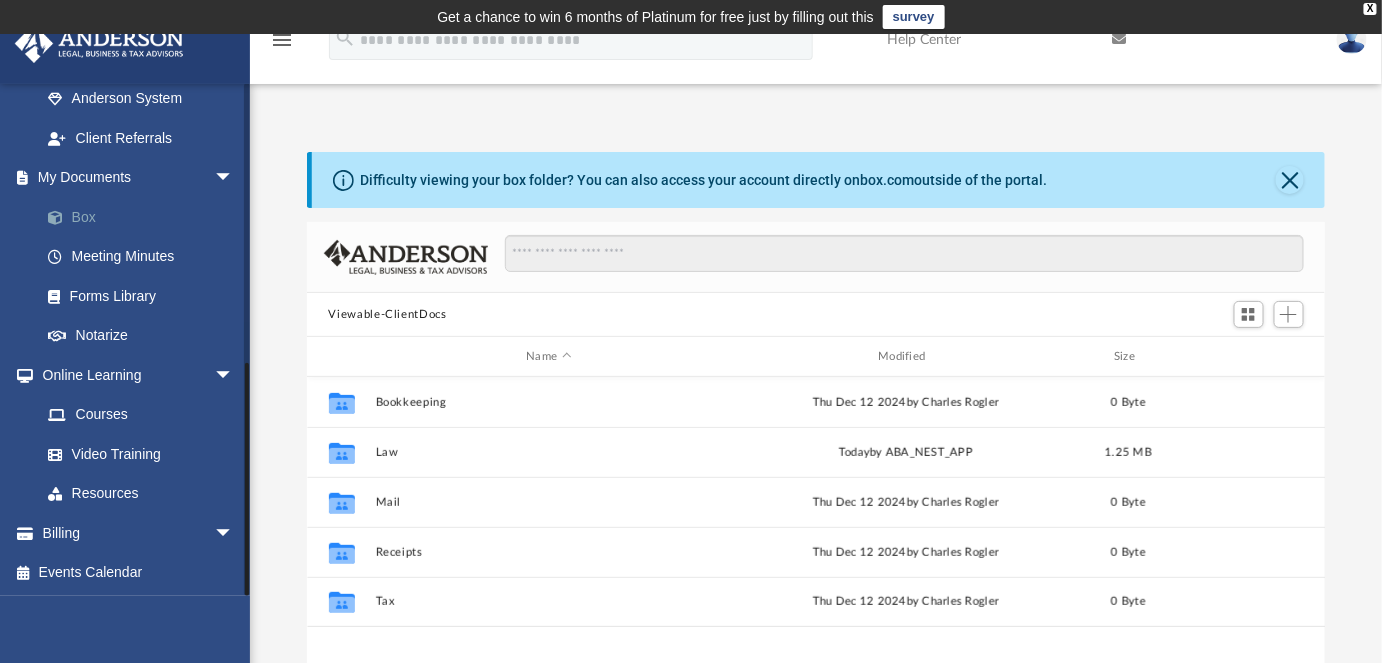 scroll, scrollTop: 15, scrollLeft: 14, axis: both 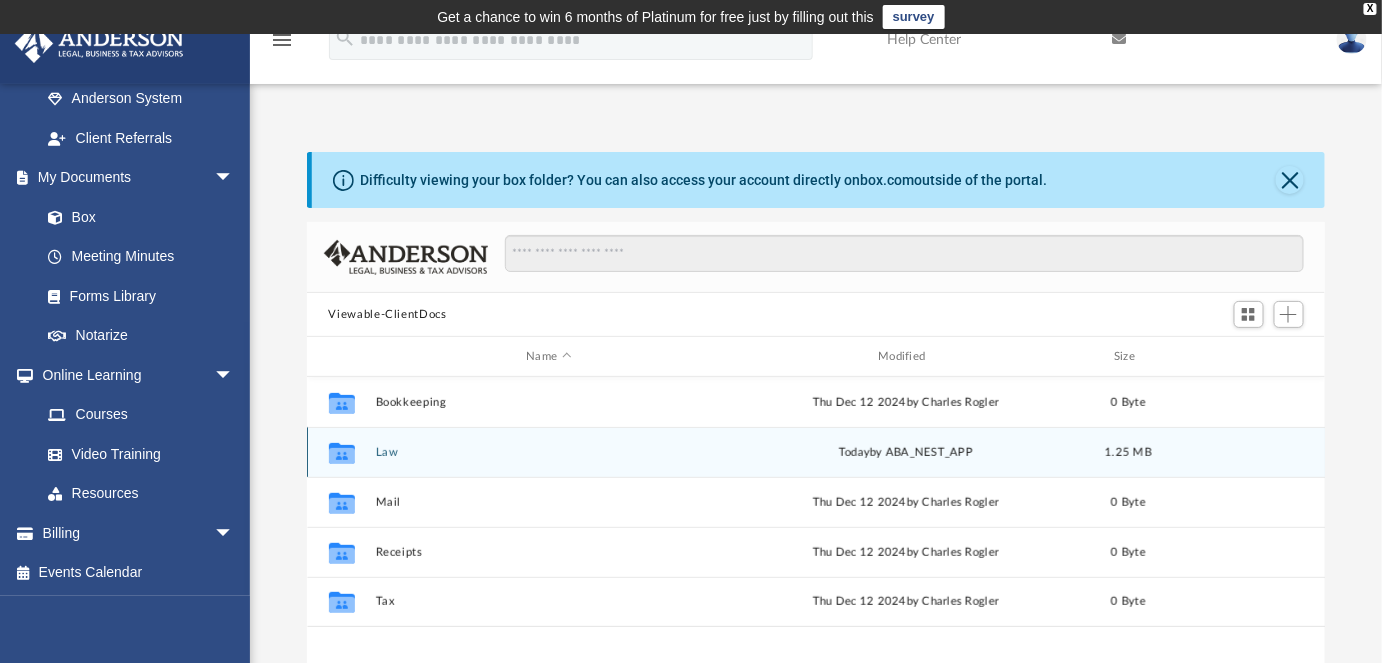 click on "Law" at bounding box center [549, 452] 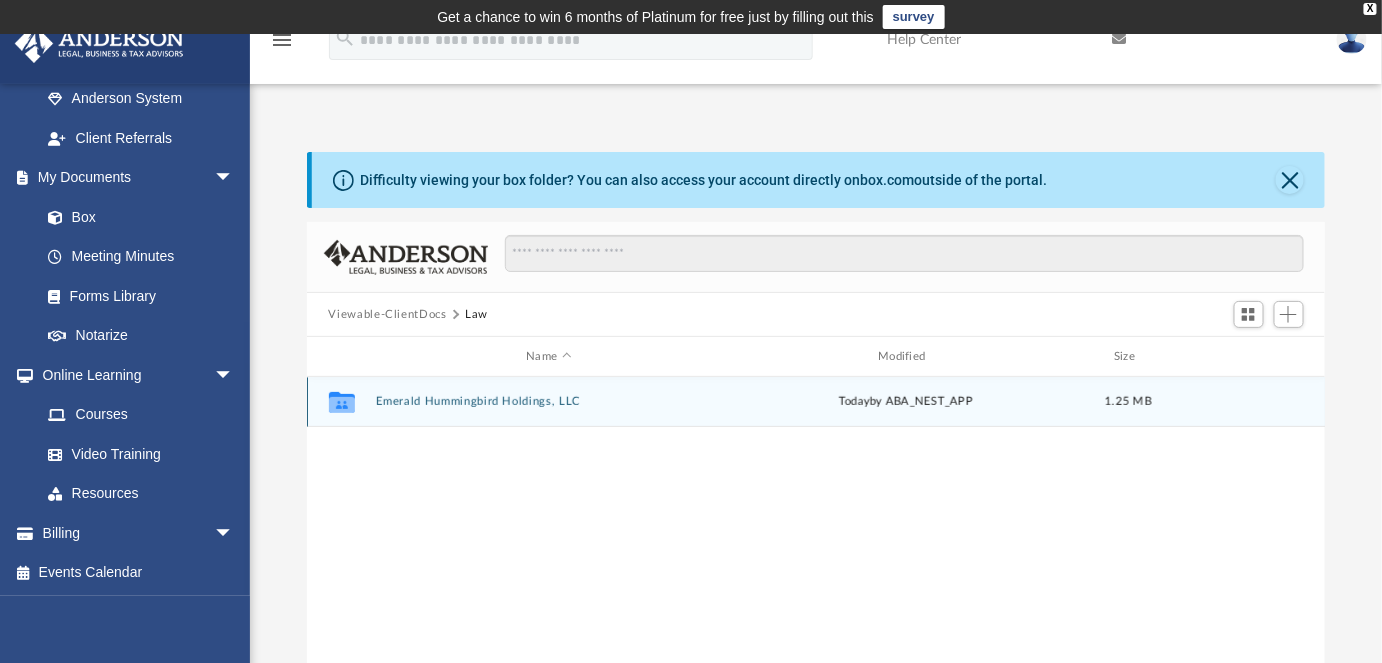 click on "Collaborated Folder Emerald Hummingbird Holdings, LLC today  by ABA_NEST_APP 1.25 MB" at bounding box center [816, 402] 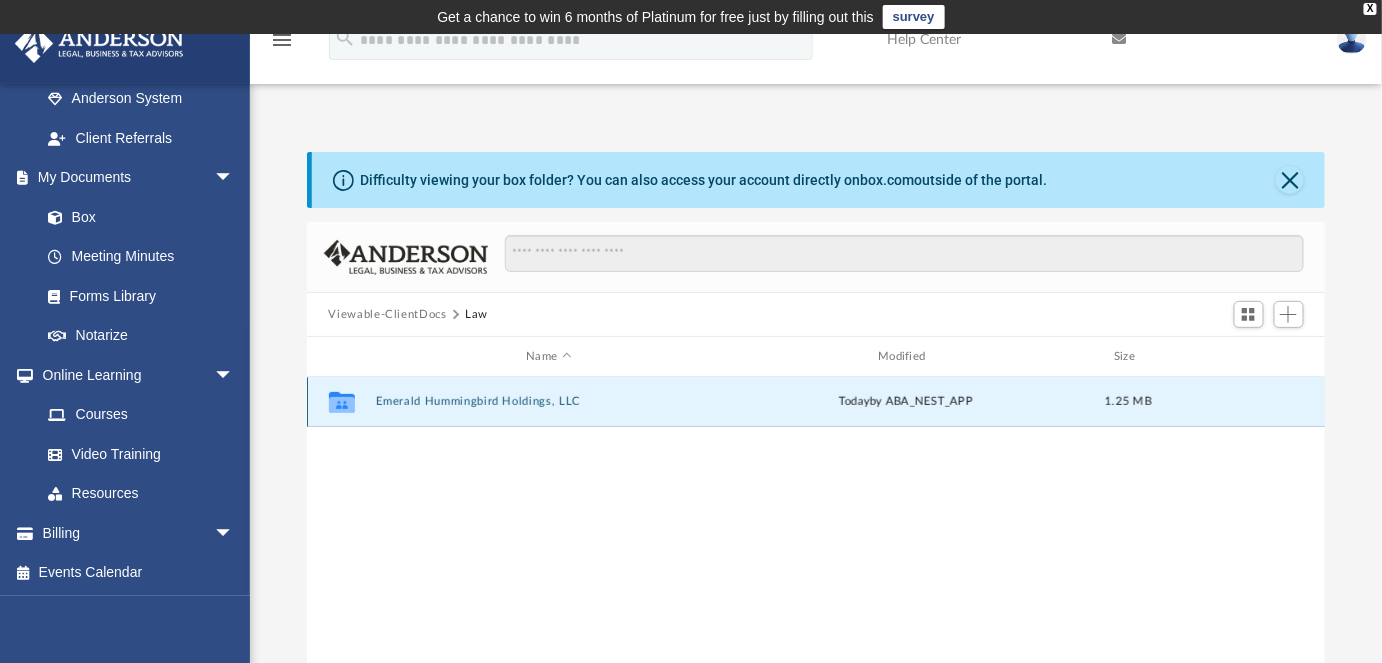 click on "Emerald Hummingbird Holdings, LLC" at bounding box center [549, 401] 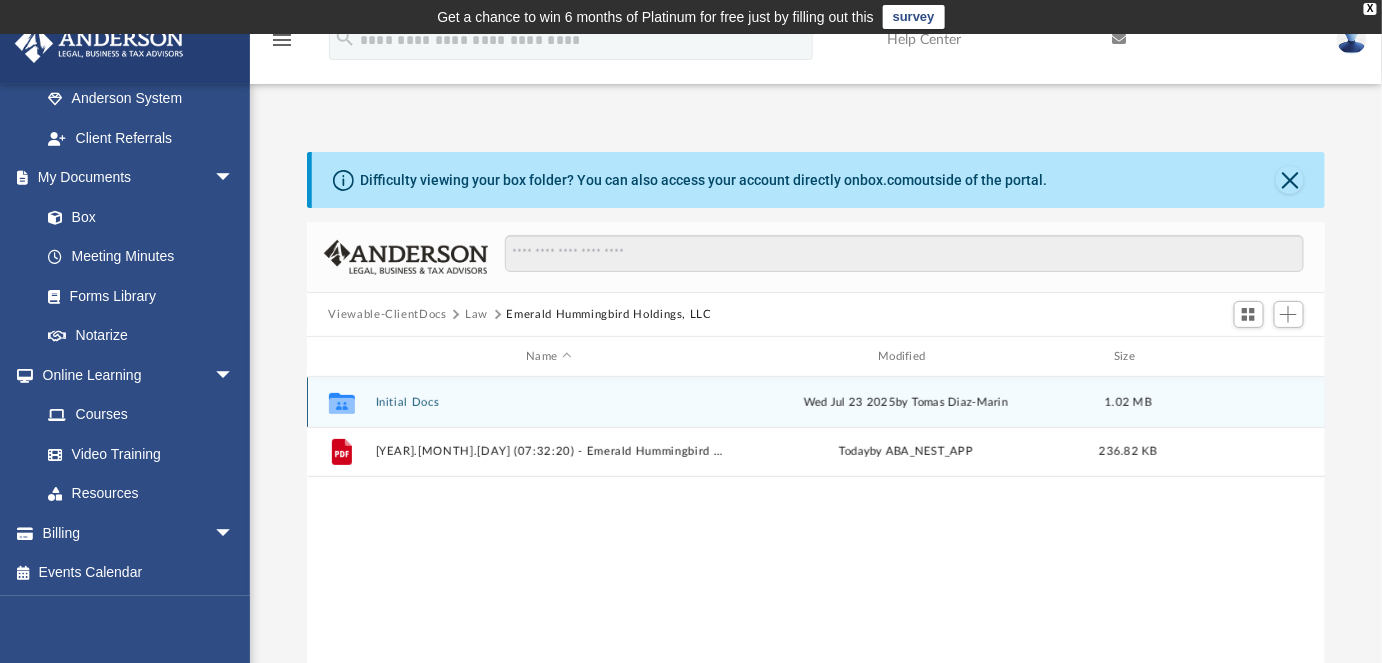 click on "Initial Docs" at bounding box center [549, 402] 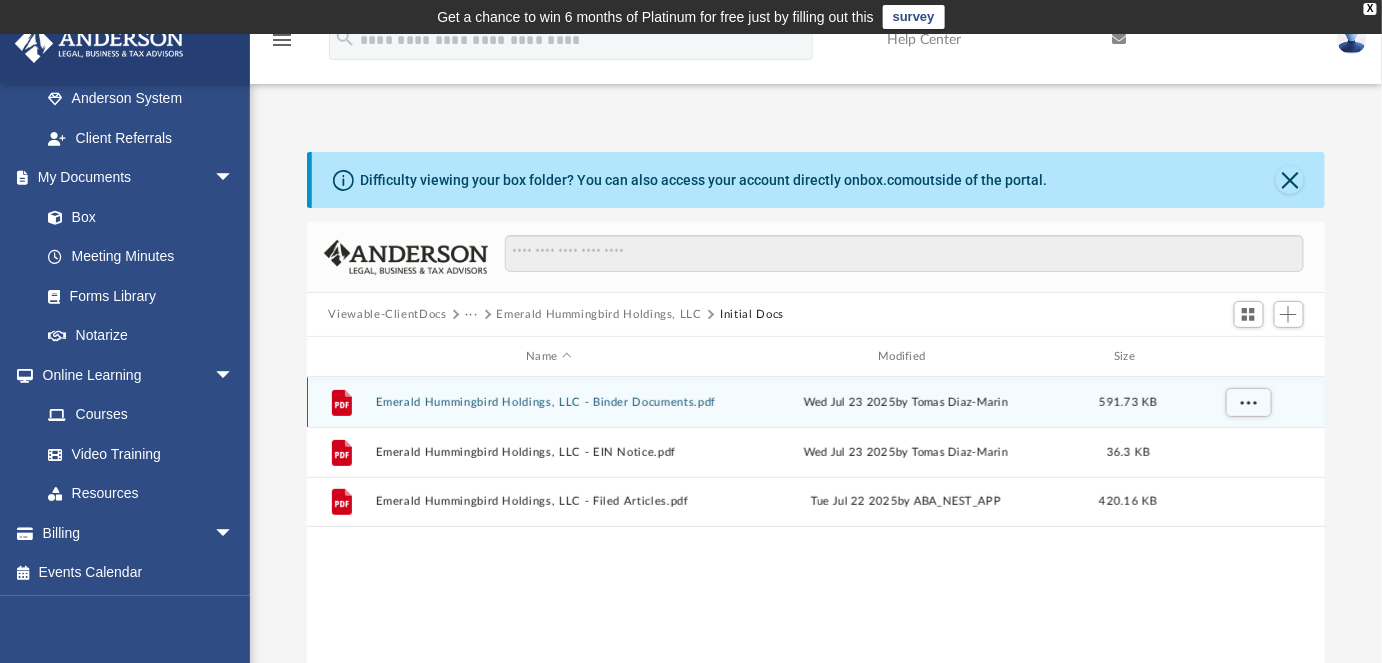 click on "Emerald Hummingbird Holdings, LLC - Binder Documents.pdf" at bounding box center (549, 402) 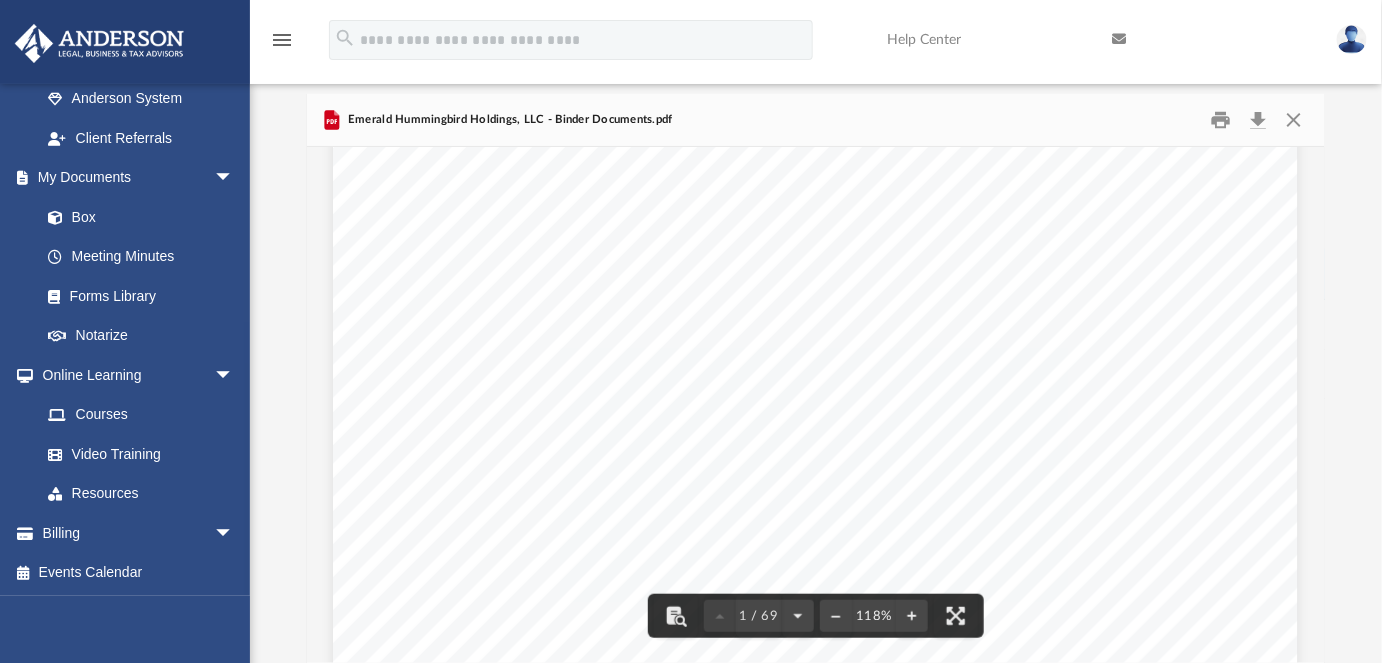 scroll, scrollTop: 282, scrollLeft: 0, axis: vertical 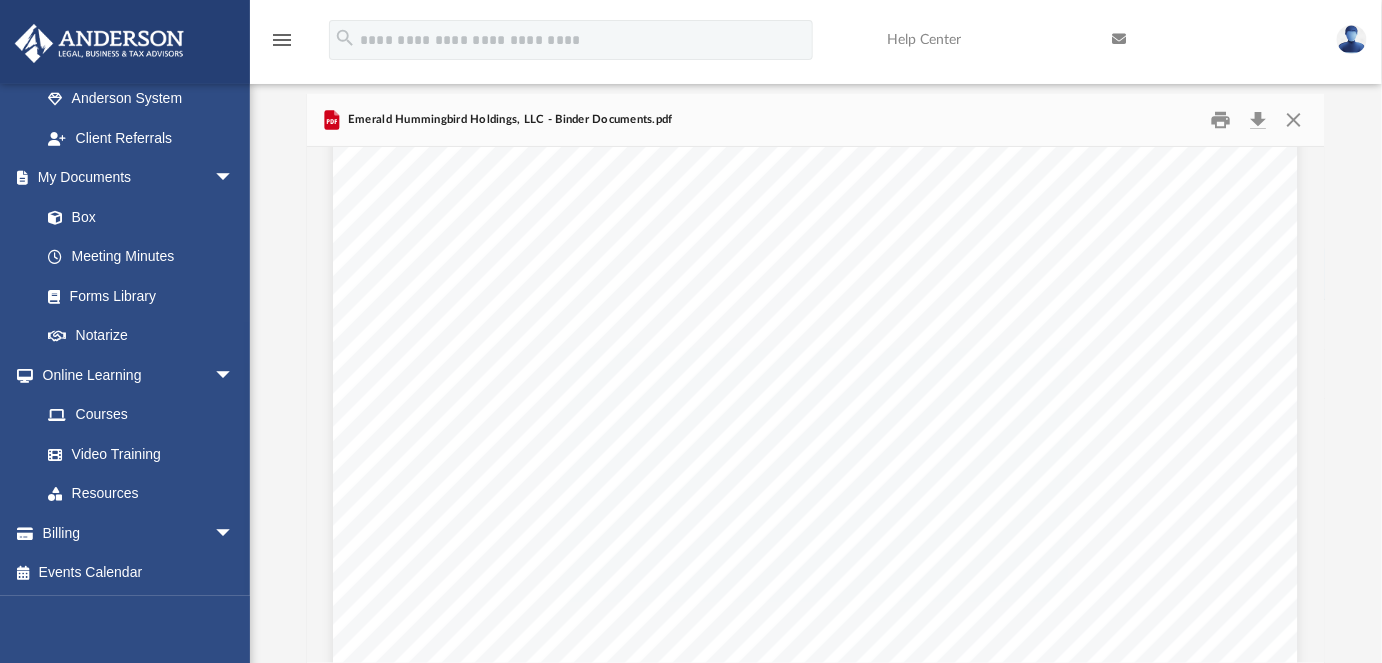 click on "Andrea M. Hall and Dale E. Hall 1195 Selmi Dr, Unit A309 Reno, Nevada 89512 Re:   Emerald Hummingbird Holdings, LLC Dear Andrea M. Hall and Dale E. Hall, Enclosed in this portfolio, you will find your operating agreement for   Emerald Hummingbird Holdings, LLC   and several other important documents for the creation and operation of your new Company. You are responsible for reading and reviewing, for accuracy, all of the information in this portfolio. After your review, you will need to complete several tasks to finalize the establishment of your Company. Here is a synopsis of what steps are required with detailed information following in each section: Overview   – Here, you will find information about your Company, such as members, EIN, etc. State/Tax Filings   – Your EIN application and filed Articles of Organization.   Review this section! LLC Agreement   – Your Company operating agreement and schedule of members are located in this section. Membership Certificates   Assignments   will be kept.     ." at bounding box center [815, 504] 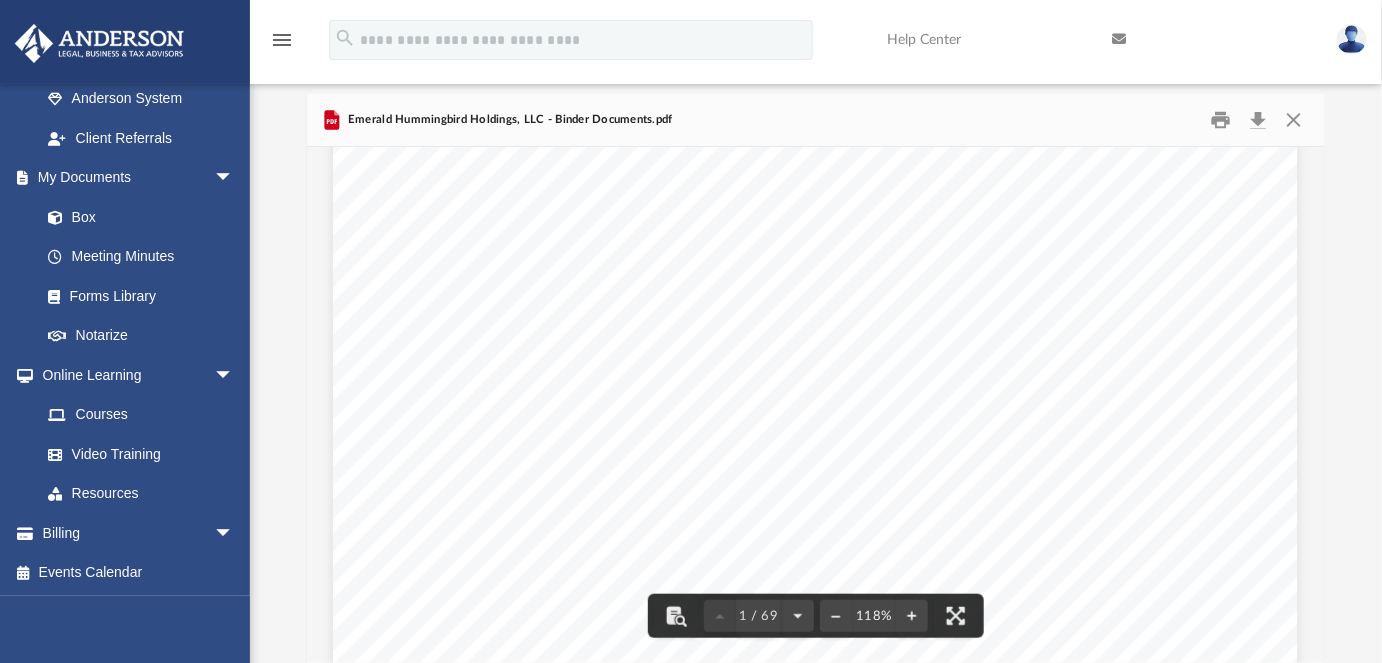 scroll, scrollTop: 423, scrollLeft: 0, axis: vertical 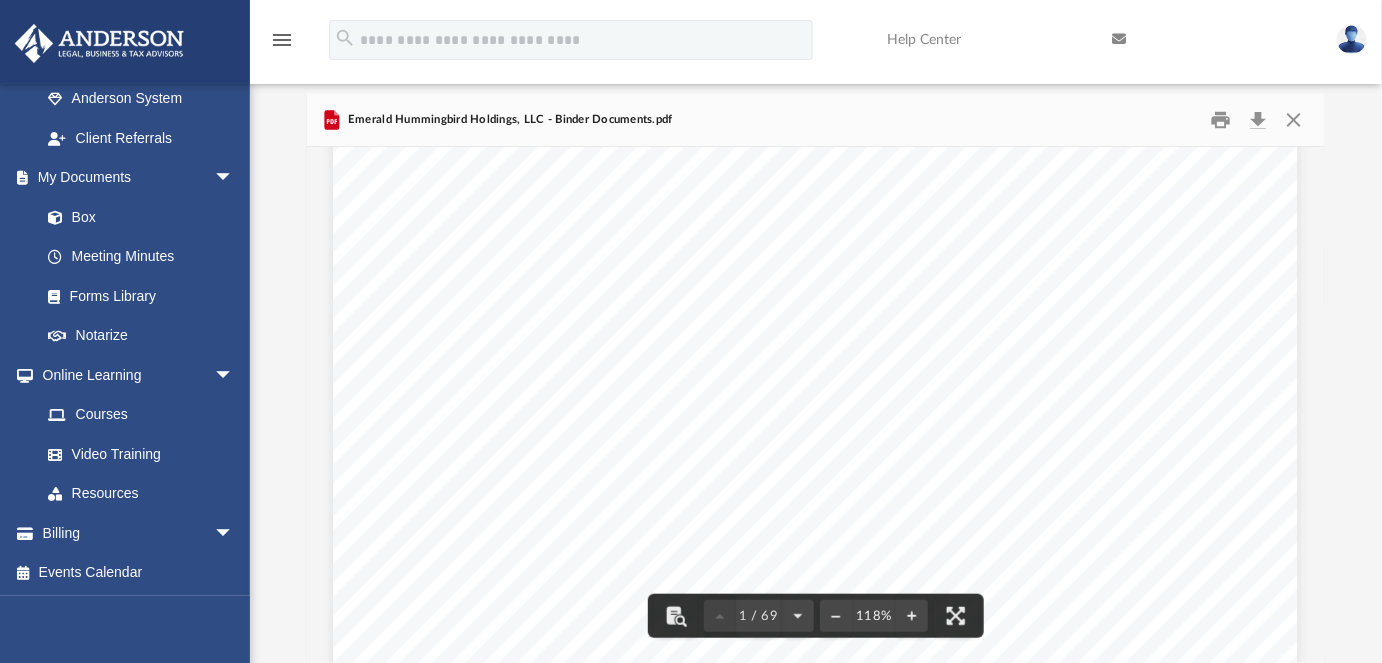 click on "myteam@andersonadvisors.com" at bounding box center [528, 518] 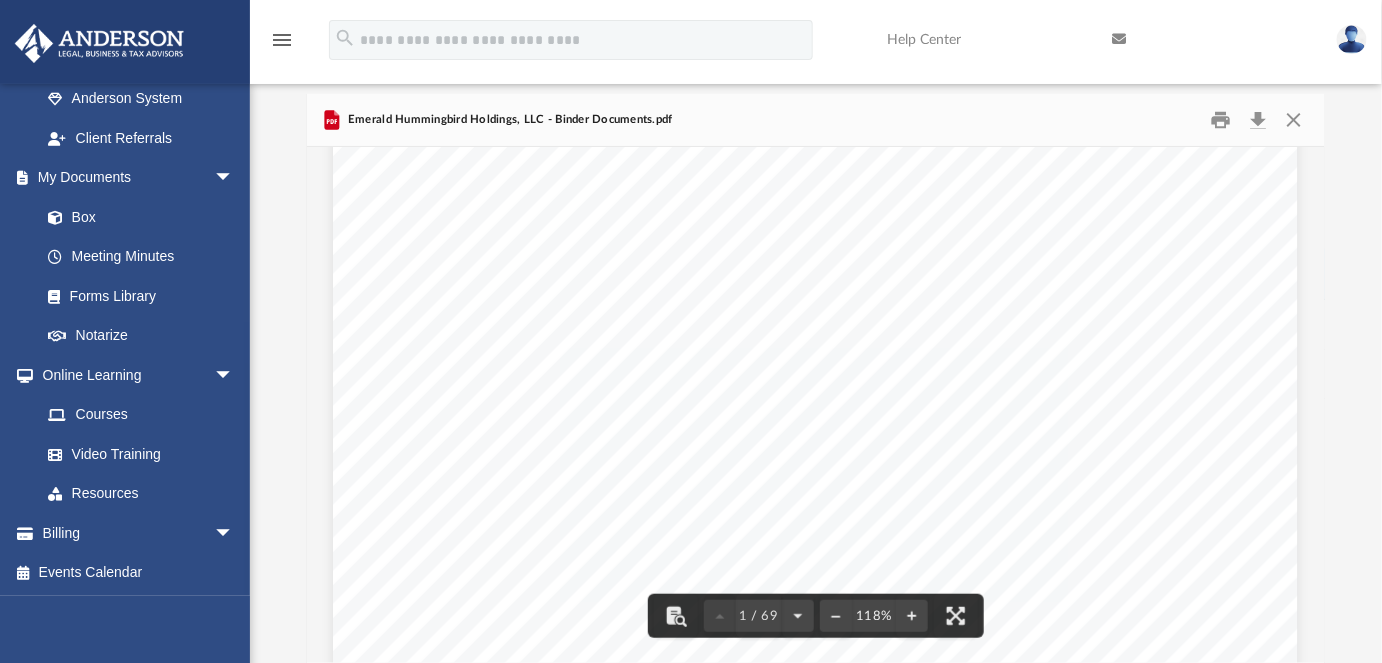 click on "Andrea M. Hall and Dale E. Hall 1195 Selmi Dr, Unit A309 Reno, Nevada 89512 Re:   Emerald Hummingbird Holdings, LLC Dear Andrea M. Hall and Dale E. Hall, Enclosed in this portfolio, you will find your operating agreement for   Emerald Hummingbird Holdings, LLC   and several other important documents for the creation and operation of your new Company. You are responsible for reading and reviewing, for accuracy, all of the information in this portfolio. After your review, you will need to complete several tasks to finalize the establishment of your Company. Here is a synopsis of what steps are required with detailed information following in each section: Overview   – Here, you will find information about your Company, such as members, EIN, etc. State/Tax Filings   – Your EIN application and filed Articles of Organization.   Review this section! LLC Agreement   – Your Company operating agreement and schedule of members are located in this section. Membership Certificates   Assignments   will be kept.     ." at bounding box center [815, 186] 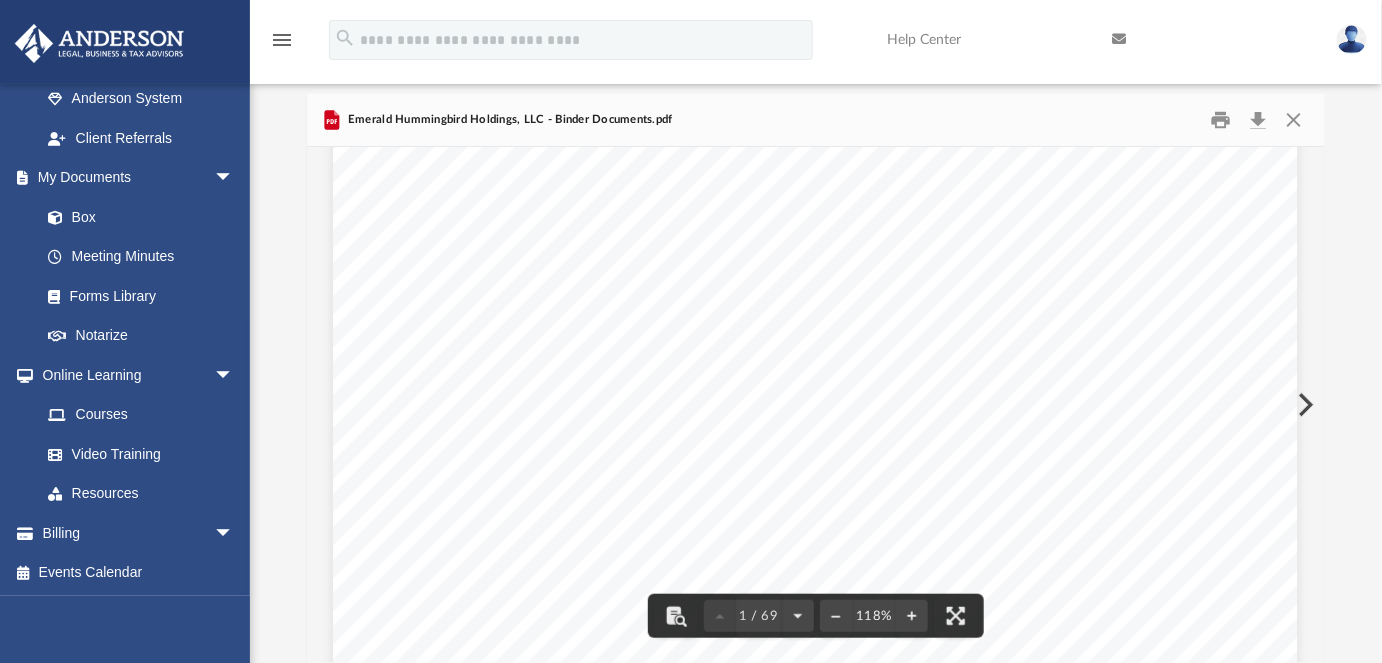 scroll, scrollTop: 558, scrollLeft: 0, axis: vertical 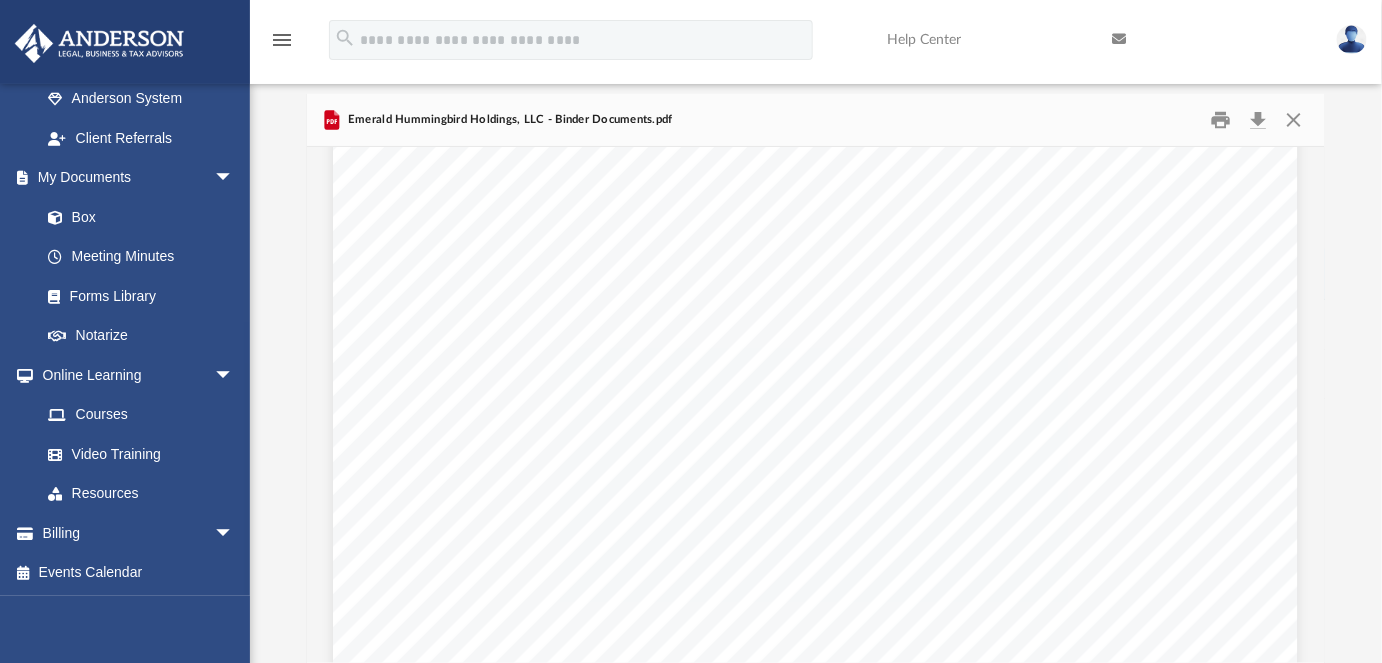 click on "myteam@andersonadvisors.com" at bounding box center (528, 383) 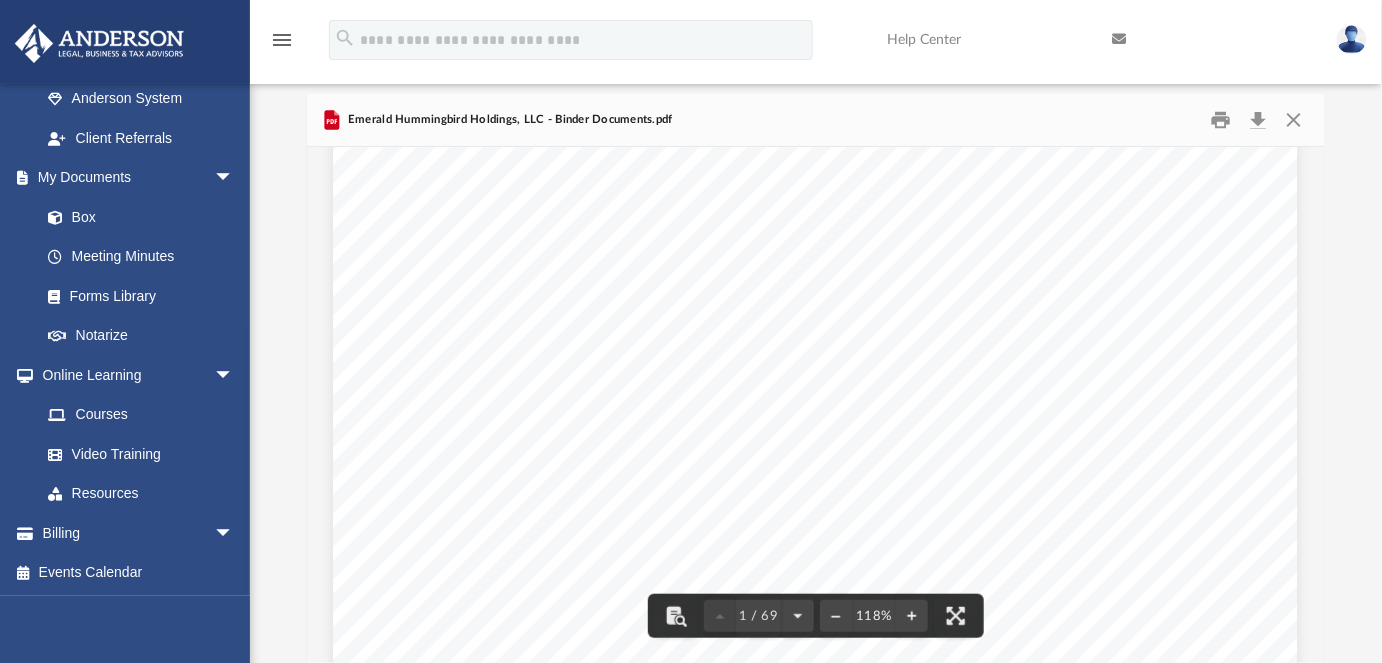 click on "Andrea M. Hall and Dale E. Hall 1195 Selmi Dr, Unit A309 Reno, Nevada 89512 Re:   Emerald Hummingbird Holdings, LLC Dear Andrea M. Hall and Dale E. Hall, Enclosed in this portfolio, you will find your operating agreement for   Emerald Hummingbird Holdings, LLC   and several other important documents for the creation and operation of your new Company. You are responsible for reading and reviewing, for accuracy, all of the information in this portfolio. After your review, you will need to complete several tasks to finalize the establishment of your Company. Here is a synopsis of what steps are required with detailed information following in each section: Overview   – Here, you will find information about your Company, such as members, EIN, etc. State/Tax Filings   – Your EIN application and filed Articles of Organization.   Review this section! LLC Agreement   – Your Company operating agreement and schedule of members are located in this section. Membership Certificates   Assignments   will be kept.     ." at bounding box center (815, 228) 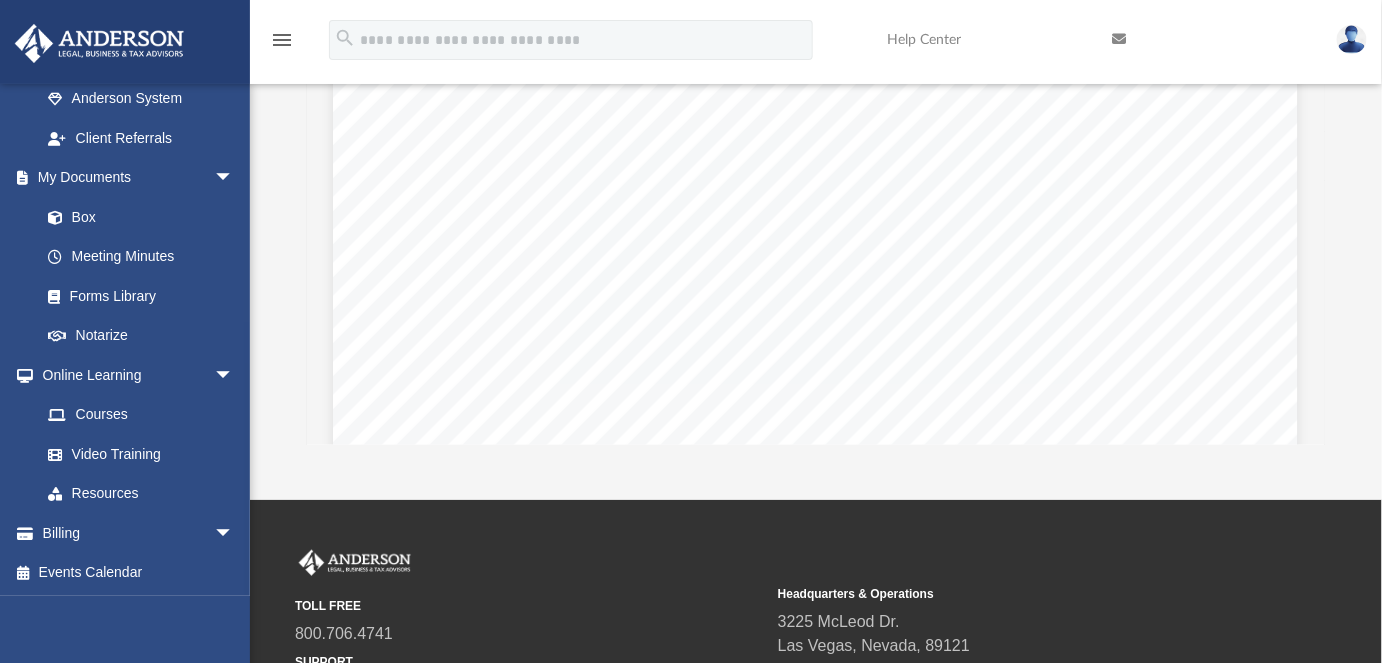 scroll, scrollTop: 357, scrollLeft: 0, axis: vertical 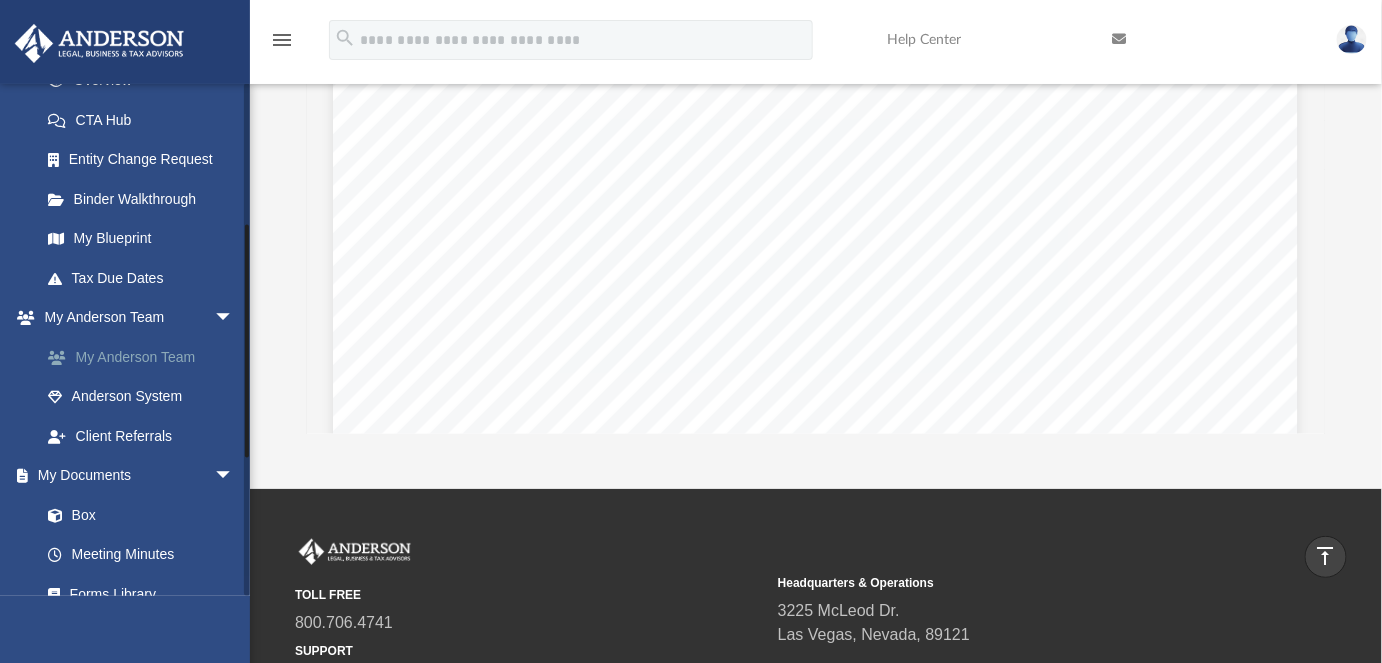 click on "My Anderson Team" at bounding box center (146, 357) 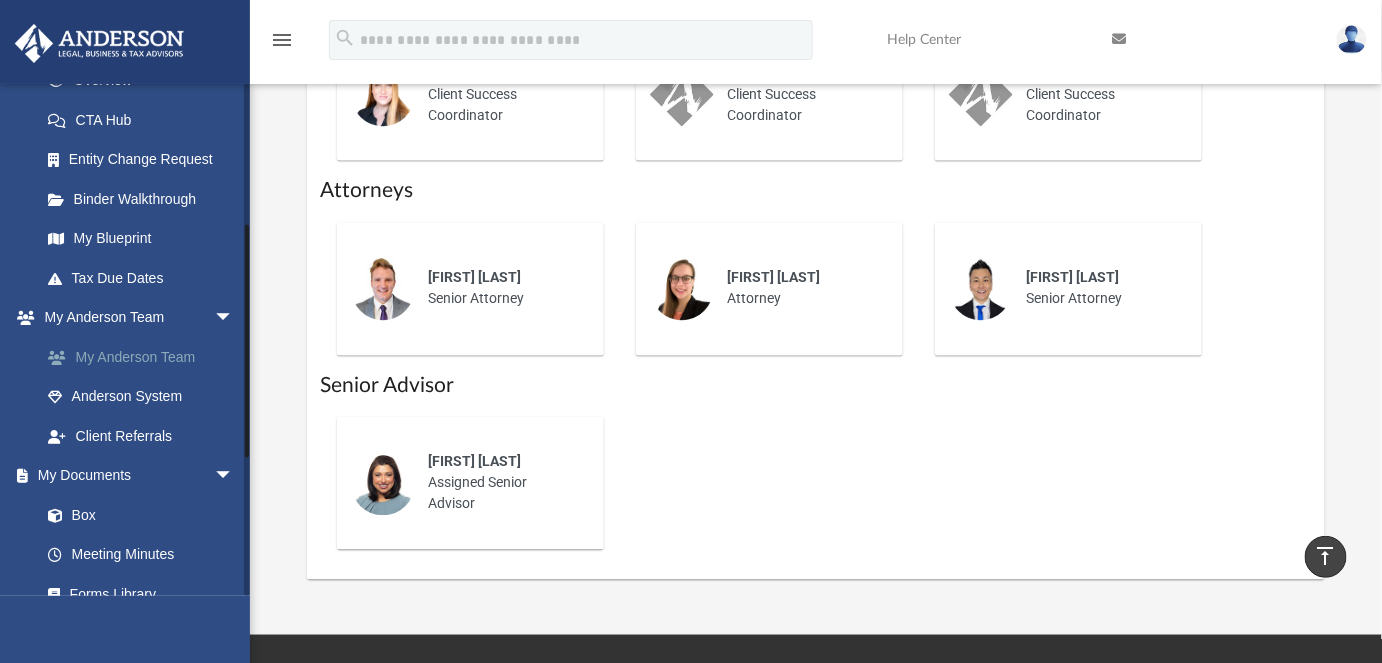 scroll, scrollTop: 1178, scrollLeft: 0, axis: vertical 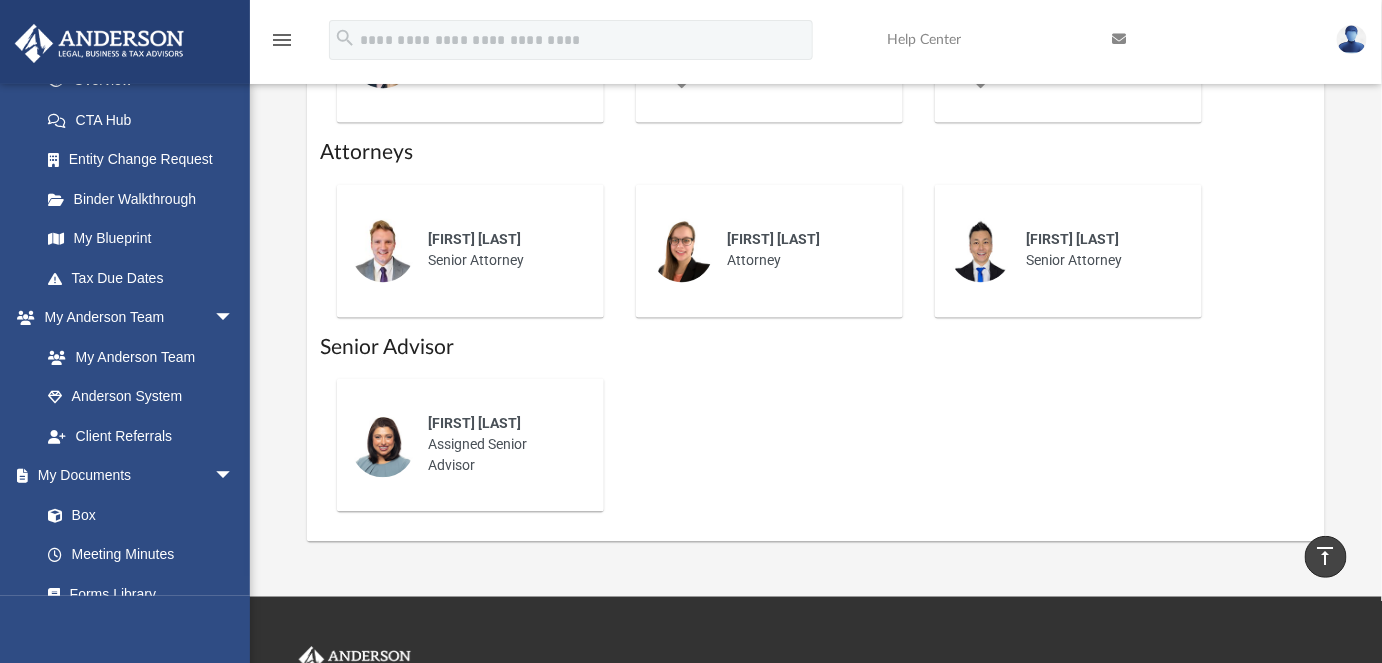 click on "Client Success Coordinators Gabby Esteban  Client Success Coordinator Allison Markus  Client Success Coordinator Shaquina Williams  Client Success Coordinator Samantha Mcpherson  Client Success Coordinator Debra Hernandez  Client Success Coordinator Ben Muse  Client Success Coordinator Attorneys Jeff Cottle  Senior Attorney Amanda Breck  Attorney Kc Ushijima  Senior Attorney Senior Advisor Nerissa Sam  Assigned Senior Advisor" at bounding box center (816, 154) 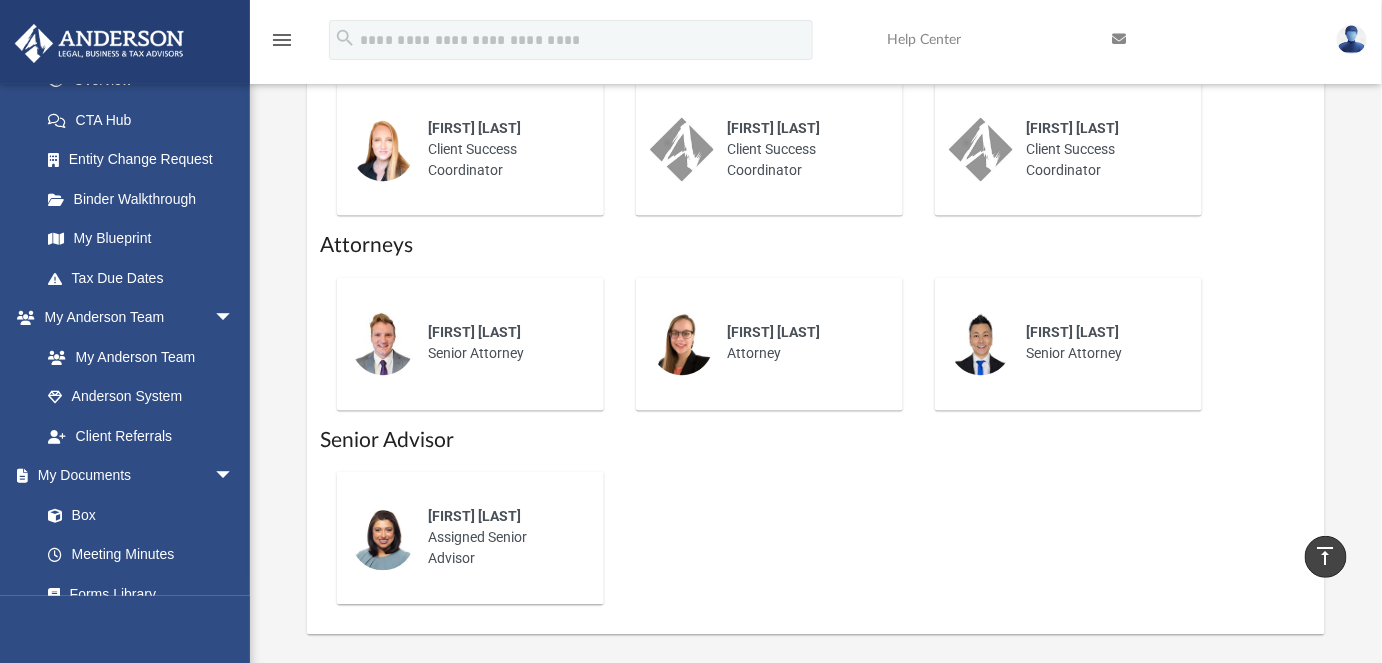 scroll, scrollTop: 1081, scrollLeft: 0, axis: vertical 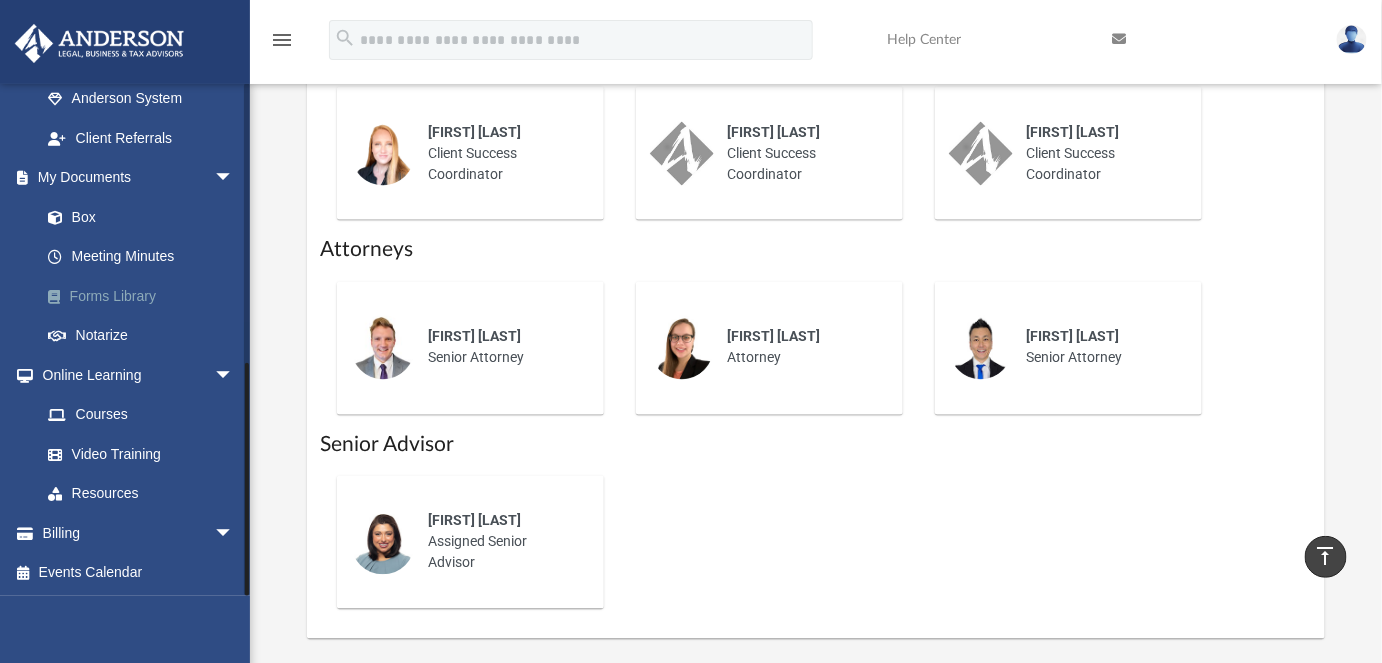 click on "Forms Library" at bounding box center [146, 296] 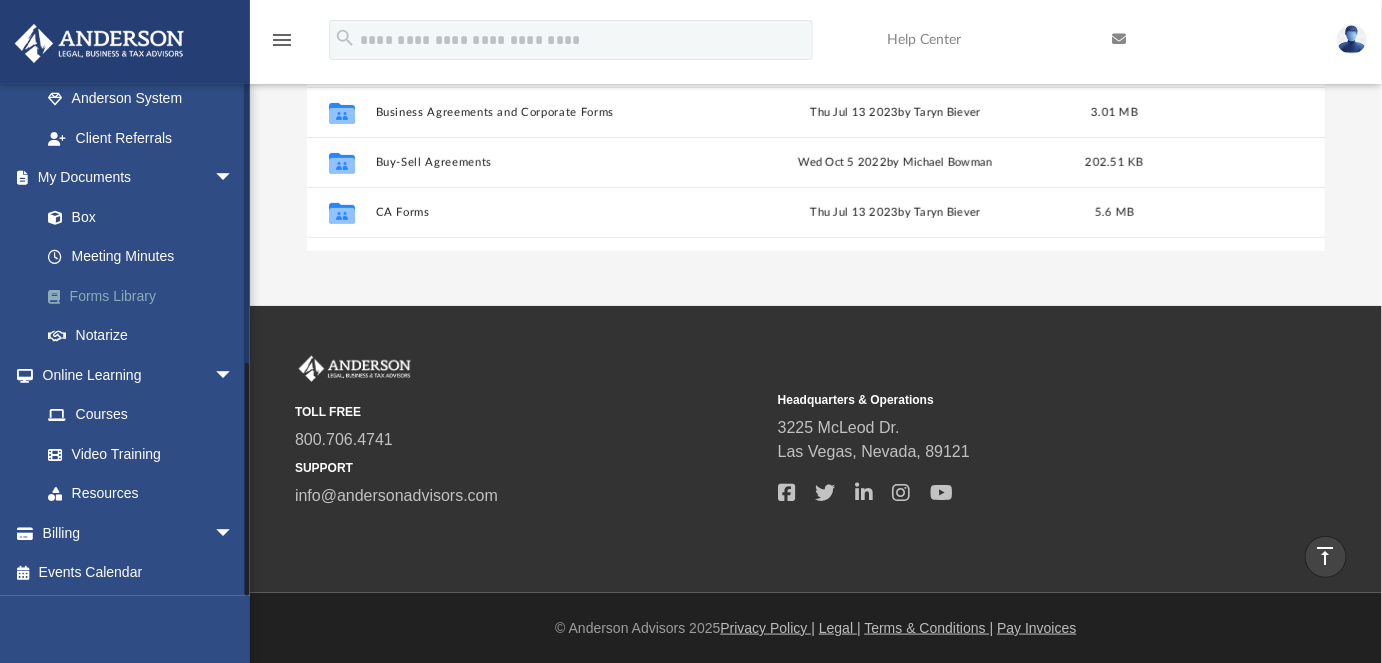 scroll, scrollTop: 15, scrollLeft: 14, axis: both 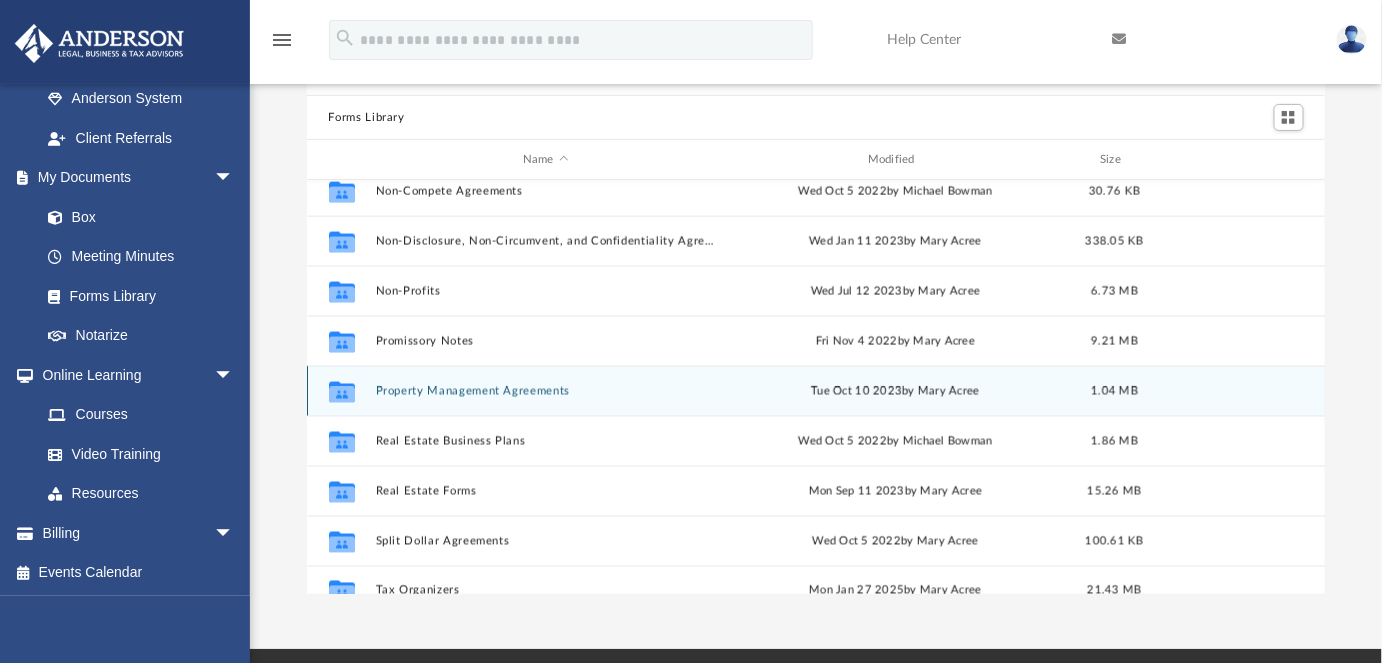 click on "Property Management Agreements" at bounding box center [545, 391] 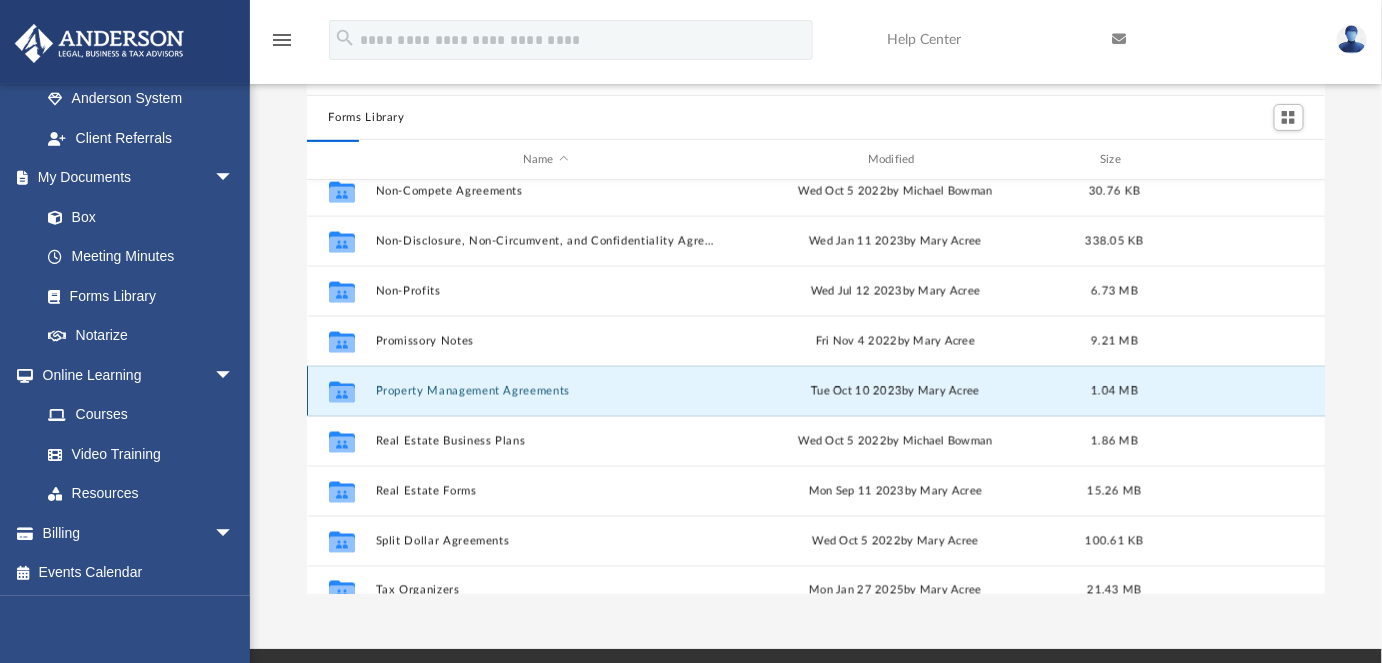 scroll, scrollTop: 0, scrollLeft: 0, axis: both 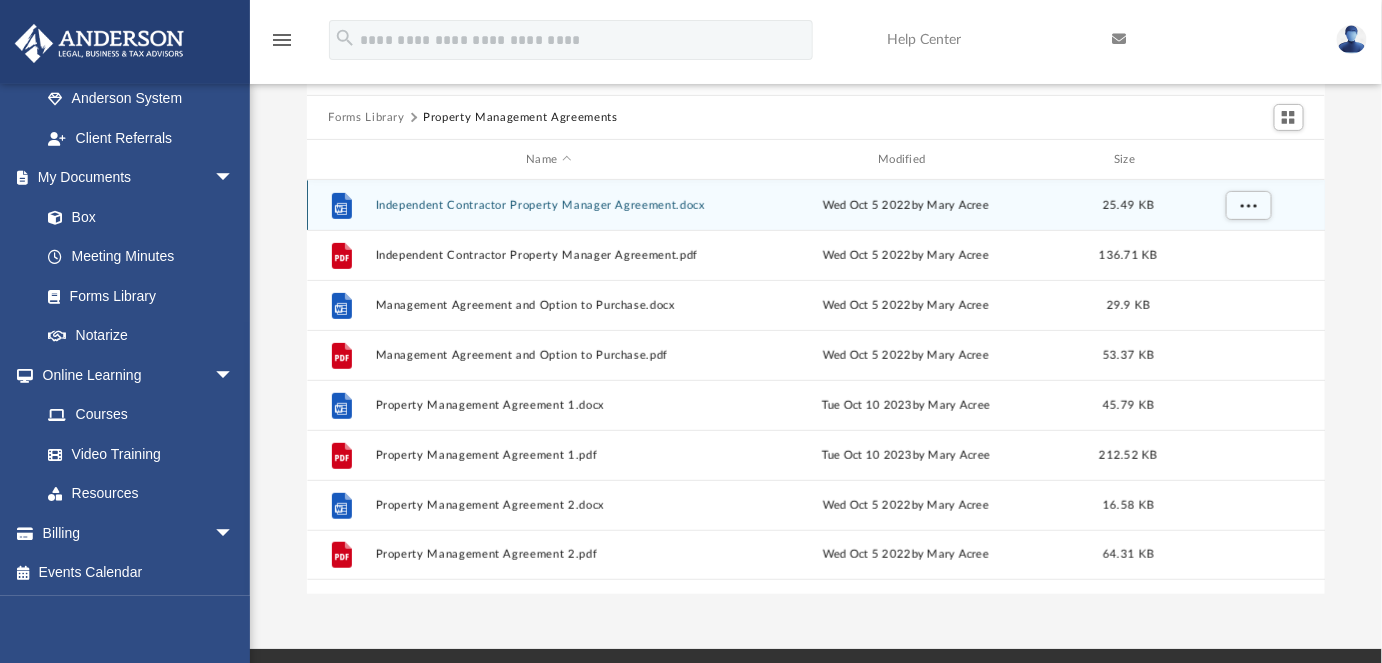 click on "Independent Contractor Property Manager Agreement.docx" at bounding box center (549, 205) 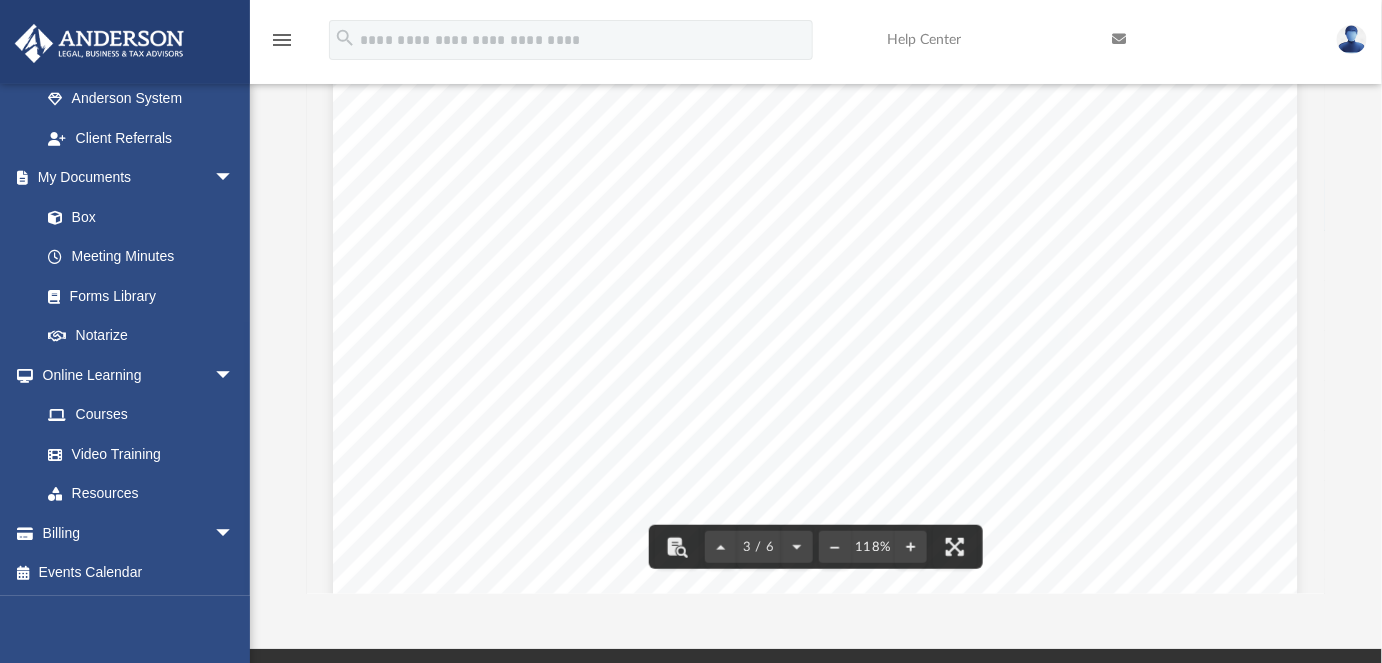 scroll, scrollTop: 2584, scrollLeft: 0, axis: vertical 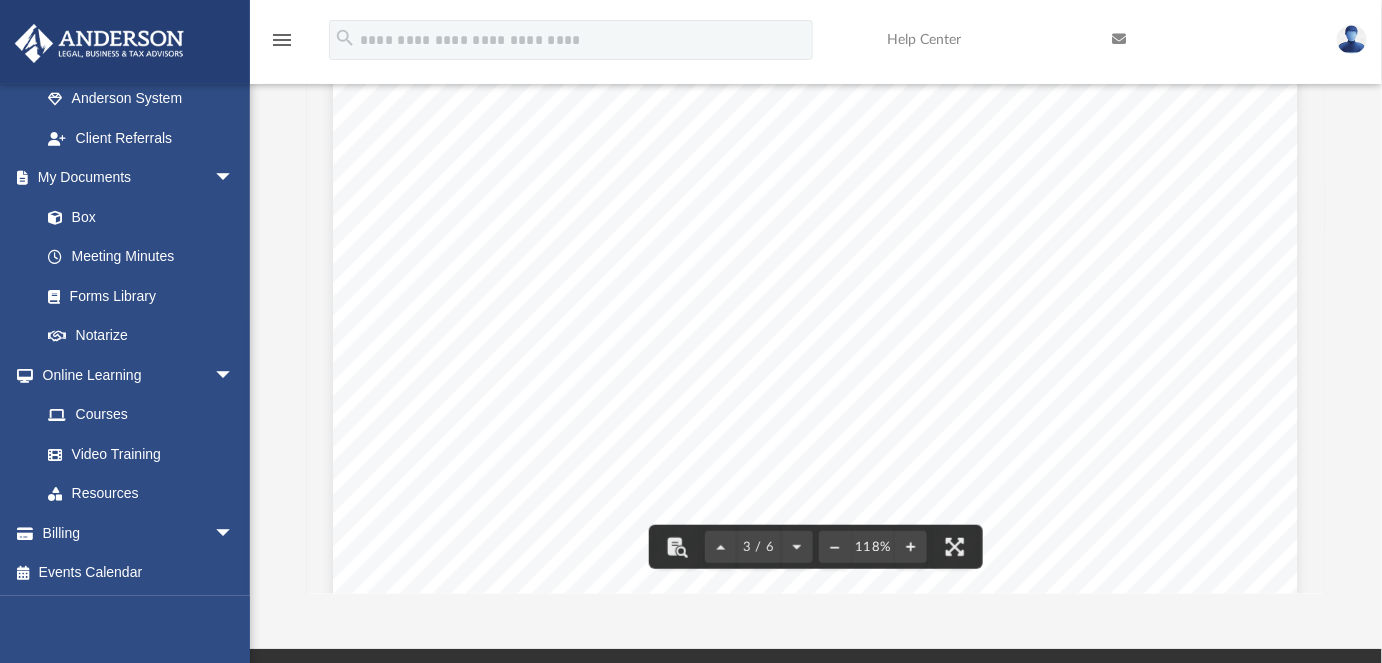 click on "2.3   No   Release .   Property   Manager   agrees   that   the   termination   of   this   Agreement   shall   not release   Property   Manager   from   any   obligations   under   Section   2.1   or   2.2. SECTION   3   –   COMPENSATION 3.1   Compensation .   In   consideration   of   all   services   to   be   rendered   by   Property   Manager   to   the Employer,   the   Employer   shall   pay   to   said   the   amount   of   $______   per ___hour   ___week   ___bi - weekly   ___month   ___year other______________________________________________________________________. 3.2   Withholding;   Other   Benefits .   Compensation   paid   pursuant   to   this   Agreement   shall   not   be subject   to   the   customary   withholding   of   income   taxes   and   other   employment   taxes.   Property Manager   shall   be   solely   responsible   for   reporting   and   paying   any   such   taxes.   The   Employer shall   not   provide   Property   Manager   with   any   coverage   or   participation   in" at bounding box center (815, 690) 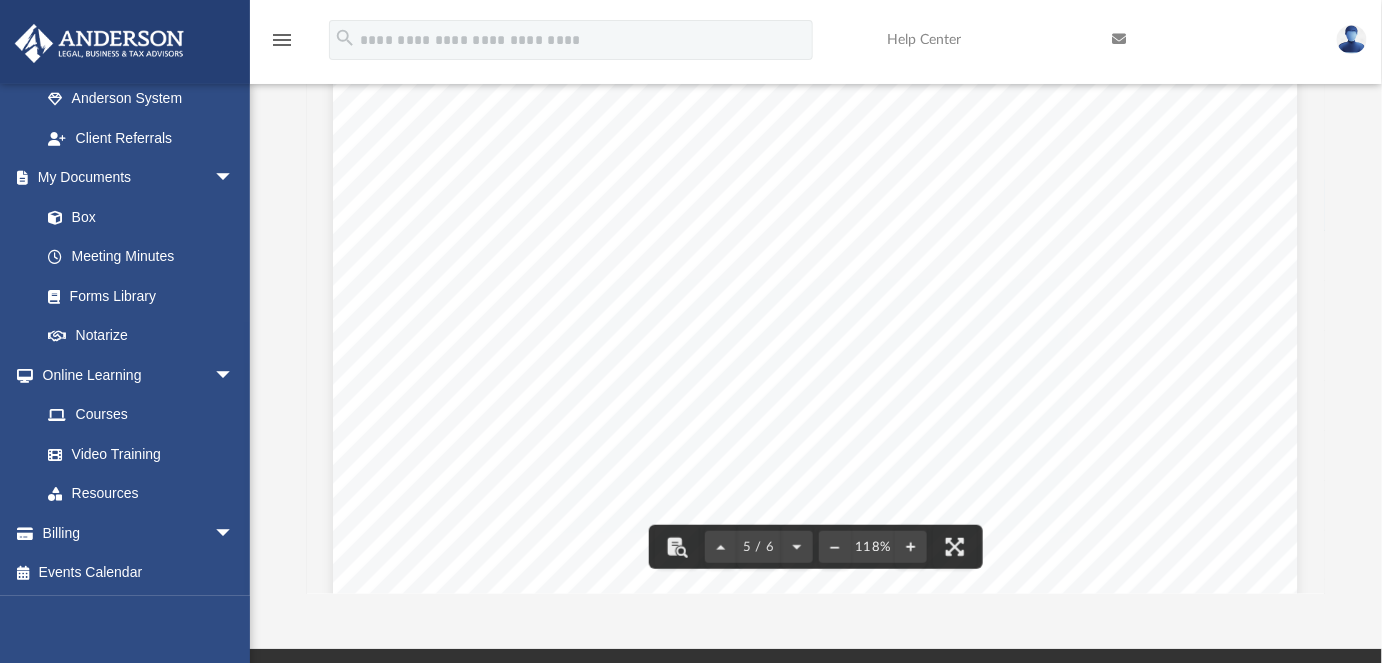 scroll, scrollTop: 5302, scrollLeft: 0, axis: vertical 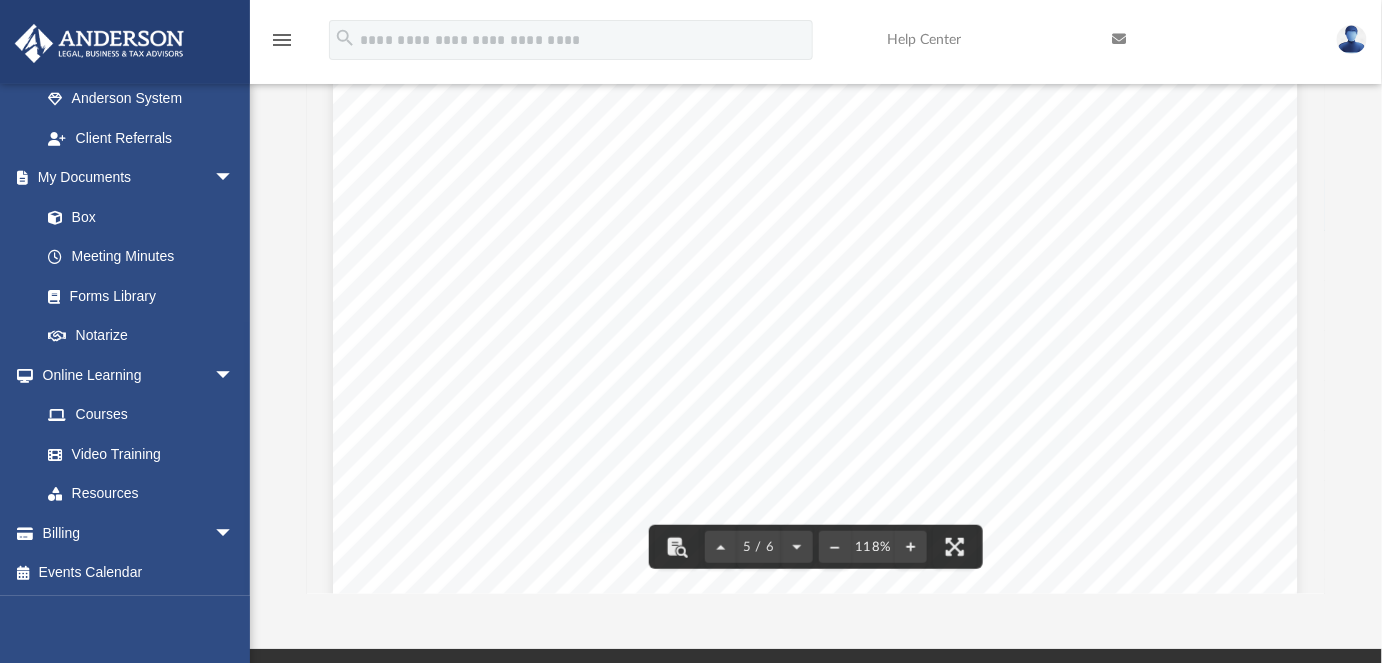 click on "employees   and   agents   and   agrees   to   hold   harmless   and   indemnify   Employer   for   any   and   all claims   arising   out   of   any   injury,   disability,   or   death   of   any   of   Property   Manager's   employees or   agents. _______ Other   Insurance   Requirements :   . SECTION   8   -   MISCELLANEOUS   PROVISIONS 8.1   The   provisions   of   this   Agreement   shall   be   binding   upon   and   inure   to   the   benefit   of   the   heirs, personal   representatives,   successors   and   assigns   of   the   parties.   Any   provision   hereof   which imposes   upon   Property   Manager   or   Employer   an   obligation   after   termination   or   expiration   of this   Agreement   shall   survive   termination   or   expiration   hereof   and   be   binding   upon   Property Manager   or   Employer. 8.2   No   waiver   of   any   provision   of   this   Agreement   shall   be   deemed,   or   shall   constitute,   a   waiver of   any   other   provision,   whether   or   not" at bounding box center [815, 530] 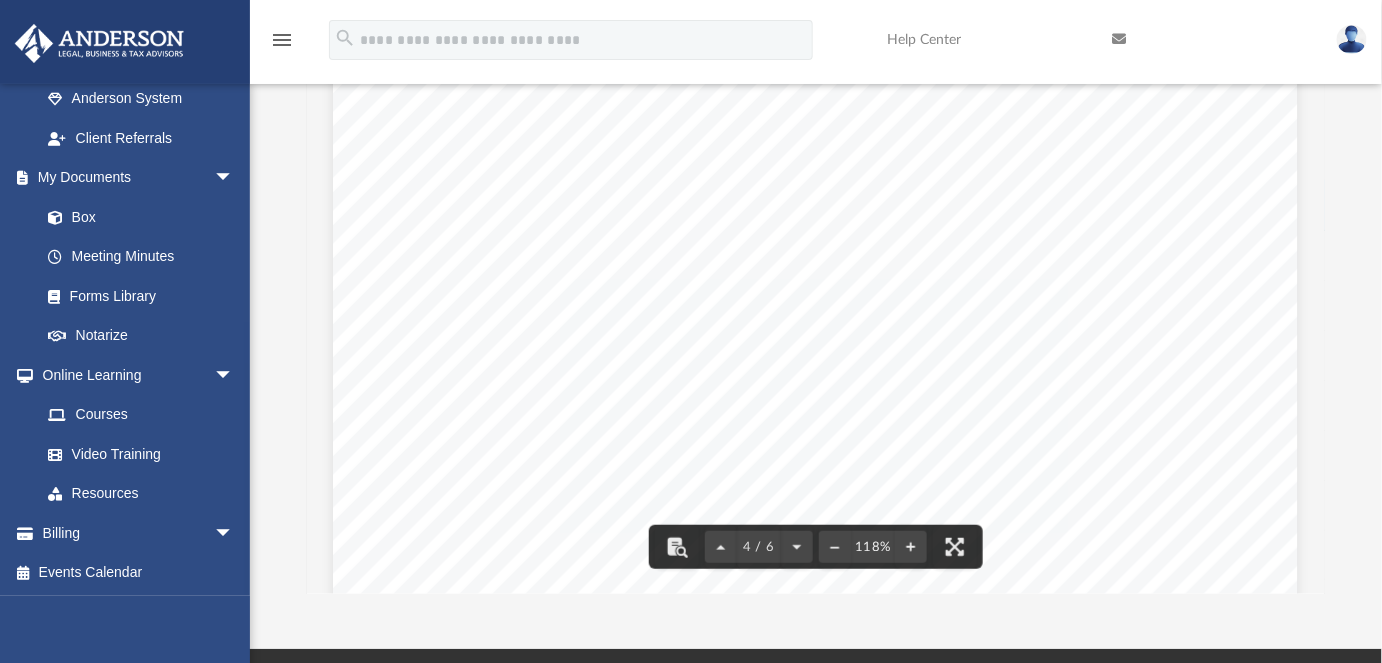 scroll, scrollTop: 4363, scrollLeft: 0, axis: vertical 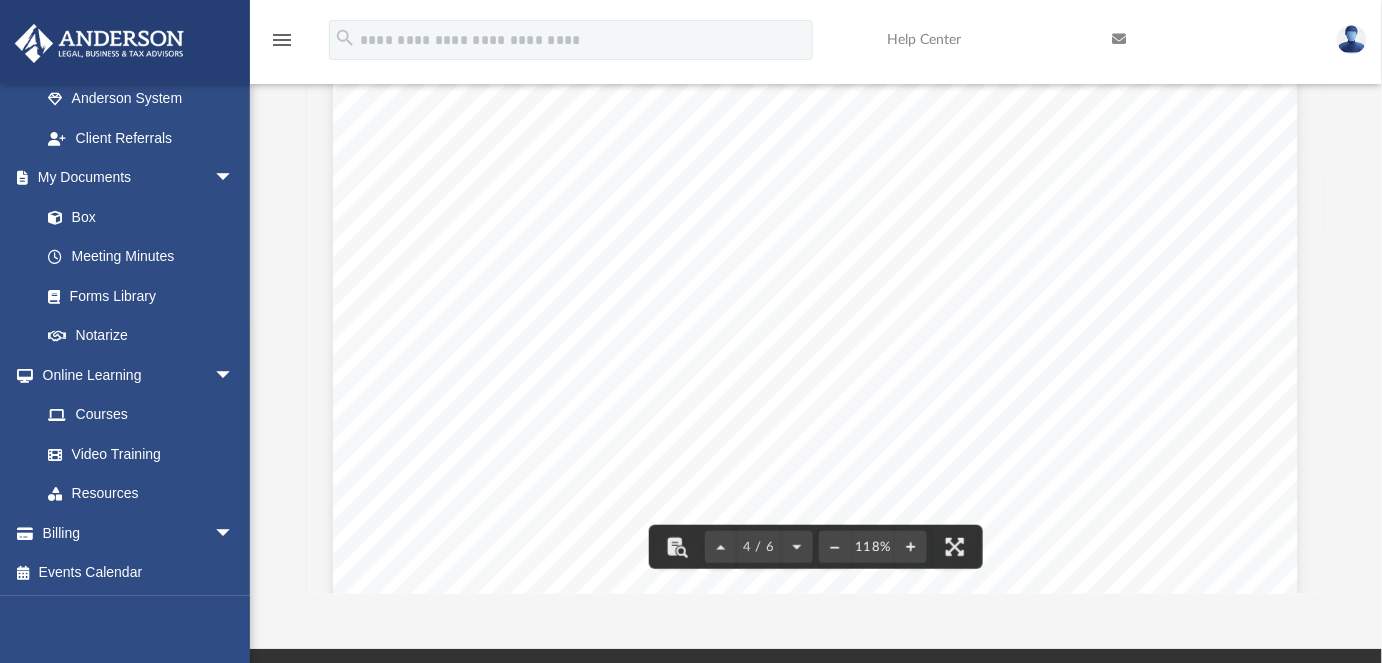 click on "5.2   Assignment.   The   Property   Manager   shall   not   assign   any   of   his/her   rights   under   this agreement,   or   delegate   the   performance   of   any   of   his/her   duties   hereunder,   without   the   prior written   consent   of   the   Employer. SECTION   6   -   REPRESENTATIONS   AND   WARRANTIES   OF   PROPERTY   MANAGER 6.1   Property   Manager   represents   and   warrants   to   the   Employer   that   there   is   no   employment contract   or   other   contractual   obligation   to   which   Property   Manager   is   subject,   which   prevents Property   Manager   from   entering   into   this   Agreement   or   from   performing   fully   Property Manager's   duties   under   this   Agreement. SECTION   7   -   INSURANCE . 7.1   Property   Manager   shall   obtain   and   maintain   in   force,   at   its   own   expense,   throughout   the performance   of   his/her/its   obligations   under   this   Agreement,   insurance   coverage   against claims,   regardless   of" at bounding box center [815, 353] 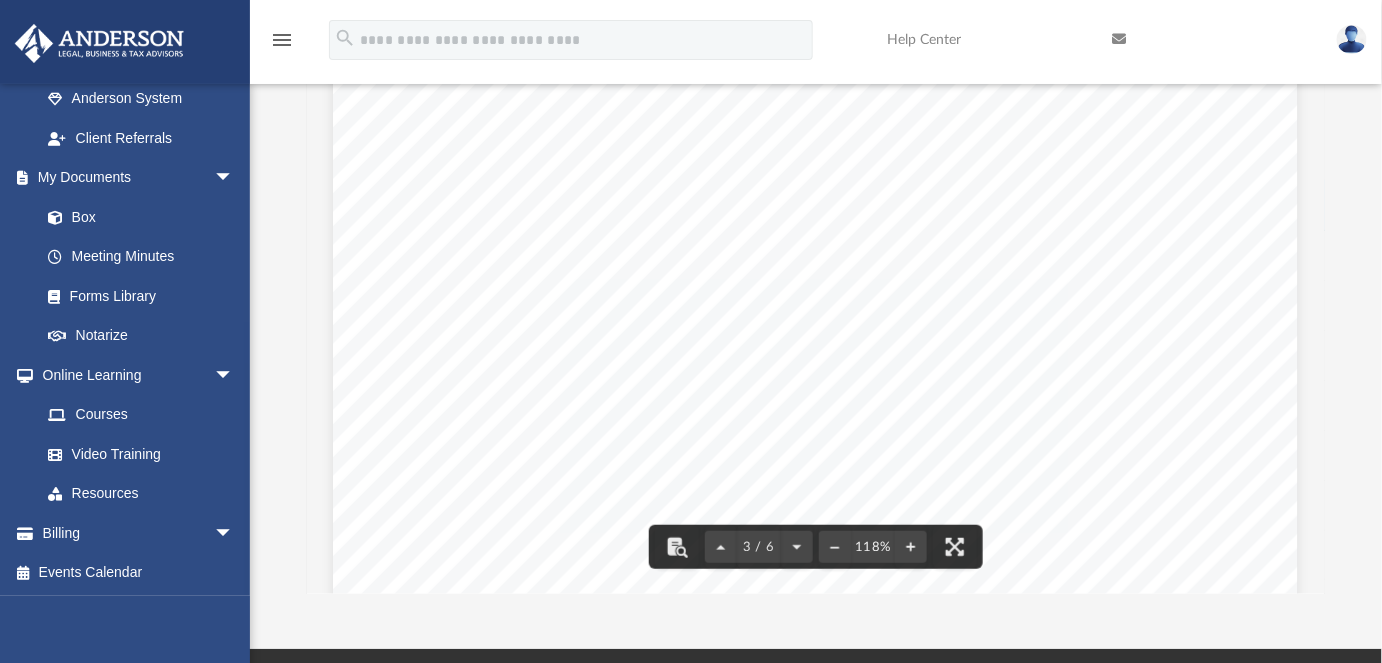 scroll, scrollTop: 3276, scrollLeft: 0, axis: vertical 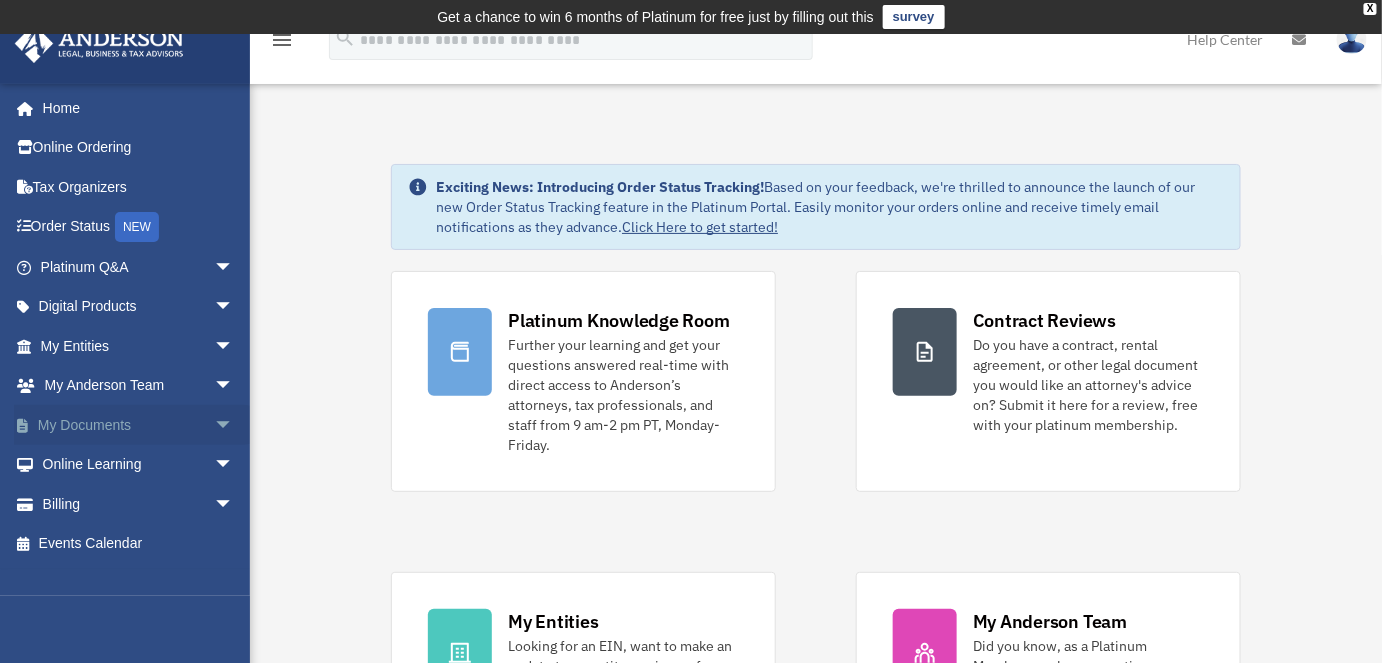 click on "My Documents arrow_drop_down" at bounding box center [139, 425] 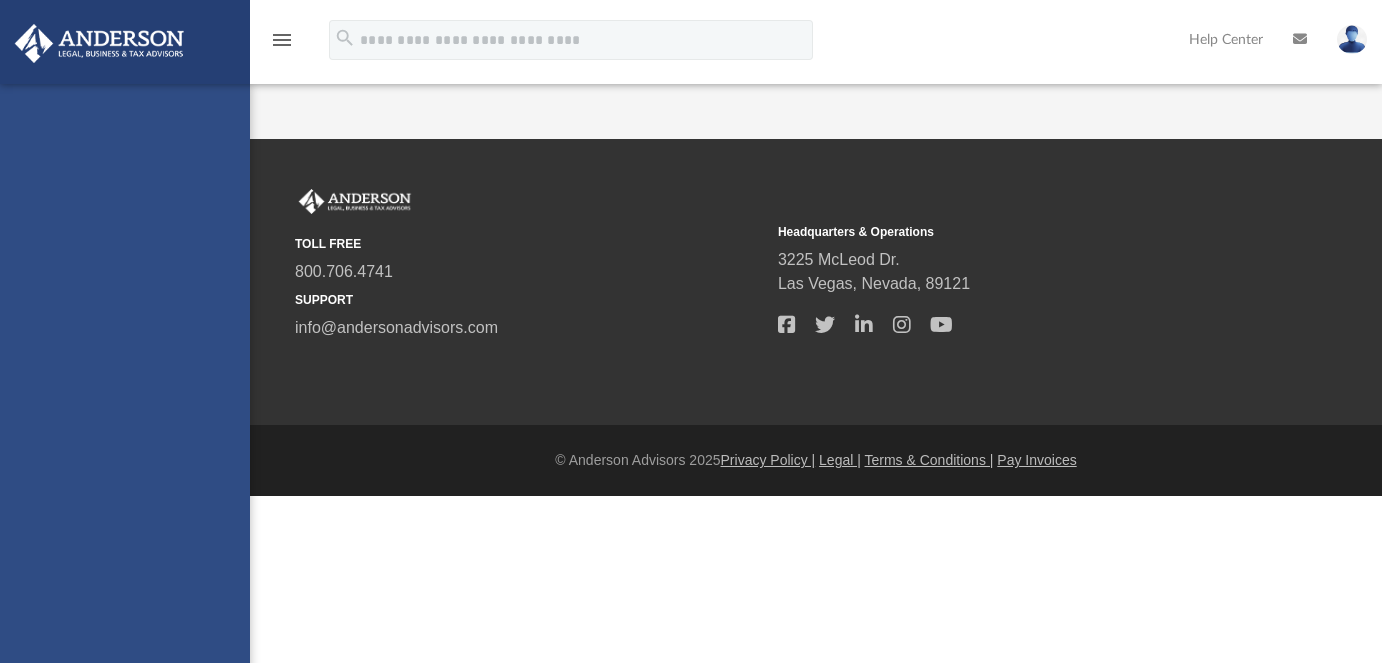 scroll, scrollTop: 0, scrollLeft: 0, axis: both 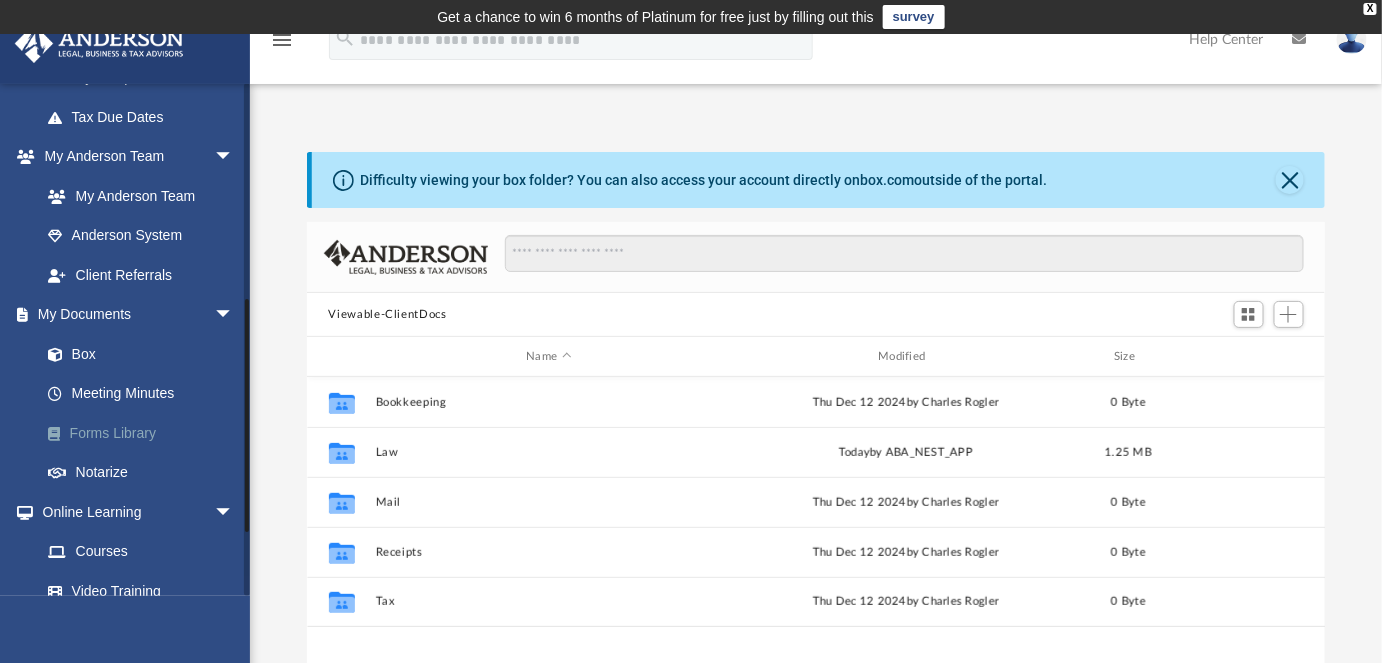 click on "Forms Library" at bounding box center (146, 433) 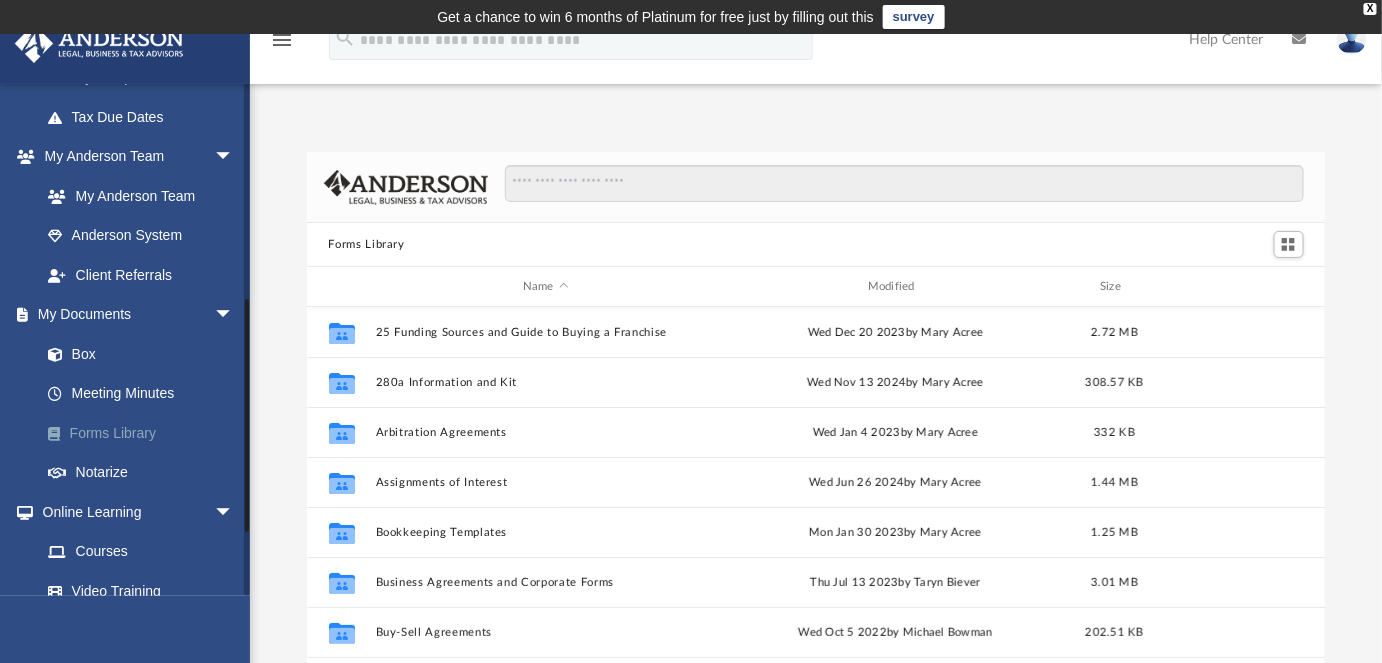 scroll, scrollTop: 15, scrollLeft: 14, axis: both 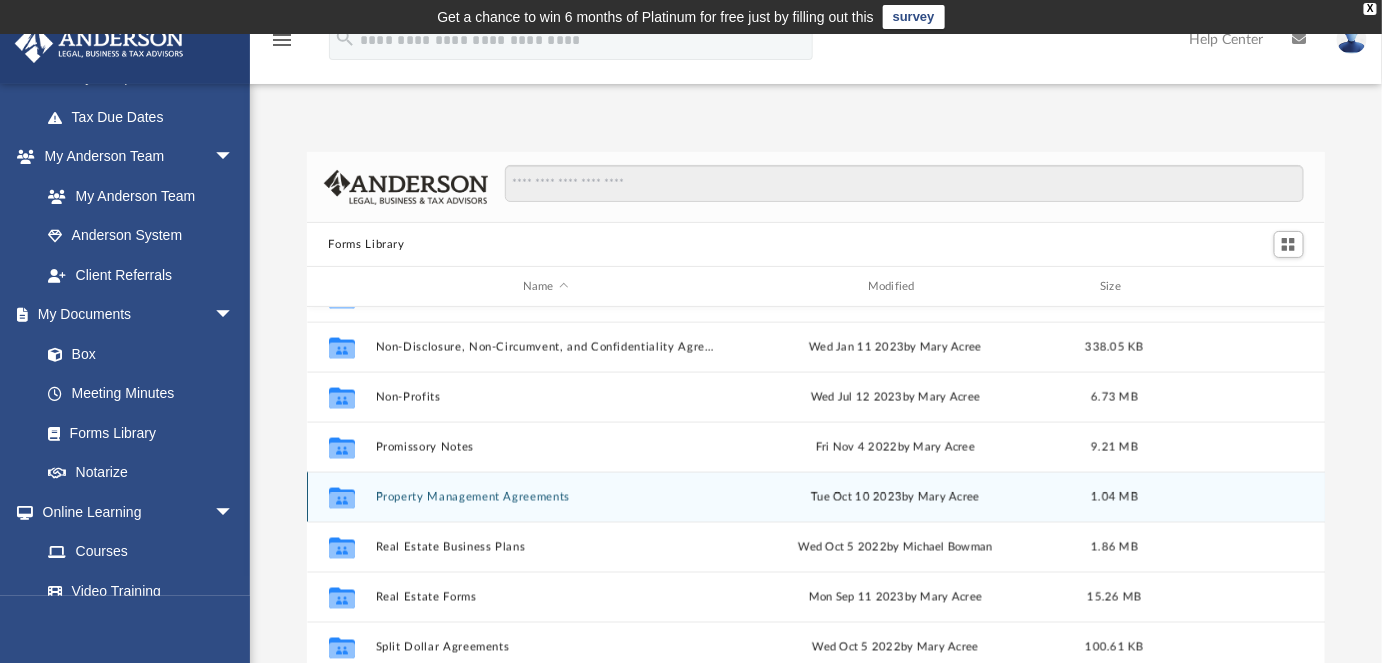 click on "Property Management Agreements" at bounding box center (545, 497) 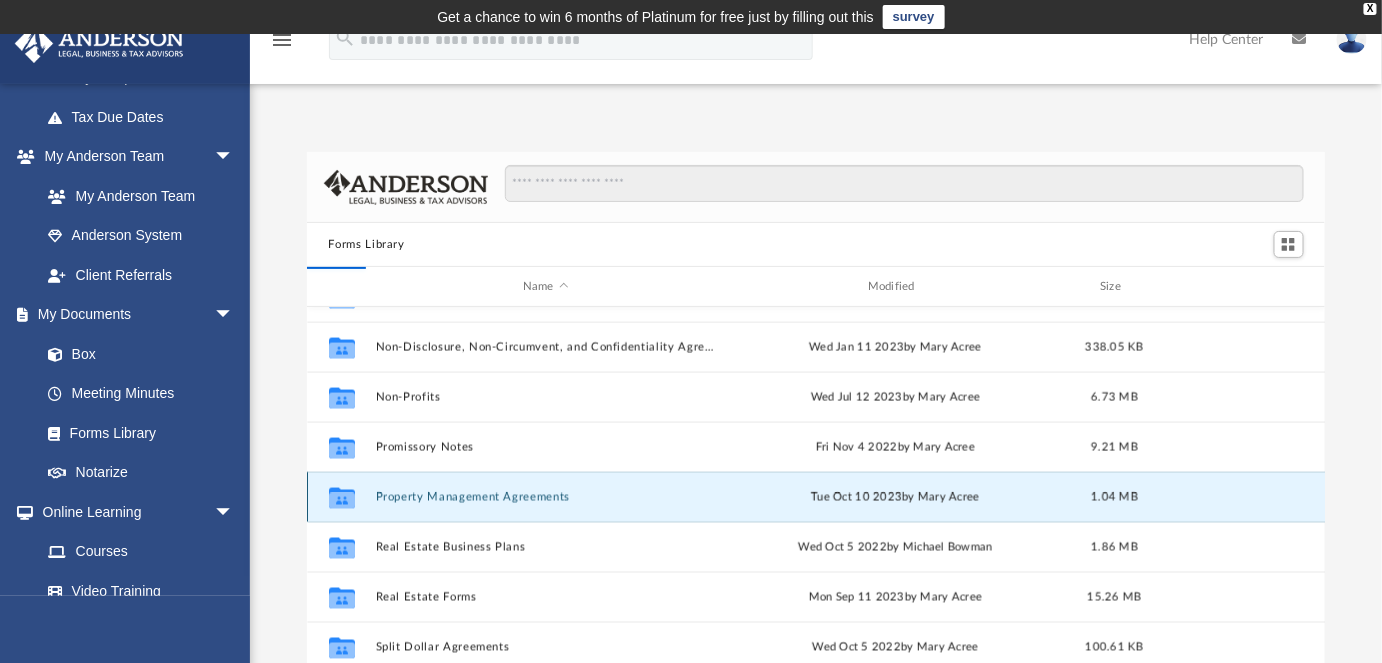 scroll, scrollTop: 0, scrollLeft: 0, axis: both 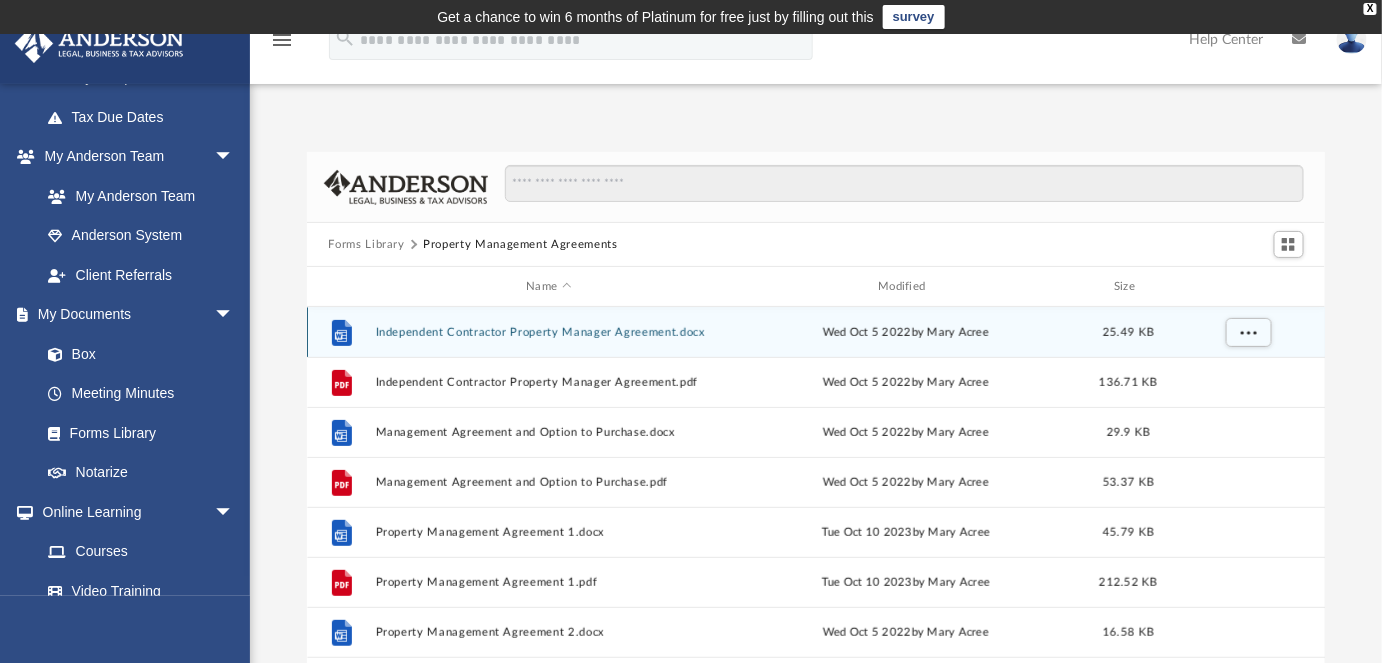 click on "Independent Contractor Property Manager Agreement.docx" at bounding box center (549, 332) 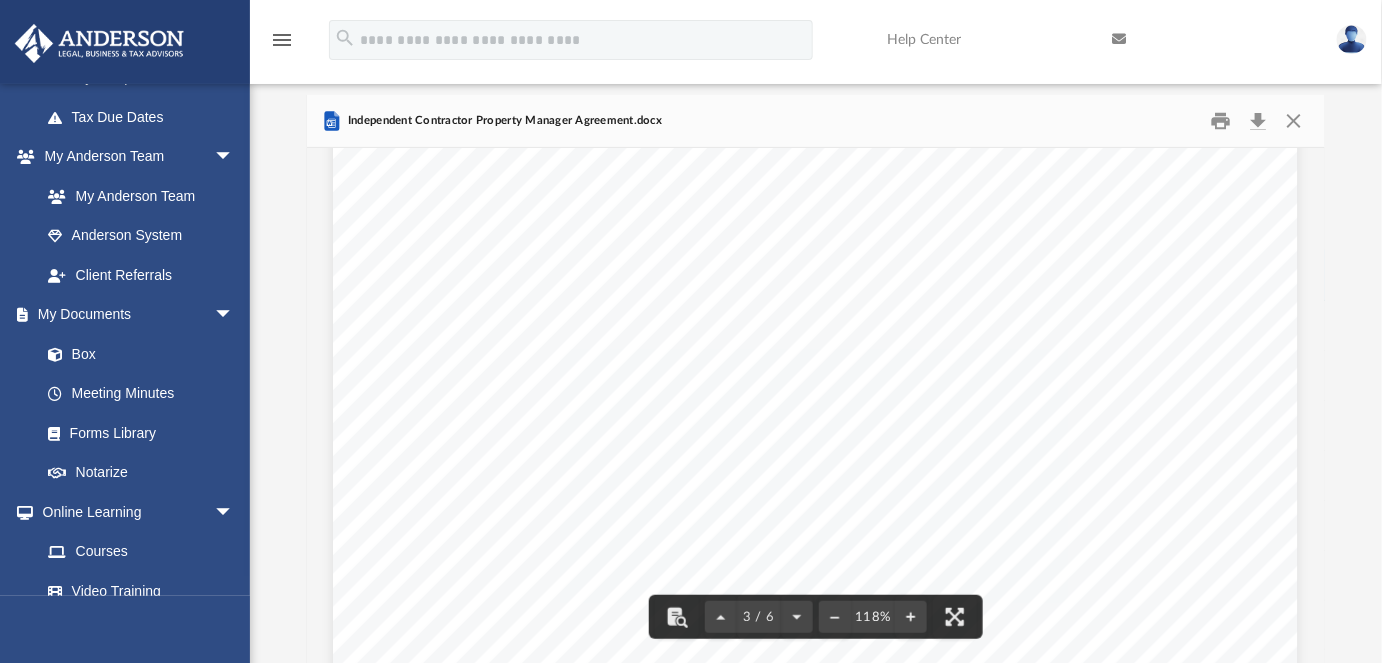 scroll, scrollTop: 2765, scrollLeft: 0, axis: vertical 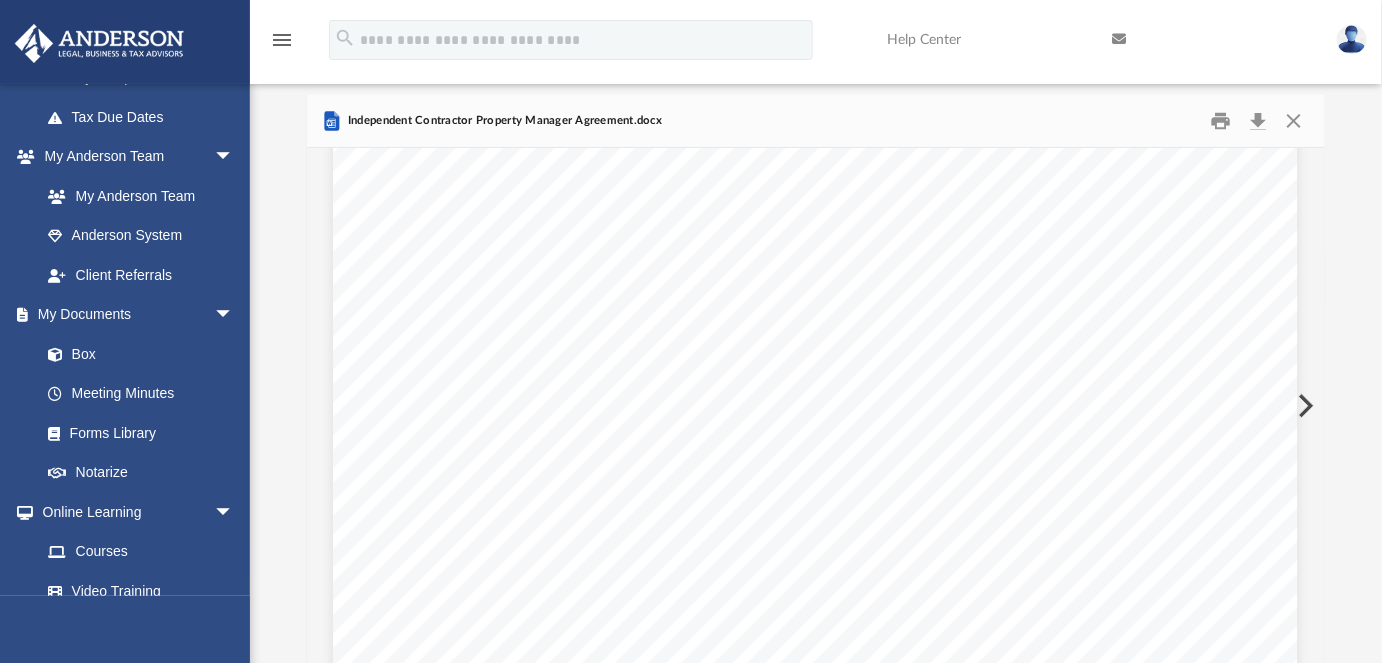 click at bounding box center [1304, 406] 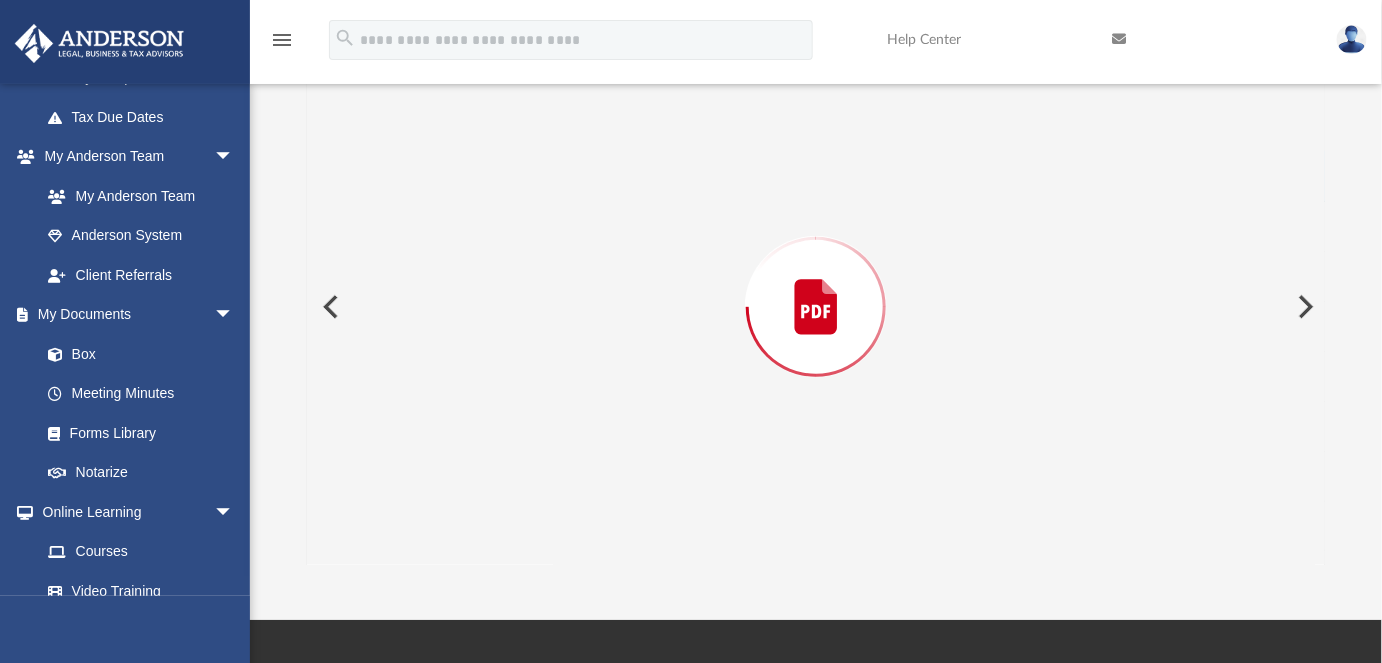 scroll, scrollTop: 152, scrollLeft: 0, axis: vertical 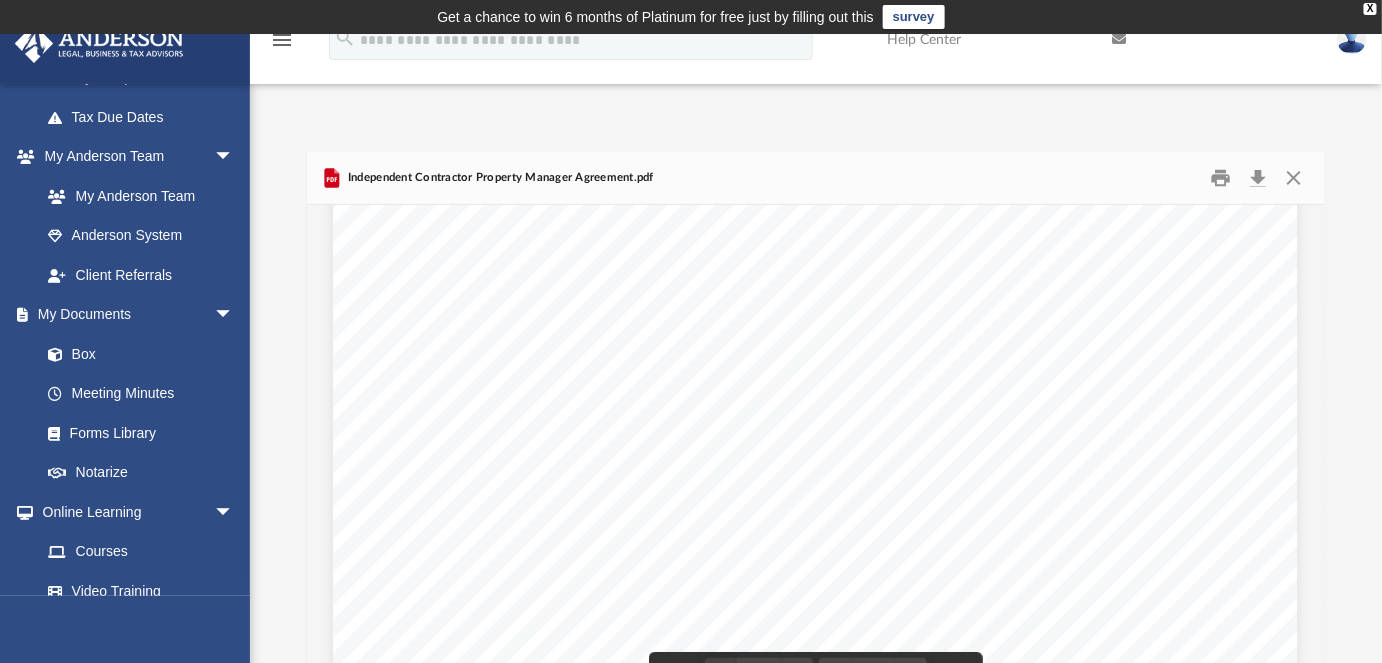 click on "INDEPENDENT   CONTRACTOR   PROPERTY   MANAGER   AGREEMENT THIS AGREEMENT made and entered into on the date last written below, by and between ____________________ (hereinafter "Employer"), and ____________________, an independent contractor   (hereinafter   "Property   Manager"); WHEREAS,   the   Employer   desires   to   retain   the   services   of   Property   Manager,   and   Property   Manager desires   to   render   services   to   the   Employer,   upon   the   terms   and   conditions   hereinafter   stated: NOW,   THEREFORE,   the   parties   hereto,   intending   to   be   legally   bound   hereby,   do   hereby promise   and   agree   as   follows: SECTION   1   –   SCOPE   OF   DUTIES   TO   BE   PROVIDED 1.1   Term .   Employer agrees to hire Property Manage r , at will, for a term commencing on ,   20 _ _   and   continuing   until   terminated   in   accordance   with   Section   4   of this   agreement. 1.2   Duties .   Property   Manager   agrees   to   perform   work   for   the   Employer" at bounding box center (815, 716) 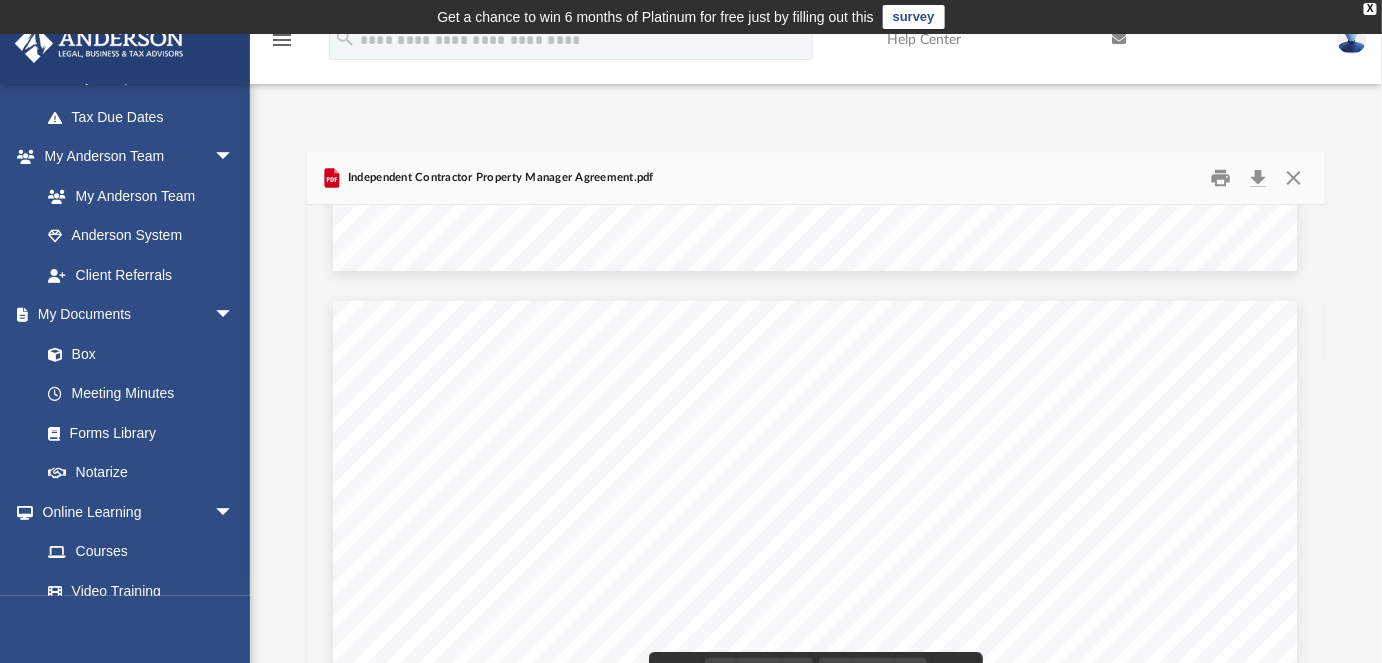 scroll, scrollTop: 1237, scrollLeft: 0, axis: vertical 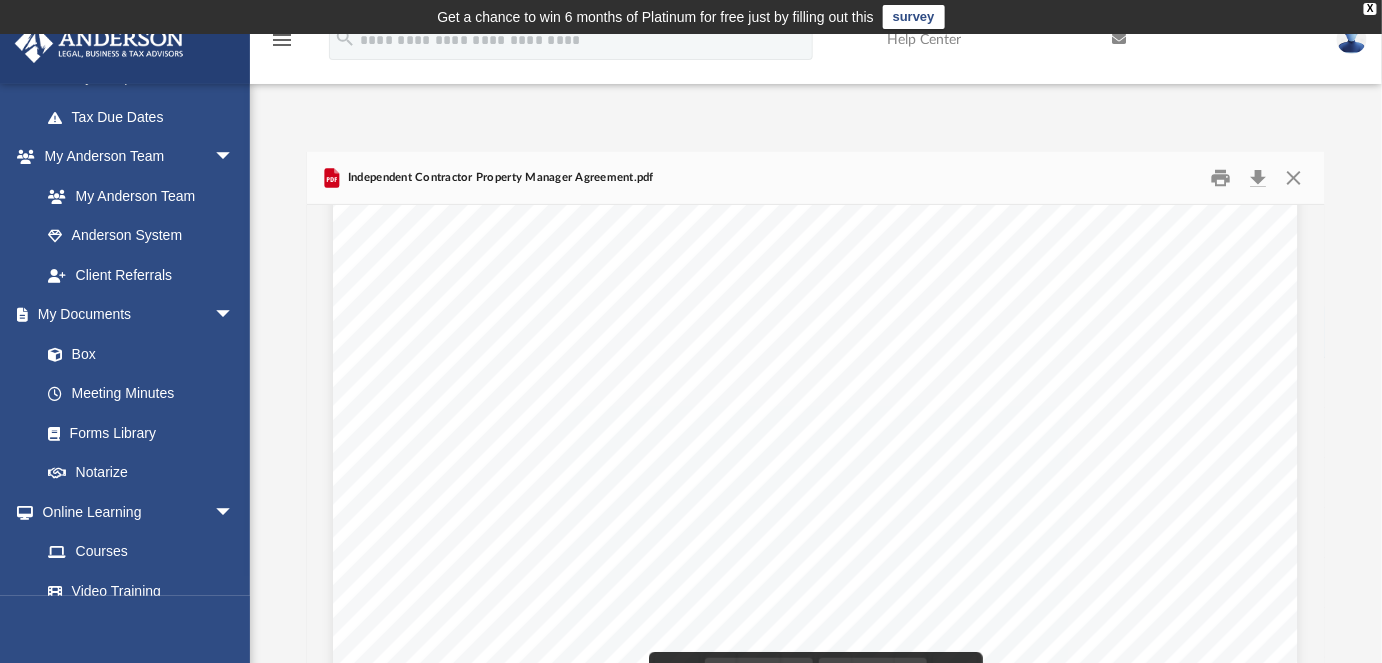 click on "required   to   be   made   to   advance   the   business   of   the   Employer   and   information   which   is   a matter   of   public   record,   Property   Manager   shall   not,   duri ng   the   term   of   this   Agreem en t   o r after   the   termination   of   this   Agreement,   disclose   any   Confidential   Information   to   a n y   p erso n or   use   any   Confidential   Information   for   the   benefit   of   Property   Manager   or   any   other   p erso n , except   with   the   prior   written   consent   of   the   Employer.   Property   Manager   shall   maintain records   of   the   persons   to   whom   Confidential   Information   is   distributed,   will   inform   all   such persons   of   the   confidential   nature   of   the   information,   will   direct   them   to   treat   such information   in   accordance   with   this   agreement,   will   exercise   such   precautions   or   measures   as may   be   reasonable   in   the   circumstances   to   prevent   improper   use" at bounding box center (815, 681) 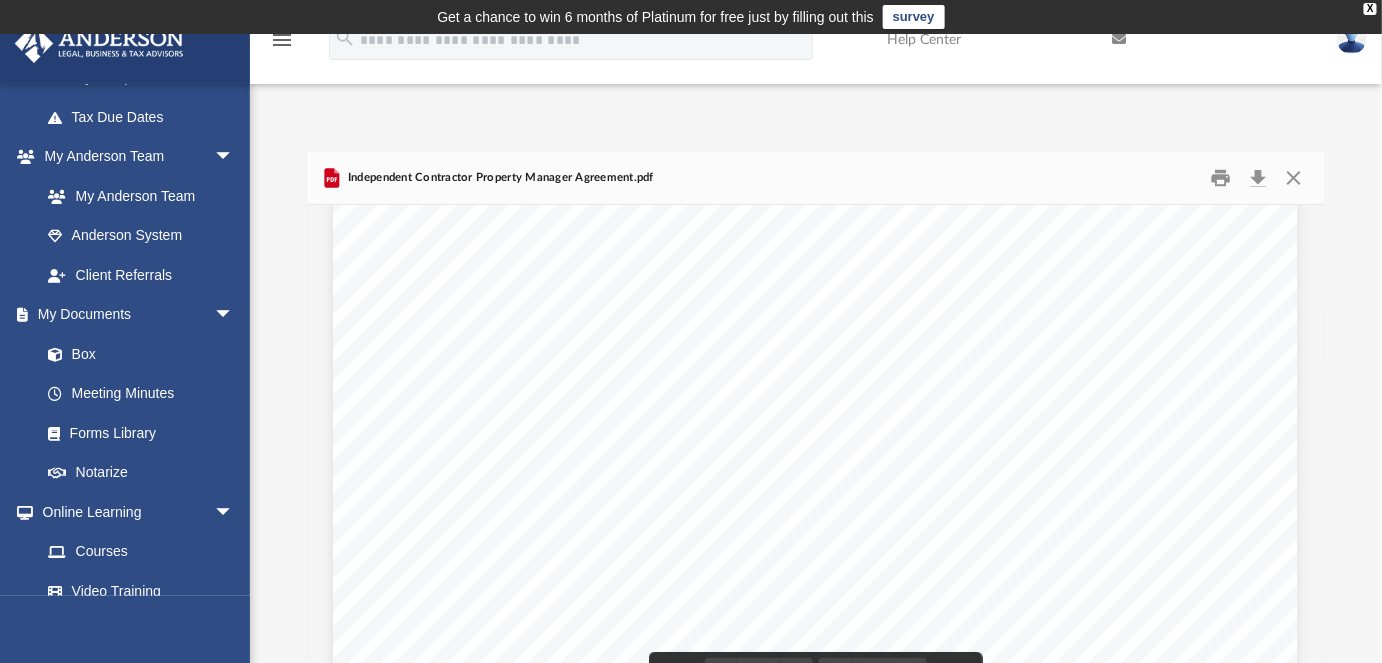 scroll, scrollTop: 2058, scrollLeft: 0, axis: vertical 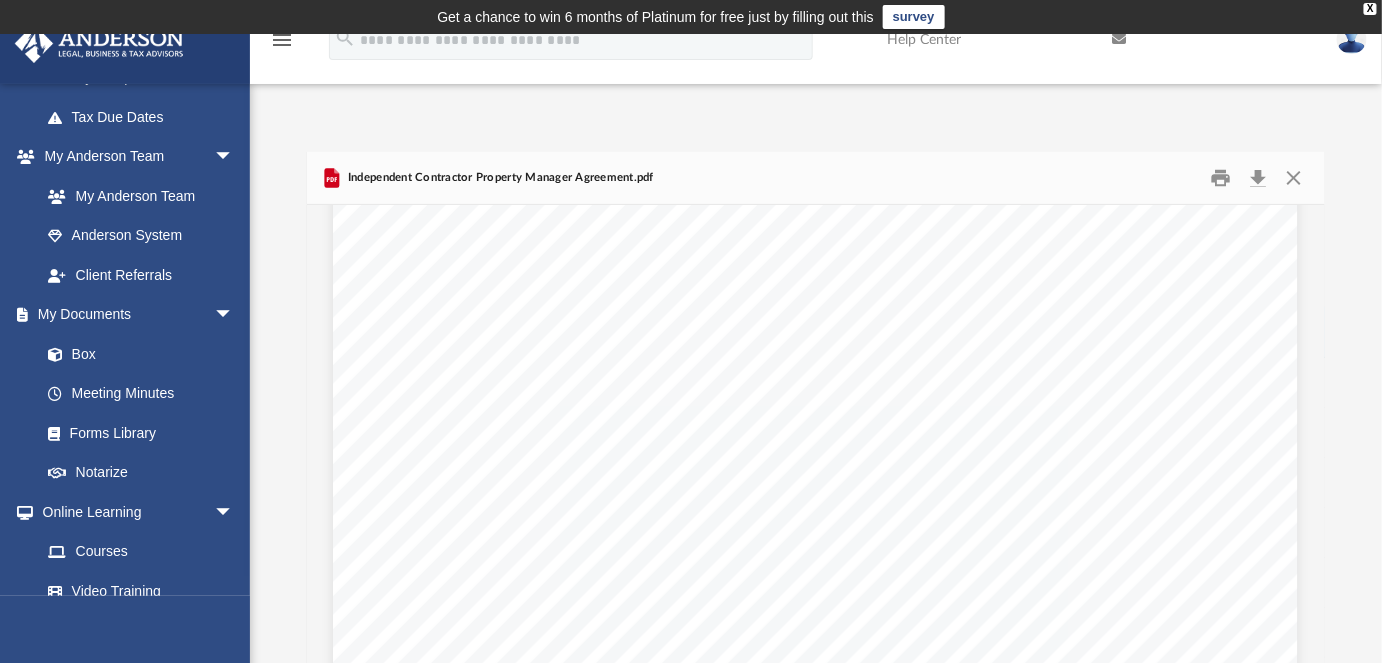 click on "Forms Library Property Management Agreements Name    Modified    Size    File Independent Contractor Property Manager Agreement.docx Wed Oct 5 2022  by Mary Acree 25.49 KB File Independent Contractor Property Manager Agreement.pdf Wed Oct 5 2022  by Mary Acree 136.71 KB File Management Agreement and Option to Purchase.docx Wed Oct 5 2022  by Mary Acree 29.9 KB File Management Agreement and Option to Purchase.pdf Wed Oct 5 2022  by Mary Acree 53.37 KB File Property Management Agreement 1.docx Tue Oct 10 2023  by Mary Acree 45.79 KB File Property Management Agreement 1.pdf Tue Oct 10 2023  by Mary Acree 212.52 KB File Property Management Agreement 2.docx Wed Oct 5 2022  by Mary Acree 16.58 KB File Property Management Agreement 2.pdf Wed Oct 5 2022  by Mary Acree 64.31 KB Independent Contractor Property Manager Agreement.pdf INDEPENDENT   CONTRACTOR   PROPERTY   MANAGER   AGREEMENT THIS AGREEMENT made and entered into on the date last written below, by and between contractor   (hereinafter   "Property" at bounding box center [816, 436] 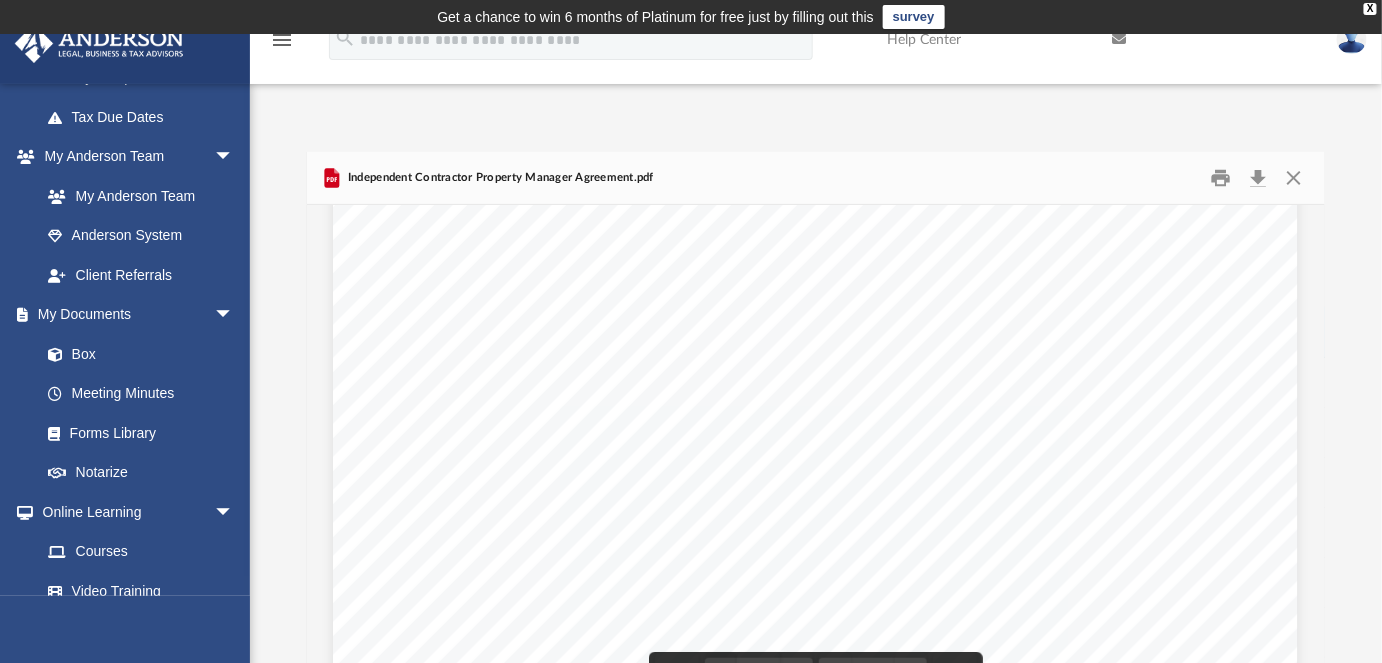 scroll, scrollTop: 0, scrollLeft: 0, axis: both 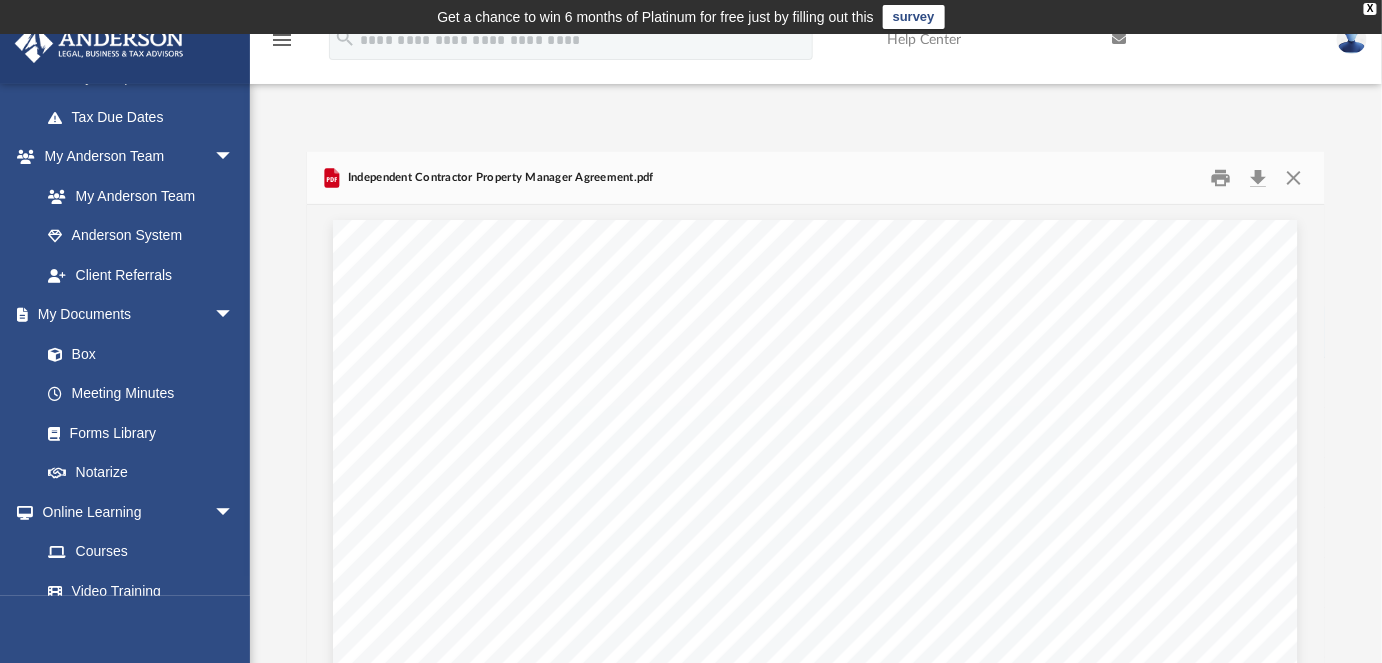 click on "gogreen2earngreen@gmail.com
Sign Out
gogreen2earngreen@gmail.com
Home
Online Ordering
Tax Organizers
Order Status  NEW
Platinum Q&A arrow_drop_down
Client FAQ
Platinum Walkthrough
Submit a Question
Answered Questions
Document Review
Platinum Knowledge Room
Tax & Bookkeeping Packages
Land Trust & Deed Forum
Portal Feedback
Digital Products arrow_drop_down
Tax Toolbox
Virtual Bookkeeping
Land Trust Kit
Wholesale Trust Kit
My Entities arrow_drop_down
Overview
CTA Hub
Entity Change Request
Binder Walkthrough
My Blueprint
Tax Due Dates
My Anderson Team arrow_drop_down
My Anderson Team
Anderson System
Client Referrals
My Documents arrow_drop_down
Box
Meeting Minutes" at bounding box center [125, 414] 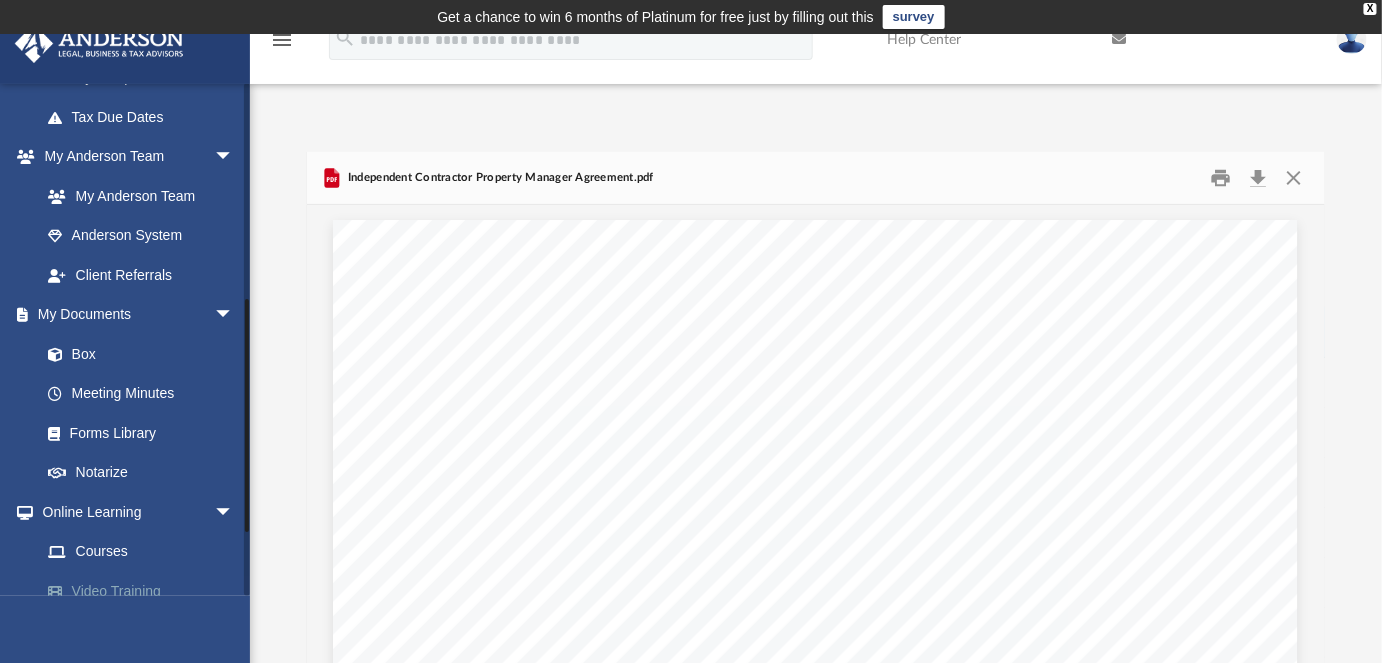 click at bounding box center (65, 592) 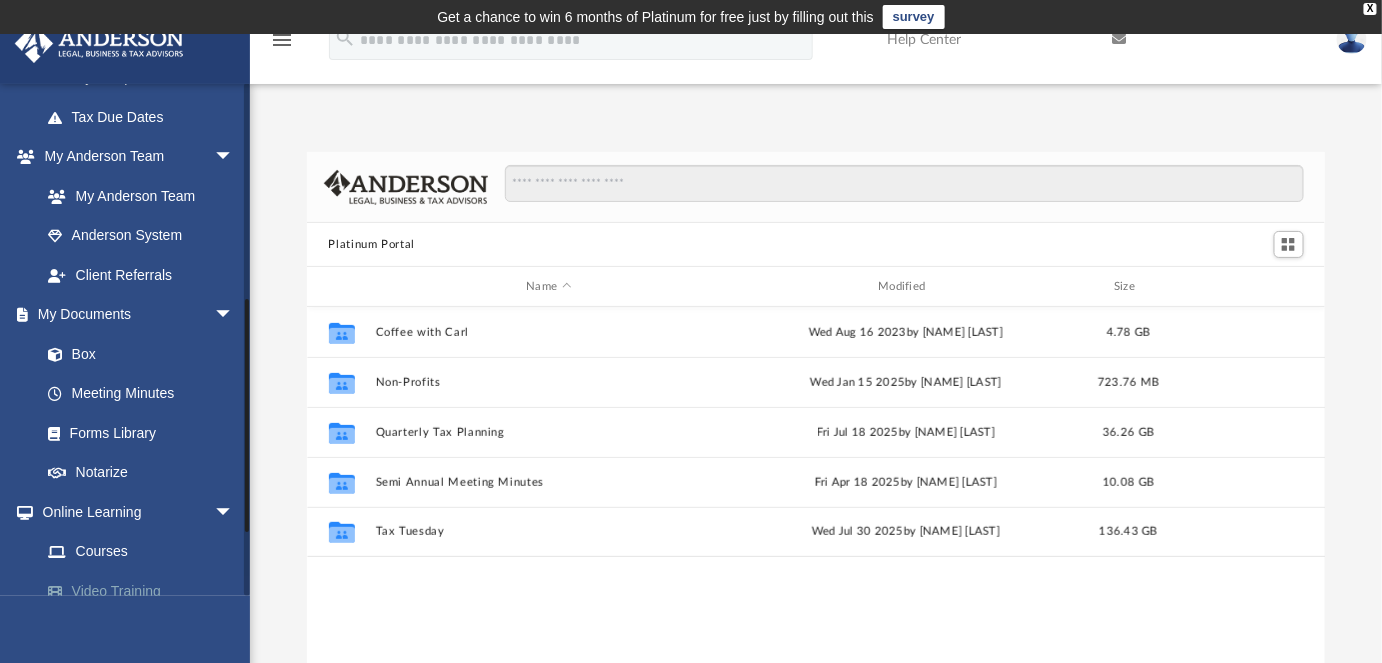 scroll, scrollTop: 15, scrollLeft: 14, axis: both 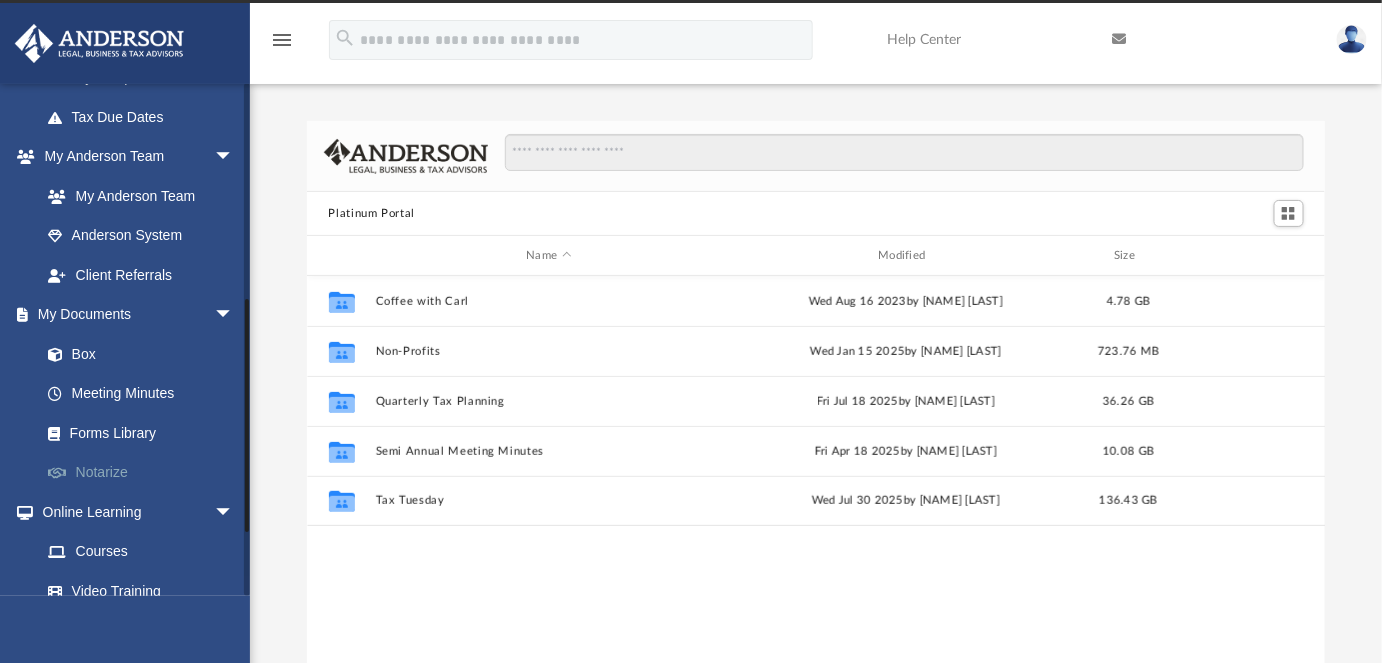 click on "Notarize" at bounding box center (146, 473) 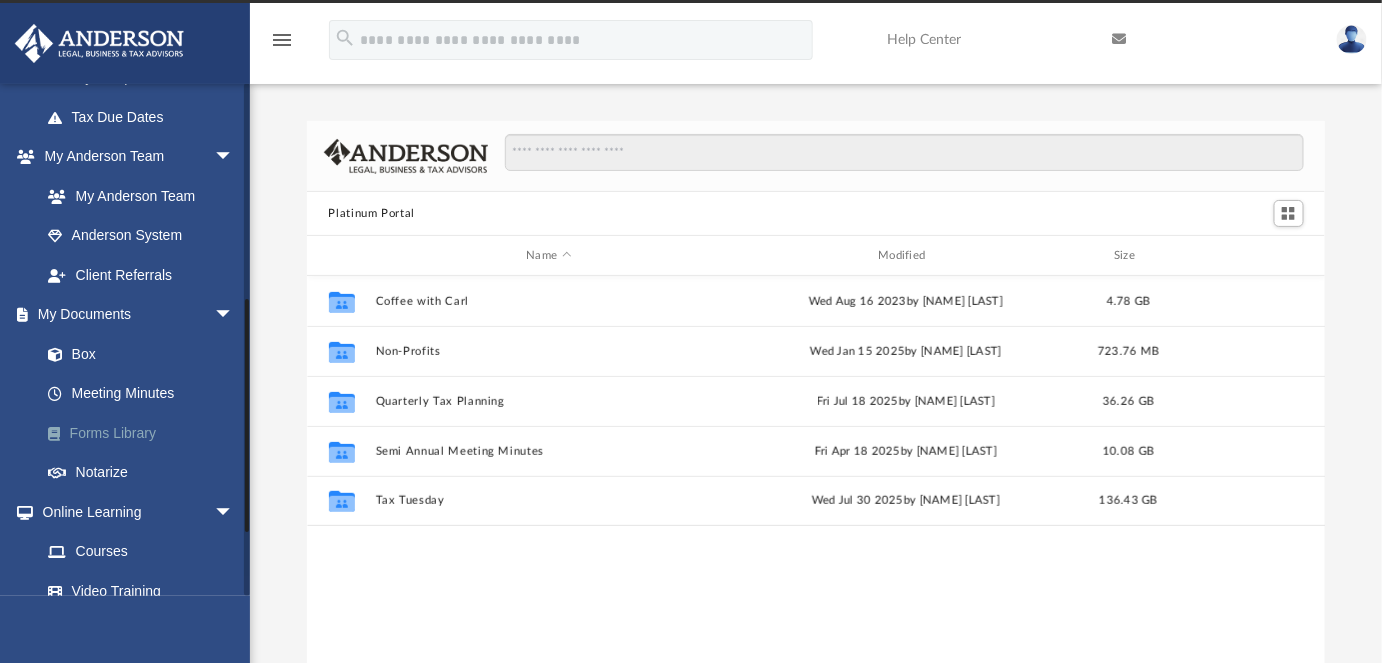click on "Forms Library" at bounding box center (146, 433) 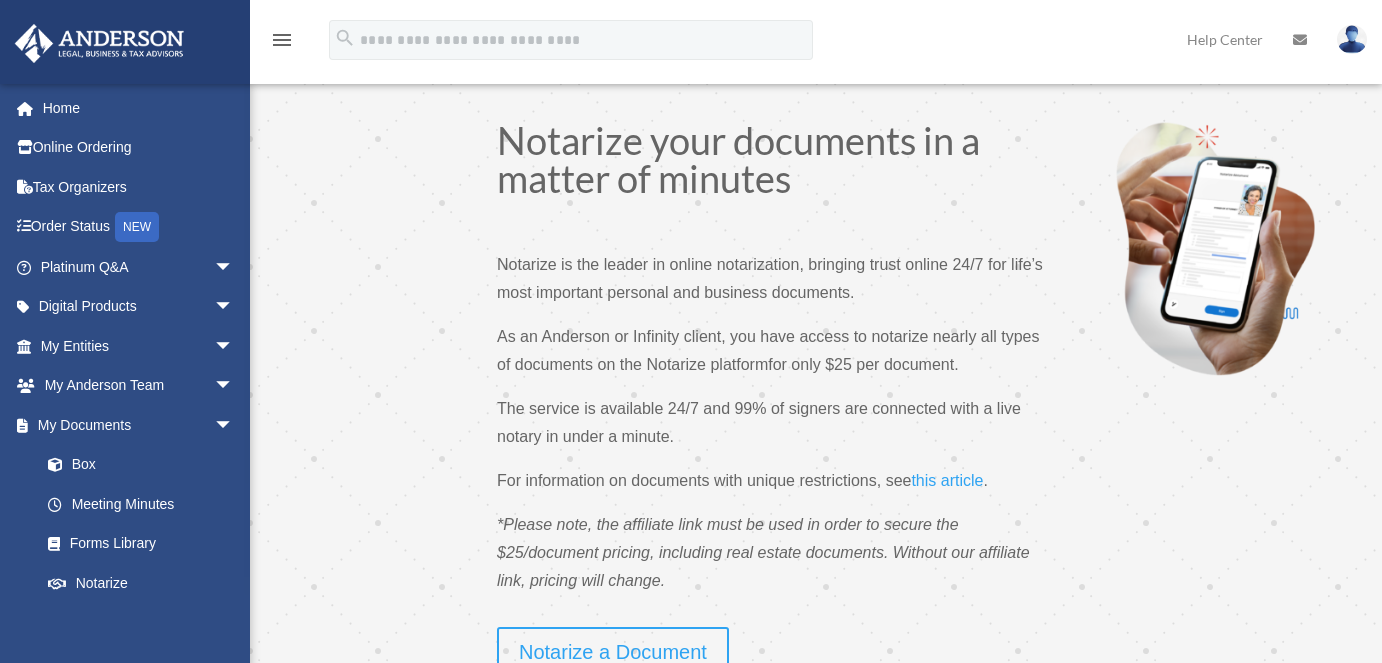 scroll, scrollTop: 0, scrollLeft: 0, axis: both 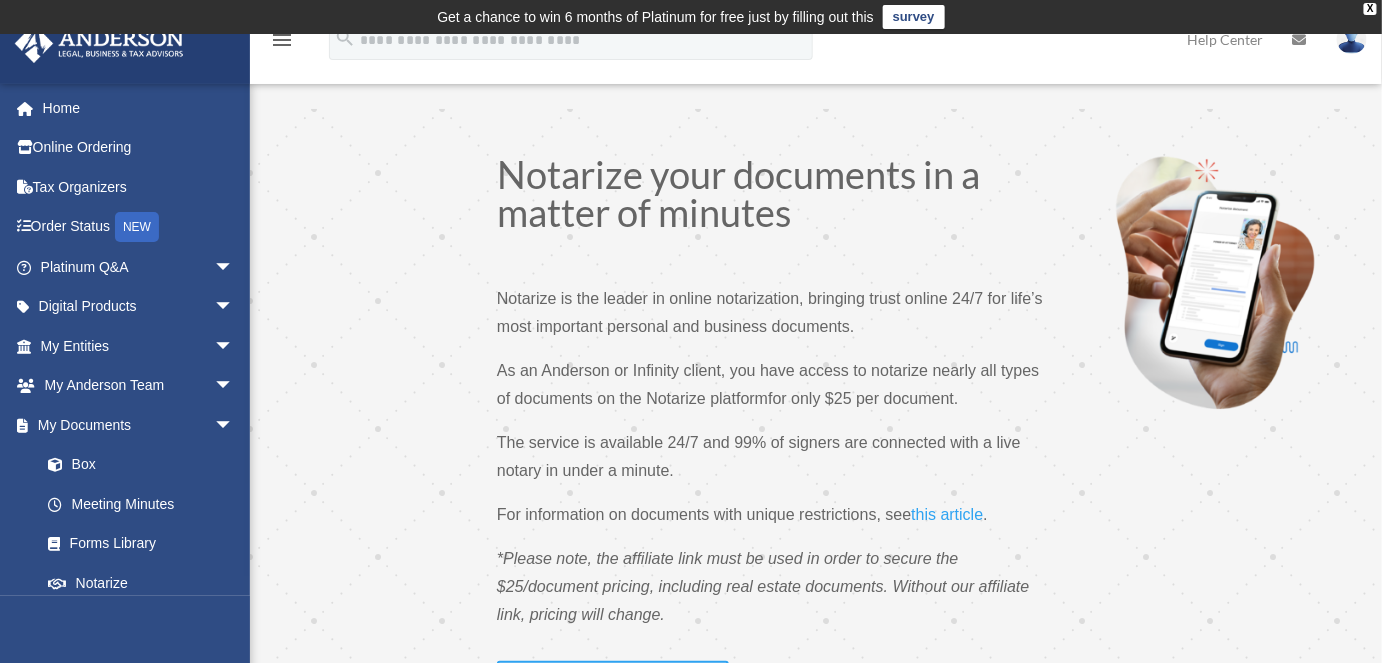 click on "Notarize your documents in a matter of minutes
Notarize is the leader in online notarization, bringing trust online 24/7 for life’s most important personal and business documents.
As an [LAST] or [LAST] client, you have access to notarize nearly all types of documents on the Notarize platform for only $25 per document.
The service is available 24/7 and 99% of signers are connected with a live notary in under a minute.
For information on documents with unique restrictions, see this article.
*Please note, the affiliate link must be used in order to secure the $25/document pricing, including real estate documents. Without our affiliate link, pricing will change." at bounding box center (683, 408) 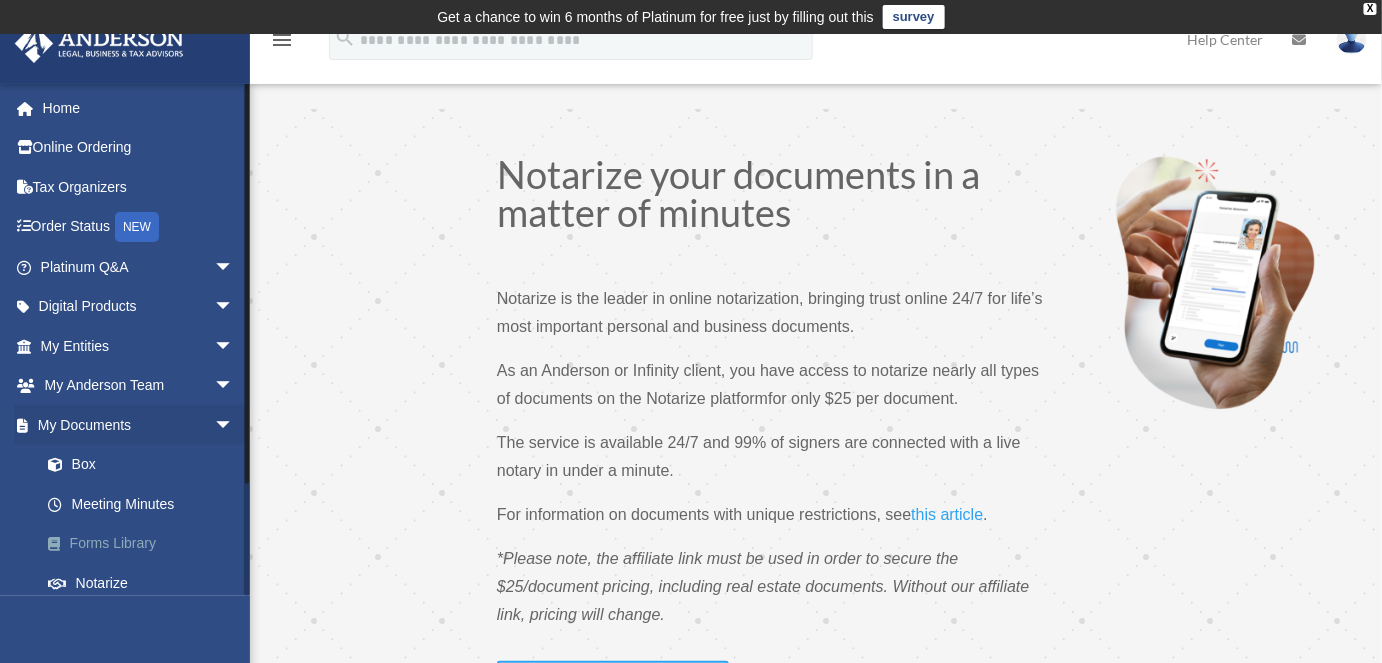 click on "Forms Library" at bounding box center [146, 544] 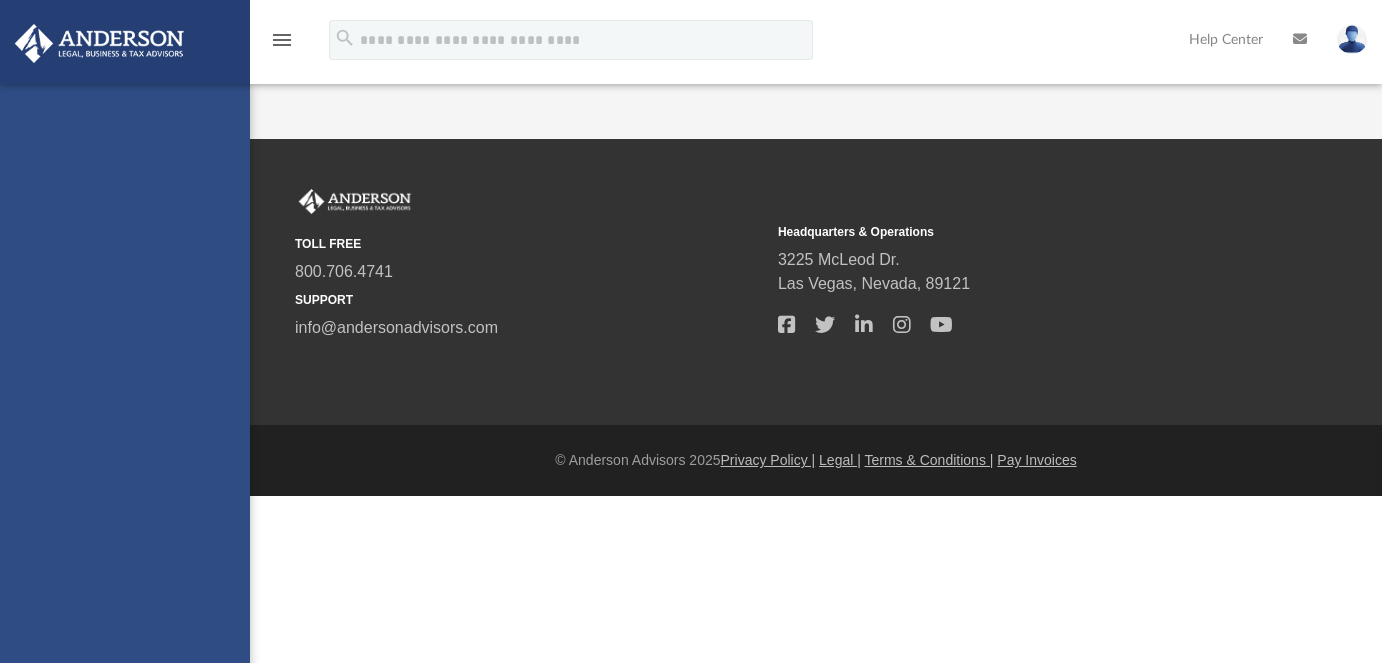 scroll, scrollTop: 0, scrollLeft: 0, axis: both 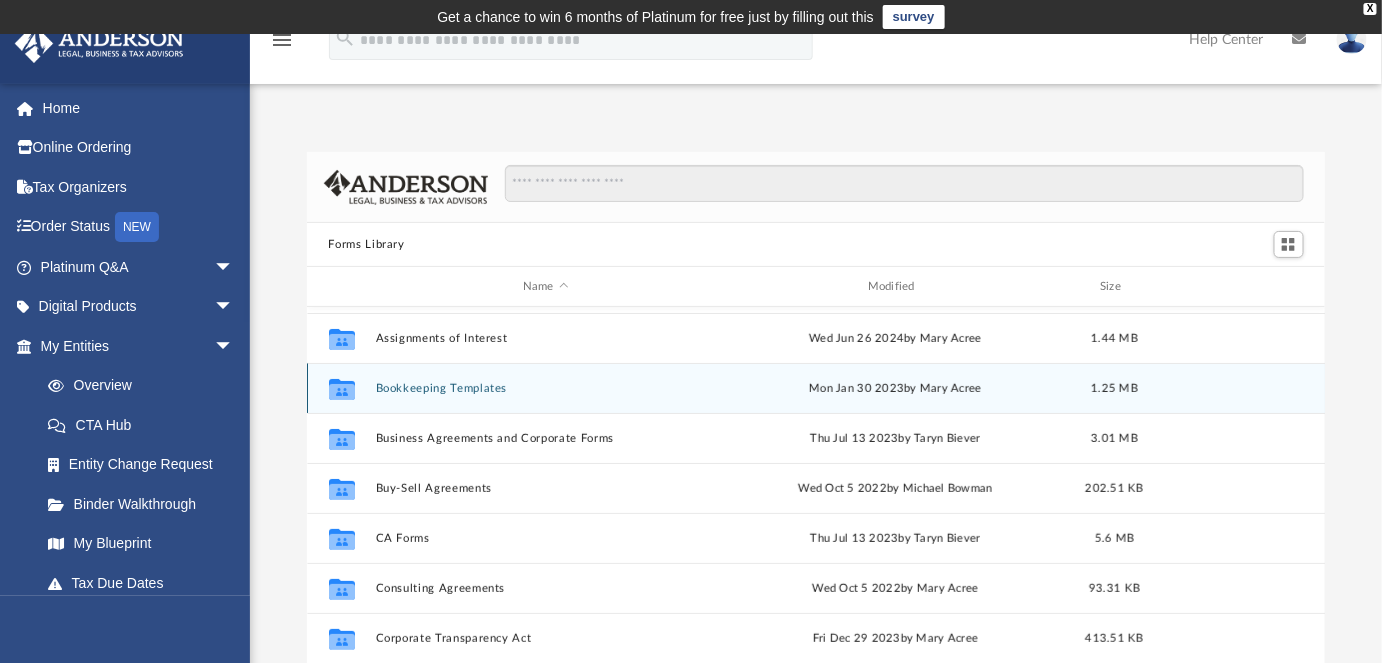 click on "Bookkeeping Templates" at bounding box center [545, 388] 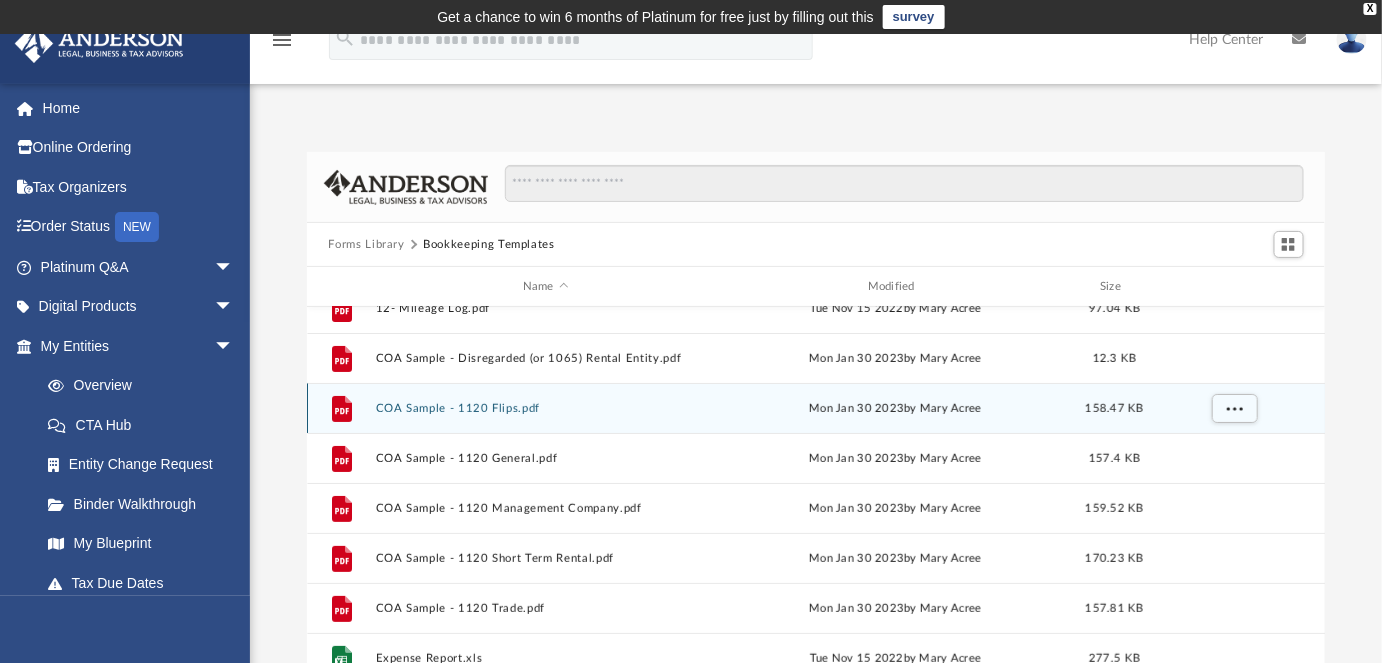 scroll, scrollTop: 134, scrollLeft: 0, axis: vertical 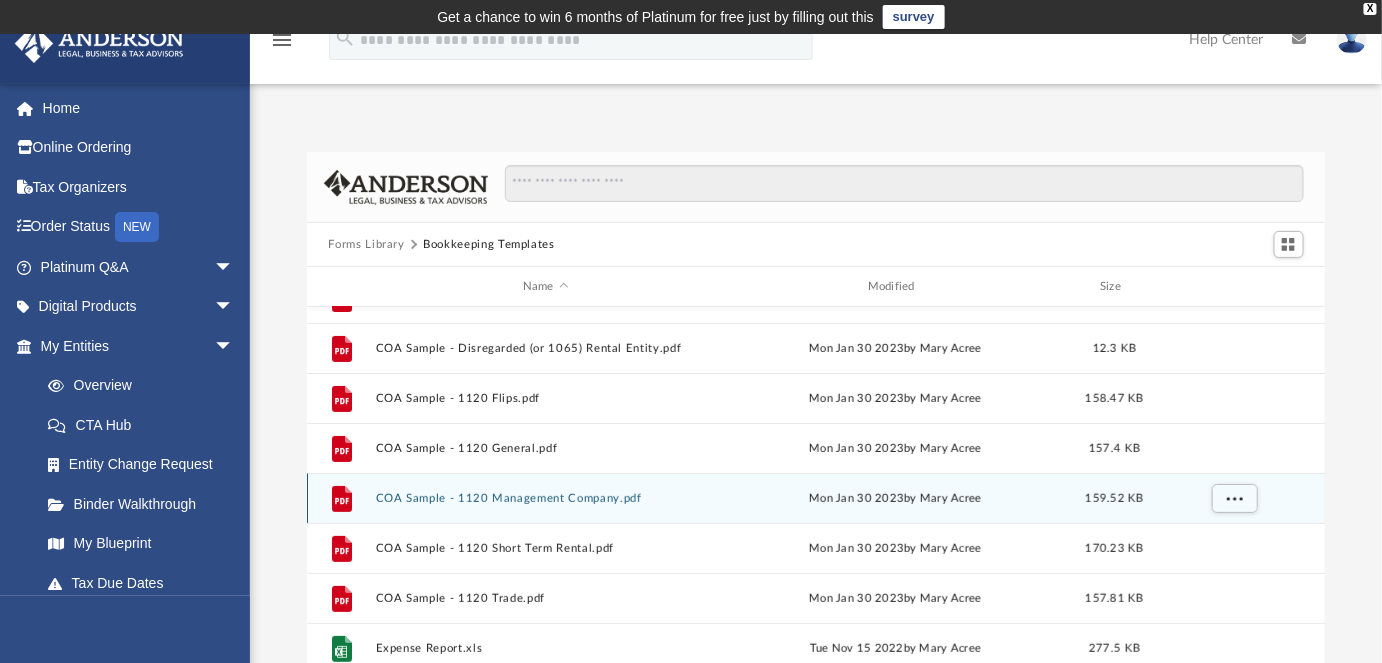 click on "COA Sample - 1120 Management Company.pdf" at bounding box center [545, 498] 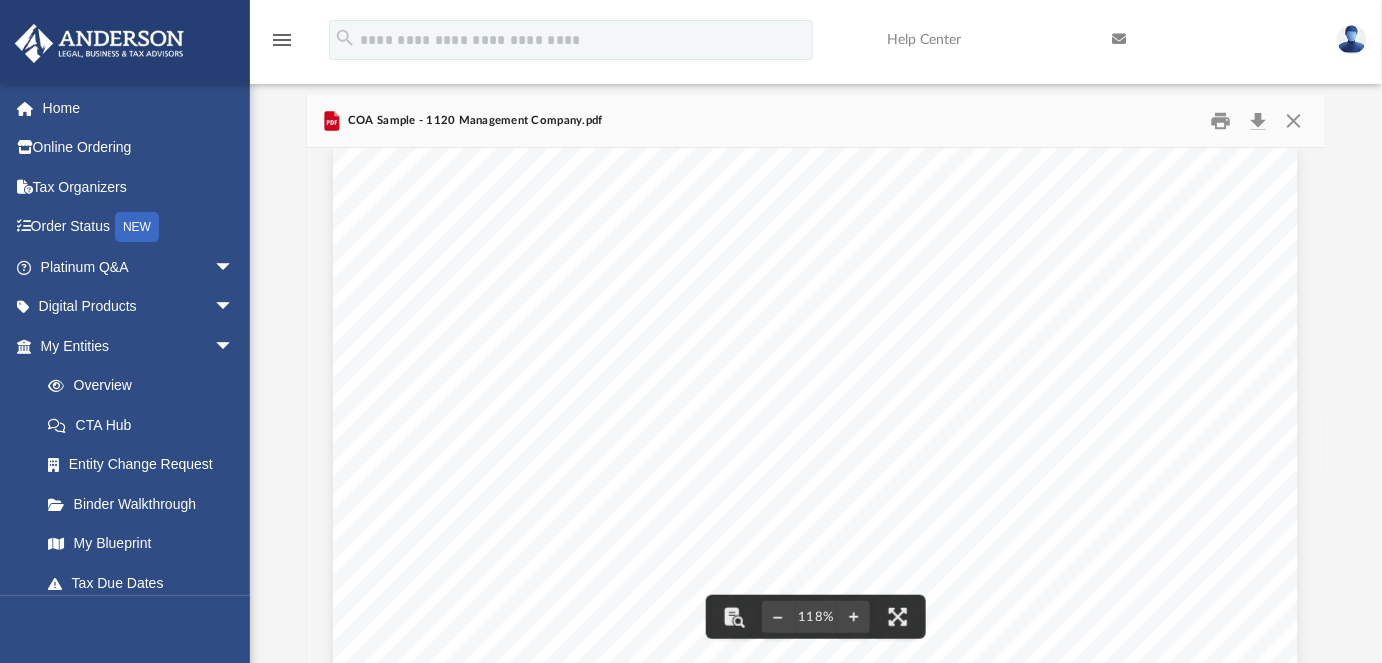 scroll, scrollTop: 16, scrollLeft: 0, axis: vertical 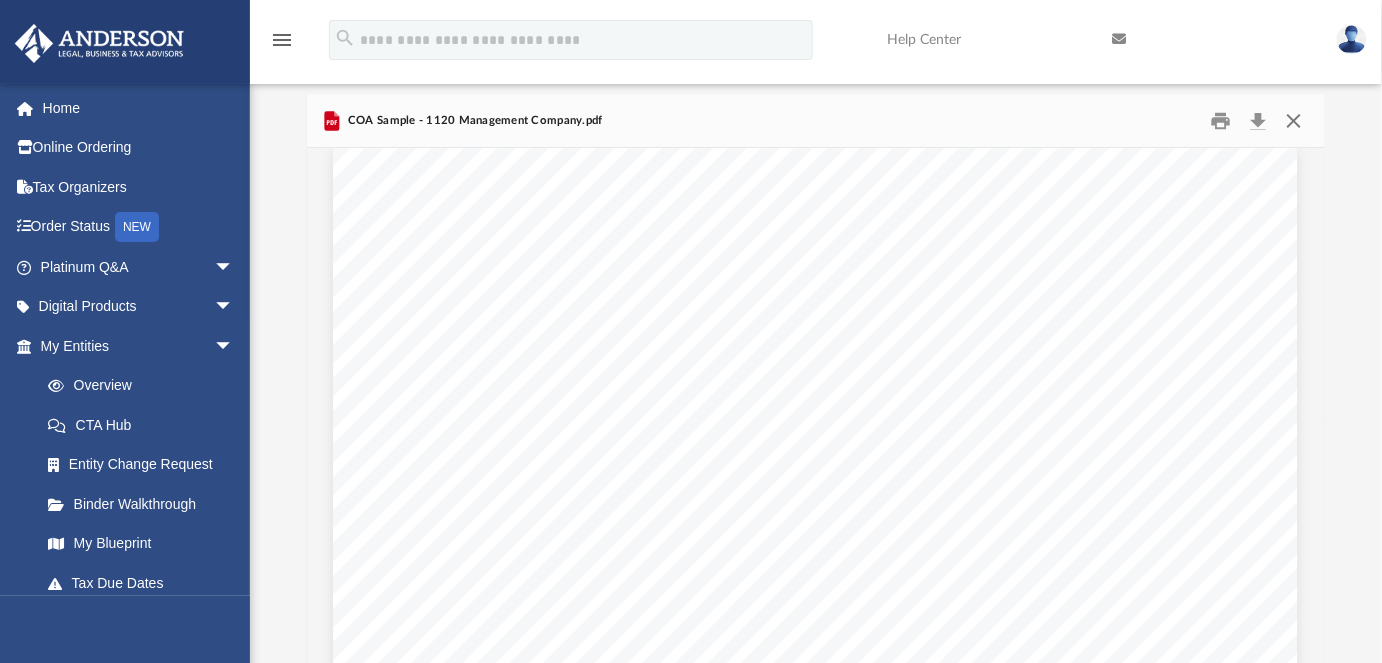 click at bounding box center [1294, 121] 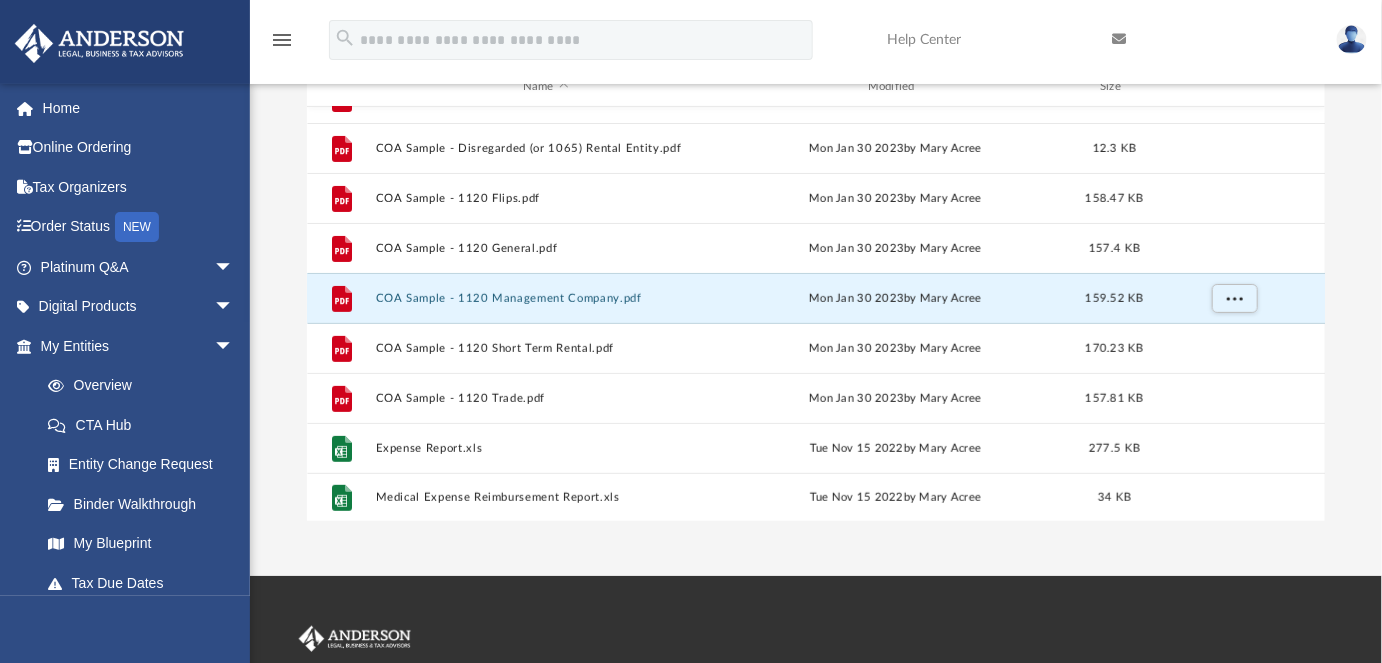 scroll, scrollTop: 189, scrollLeft: 0, axis: vertical 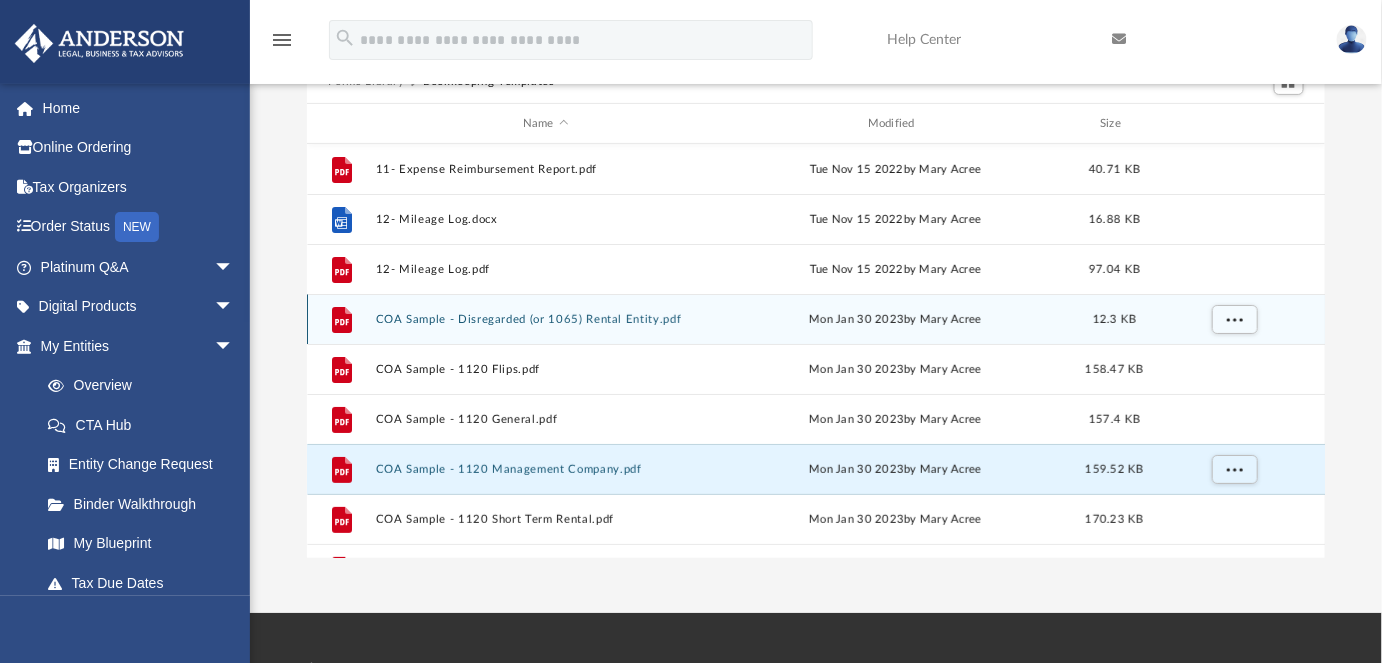 click on "Mon Jan 30 2023 by [FIRST] [LAST]" at bounding box center (895, 320) 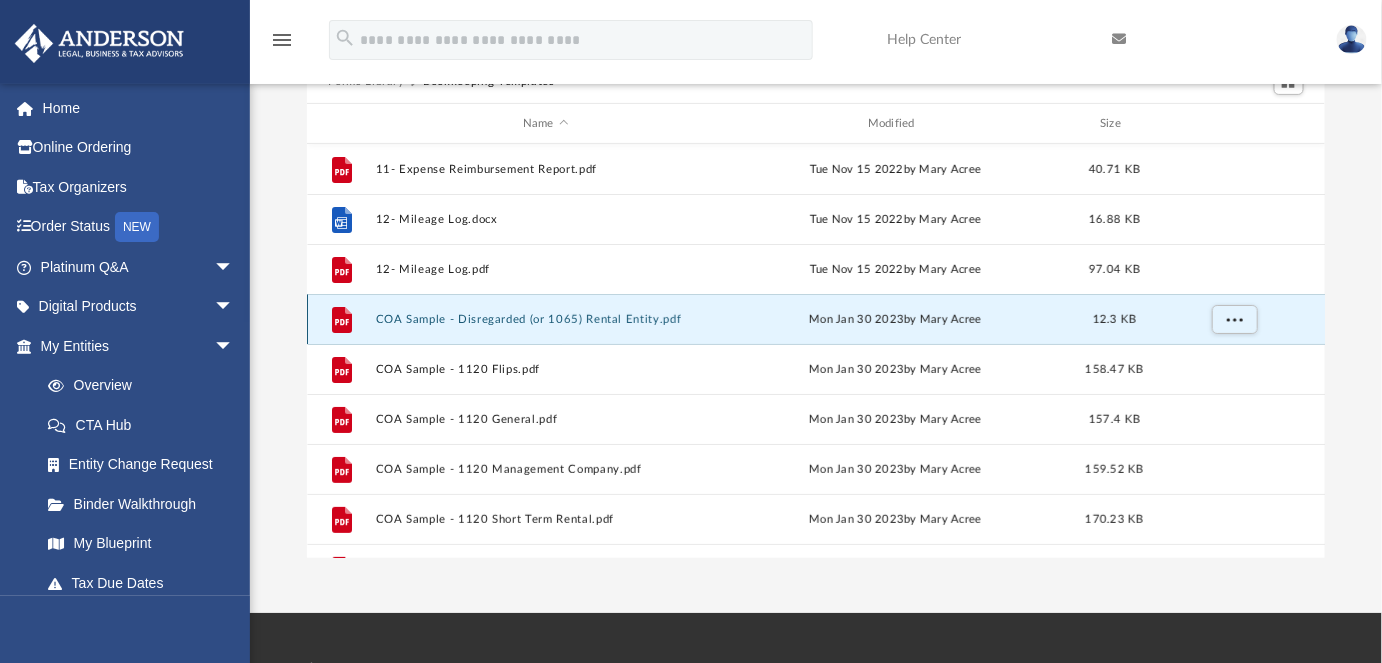 click on "COA Sample -  Disregarded (or 1065) Rental Entity.pdf" at bounding box center (545, 319) 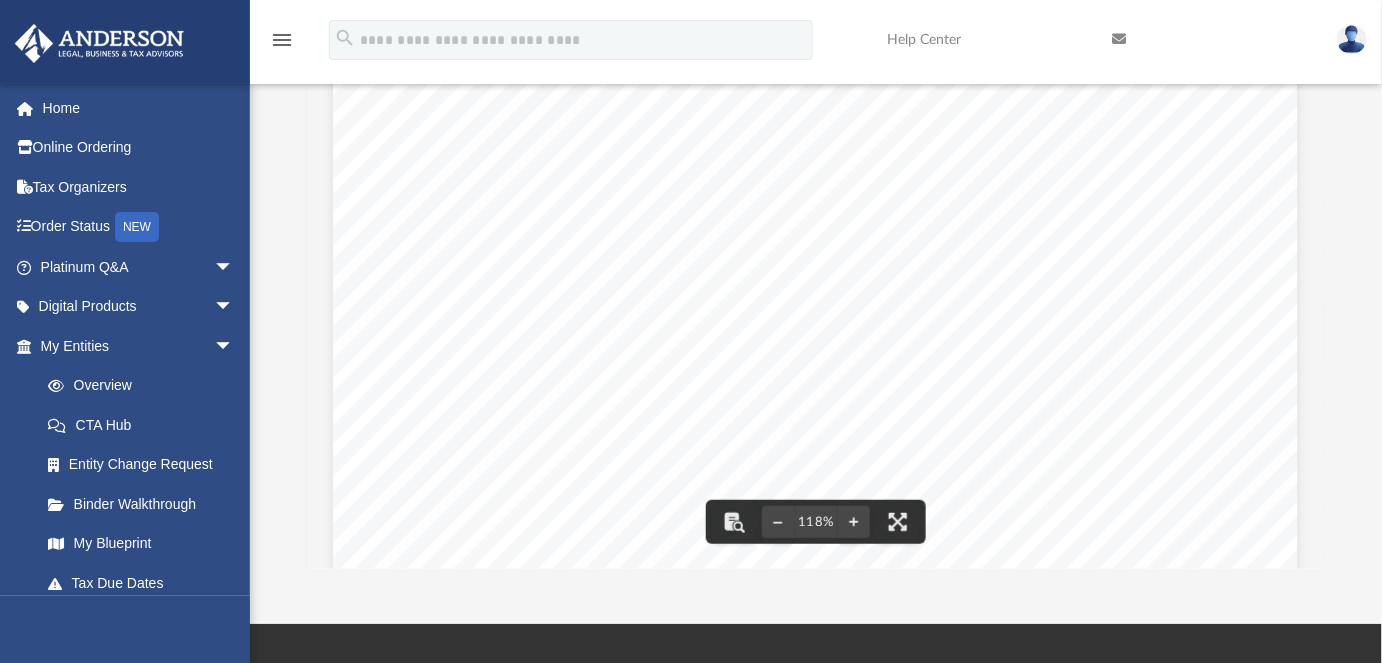 scroll, scrollTop: 546, scrollLeft: 0, axis: vertical 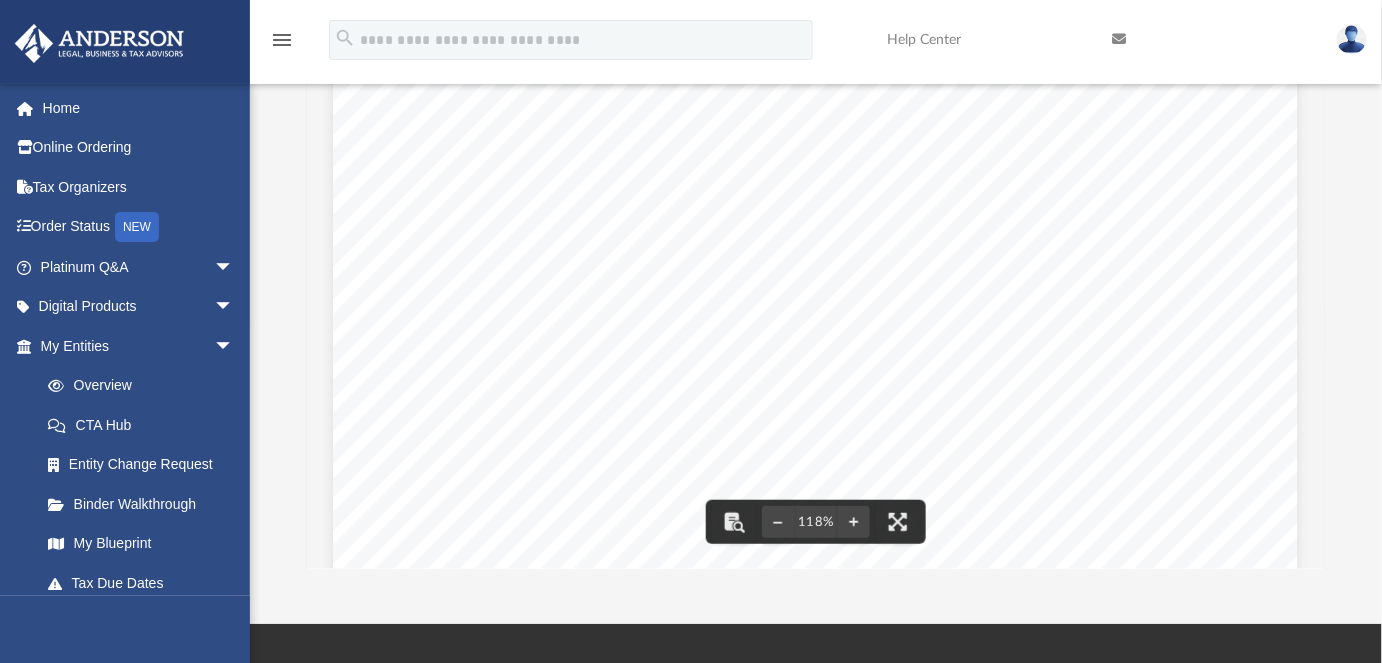 click on "Account   Type Cash in Bank   Bank Chk - XXXX   Bank Sav - XXXX   Bank Accumulated Amortization   Fixed Asset Accumulated Depreciation   Fixed Asset Building   Fixed Asset Address 1   Fixed Asset Improvements   Fixed Asset Address 1   Fixed Asset Land   Fixed Asset Address 1   Fixed Asset Organizational Costs   Fixed Asset Payroll Liabilities   Other Current Liability Security Deposits   Other Current Liability Address 1   Other Current Liability Loans from Shareholder   Long Term Liability Retained Earnings   Equity Rental Income   Income Amortization Expense   Expense Bank Service Charges   Expense Computer & Internet   Expense Insurance Expense   Expense Licenses & Permits   Expense Meals & Entertainment   Expense Office Supplies   Expense Parking & Tolls   Expense Payroll Expenses   Expense Professional Fees   Expense Property Taxes   Expense Repairs & Maintenance   Expense Telephone Expense   Expense Travel Expense   Expense Utilities   Expense Late Fee Income   Other Income Ask My Accountant     Page 1" at bounding box center (815, 146) 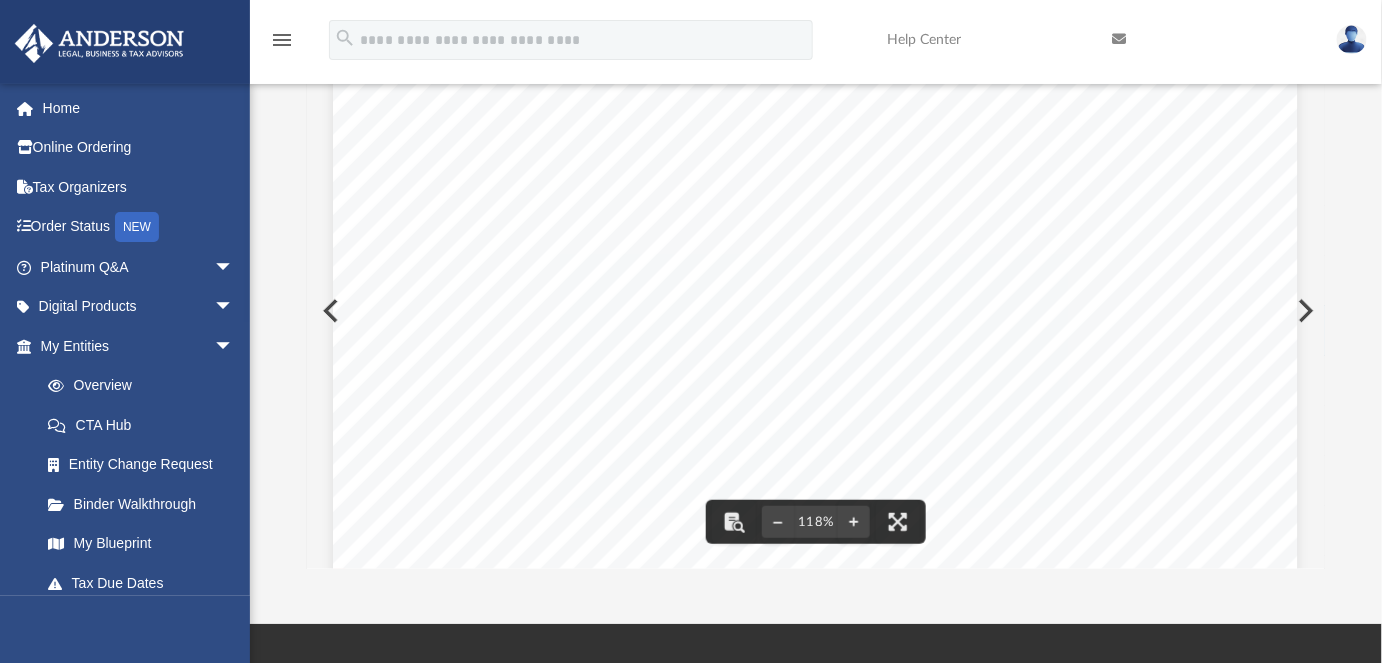 click on "Account   Type Cash in Bank   Bank Chk - XXXX   Bank Sav - XXXX   Bank Accumulated Amortization   Fixed Asset Accumulated Depreciation   Fixed Asset Building   Fixed Asset Address 1   Fixed Asset Improvements   Fixed Asset Address 1   Fixed Asset Land   Fixed Asset Address 1   Fixed Asset Organizational Costs   Fixed Asset Payroll Liabilities   Other Current Liability Security Deposits   Other Current Liability Address 1   Other Current Liability Loans from Shareholder   Long Term Liability Retained Earnings   Equity Rental Income   Income Amortization Expense   Expense Bank Service Charges   Expense Computer & Internet   Expense Insurance Expense   Expense Licenses & Permits   Expense Meals & Entertainment   Expense Office Supplies   Expense Parking & Tolls   Expense Payroll Expenses   Expense Professional Fees   Expense Property Taxes   Expense Repairs & Maintenance   Expense Telephone Expense   Expense Travel Expense   Expense Utilities   Expense Late Fee Income   Other Income Ask My Accountant     Page 1" at bounding box center [815, 146] 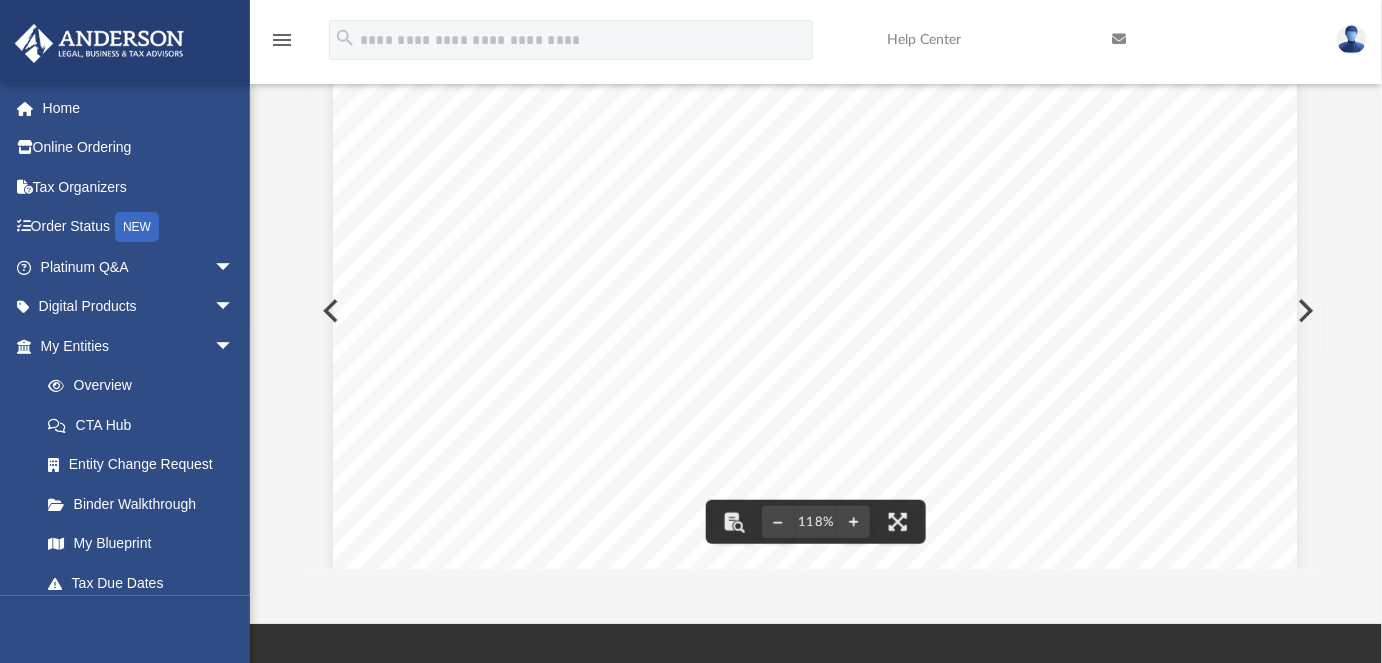 scroll, scrollTop: 604, scrollLeft: 0, axis: vertical 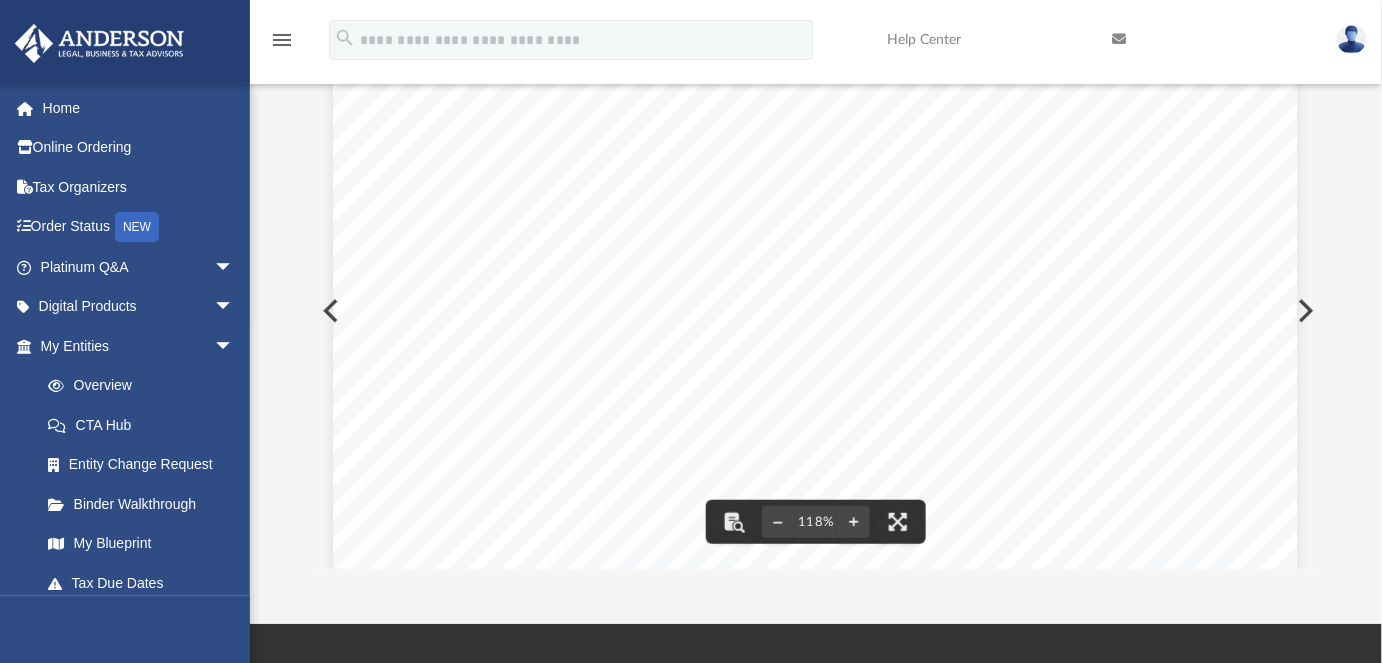 click on "Account   Type Cash in Bank   Bank Chk - XXXX   Bank Sav - XXXX   Bank Accumulated Amortization   Fixed Asset Accumulated Depreciation   Fixed Asset Building   Fixed Asset Address 1   Fixed Asset Improvements   Fixed Asset Address 1   Fixed Asset Land   Fixed Asset Address 1   Fixed Asset Organizational Costs   Fixed Asset Payroll Liabilities   Other Current Liability Security Deposits   Other Current Liability Address 1   Other Current Liability Loans from Shareholder   Long Term Liability Retained Earnings   Equity Rental Income   Income Amortization Expense   Expense Bank Service Charges   Expense Computer & Internet   Expense Insurance Expense   Expense Licenses & Permits   Expense Meals & Entertainment   Expense Office Supplies   Expense Parking & Tolls   Expense Payroll Expenses   Expense Professional Fees   Expense Property Taxes   Expense Repairs & Maintenance   Expense Telephone Expense   Expense Travel Expense   Expense Utilities   Expense Late Fee Income   Other Income Ask My Accountant     Page 1" at bounding box center [815, 88] 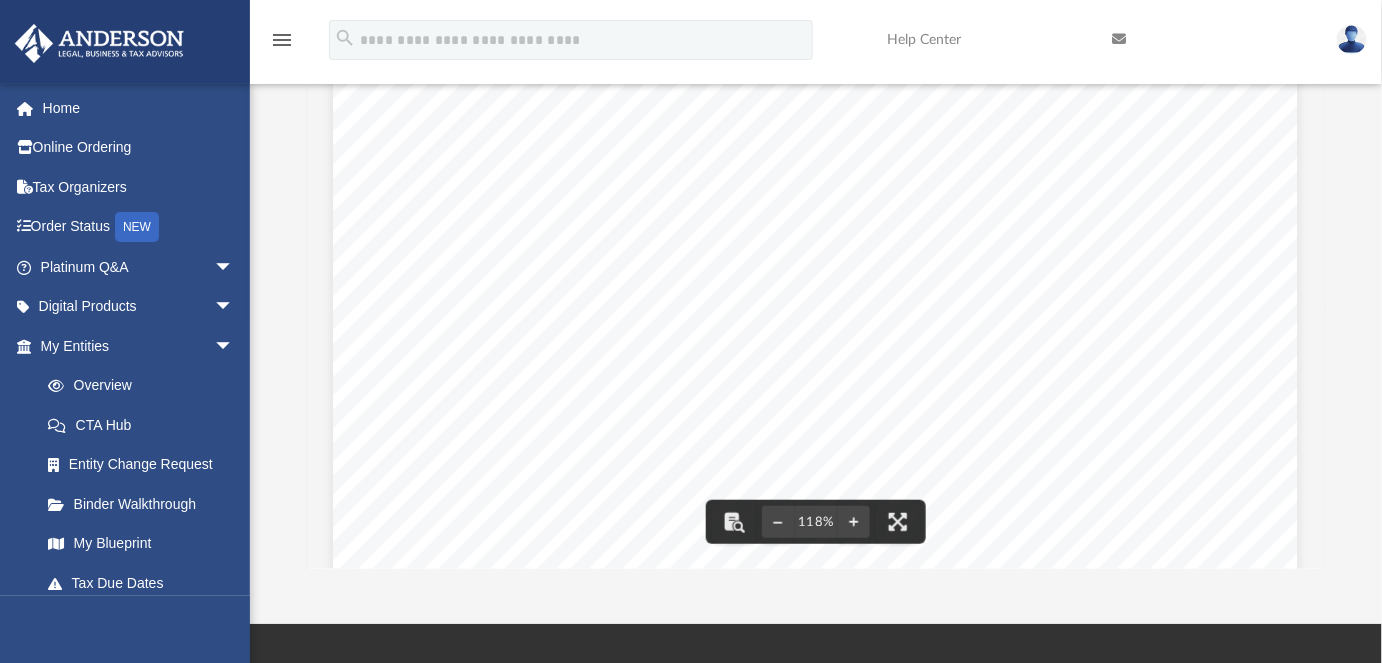 scroll, scrollTop: 0, scrollLeft: 0, axis: both 